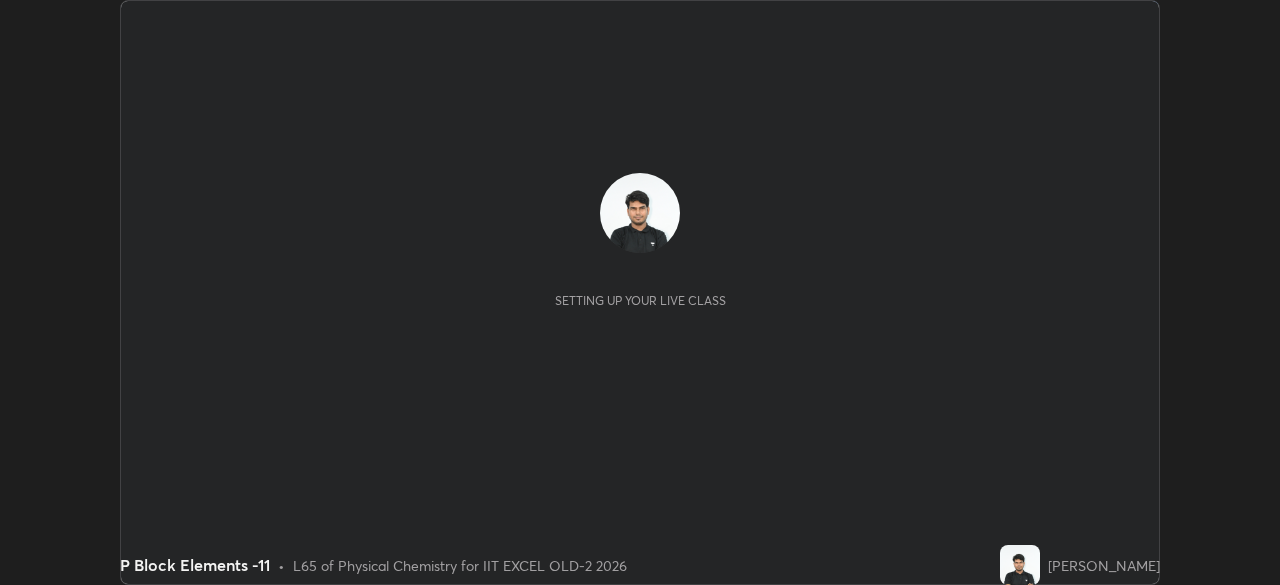 scroll, scrollTop: 0, scrollLeft: 0, axis: both 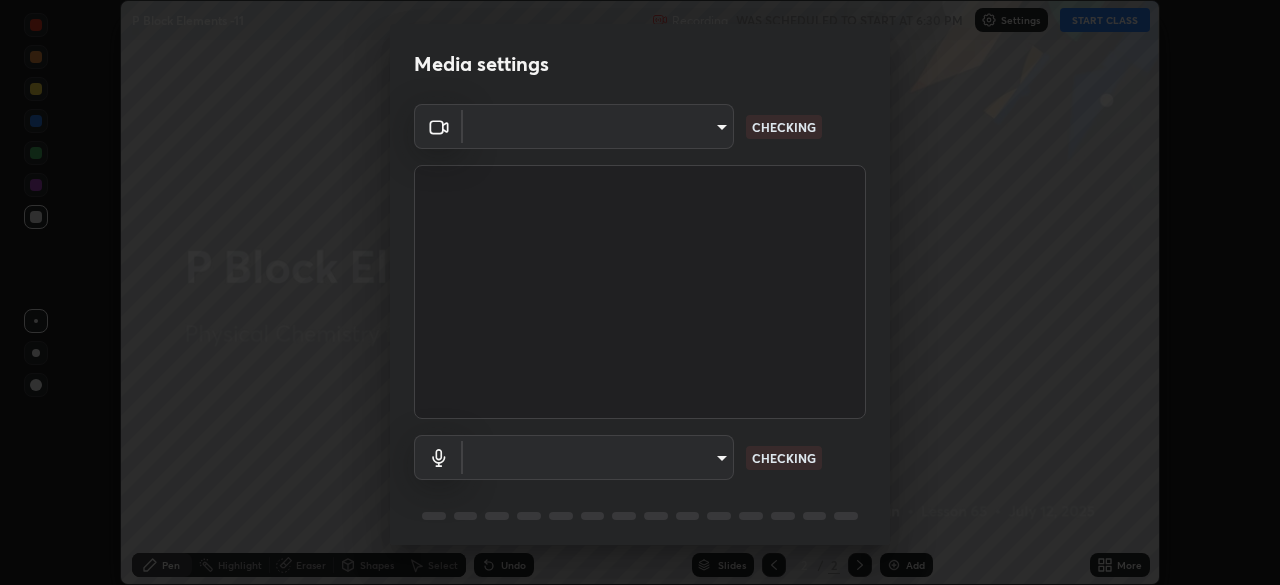 type on "a2c9e0304fea7a197325265949ed38064ec23766b16e4a4df4757bcf8ee53c87" 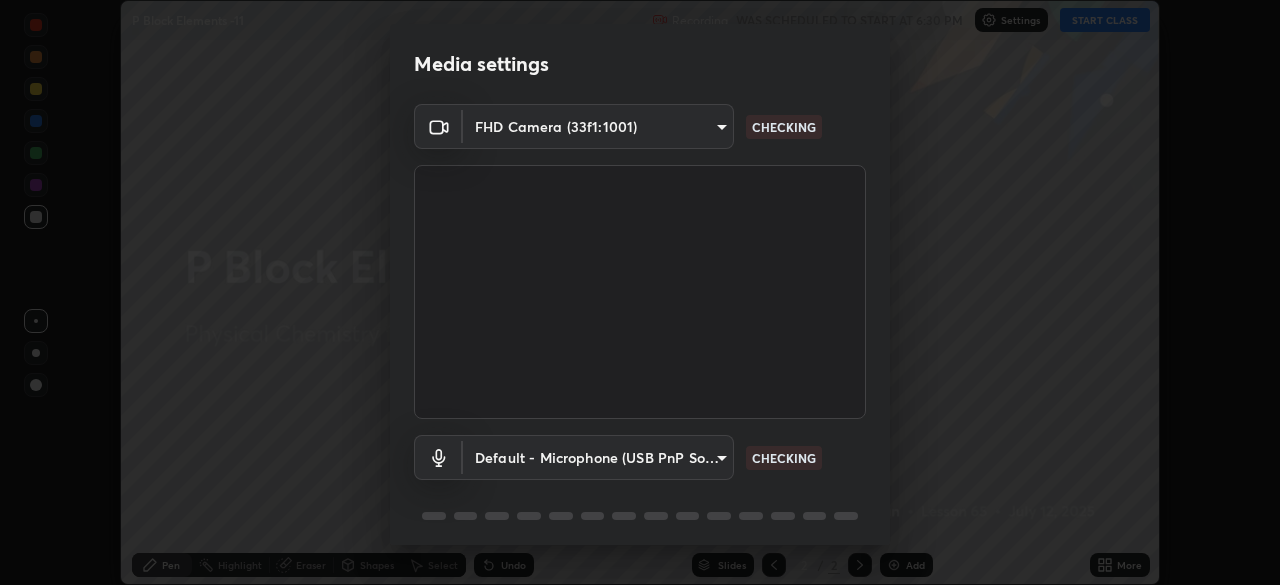 scroll, scrollTop: 71, scrollLeft: 0, axis: vertical 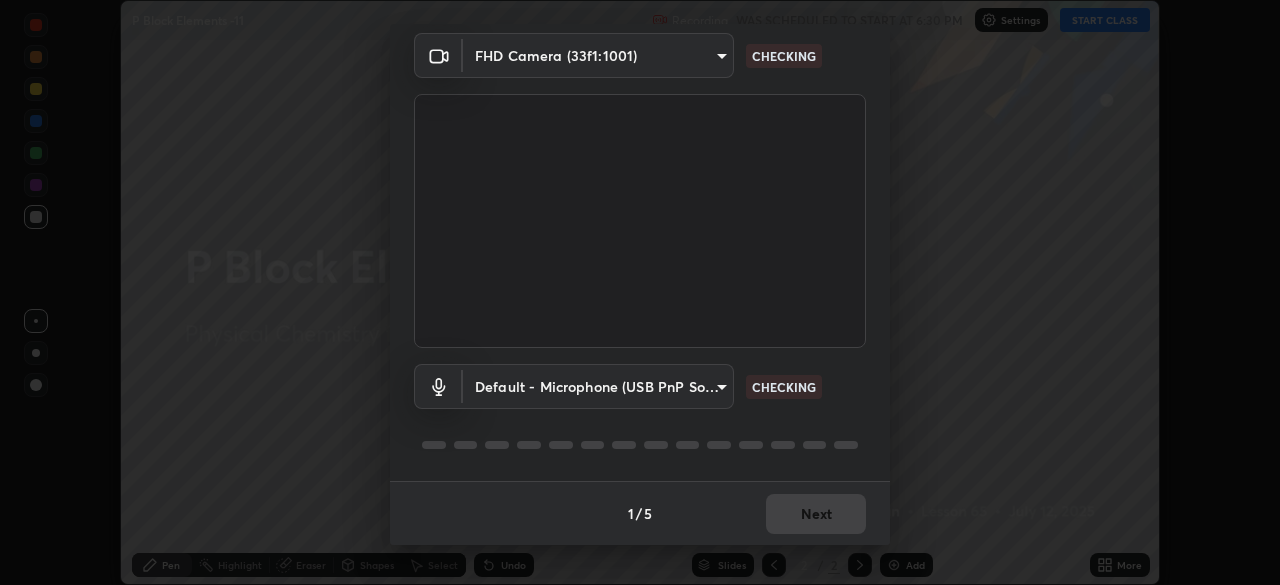 click on "Erase all P Block Elements -11 Recording WAS SCHEDULED TO START AT  6:30 PM Settings START CLASS Setting up your live class P Block Elements -11 • L65 of Physical Chemistry for IIT EXCEL OLD-2 2026 [PERSON_NAME] Pen Highlight Eraser Shapes Select Undo Slides 2 / 2 Add More No doubts shared Encourage your learners to ask a doubt for better clarity Report an issue Reason for reporting Buffering Chat not working Audio - Video sync issue Educator video quality low ​ Attach an image Report Media settings FHD Camera (33f1:1001) a2c9e0304fea7a197325265949ed38064ec23766b16e4a4df4757bcf8ee53c87 CHECKING Default - Microphone (USB PnP Sound Device) default CHECKING 1 / 5 Next" at bounding box center (640, 292) 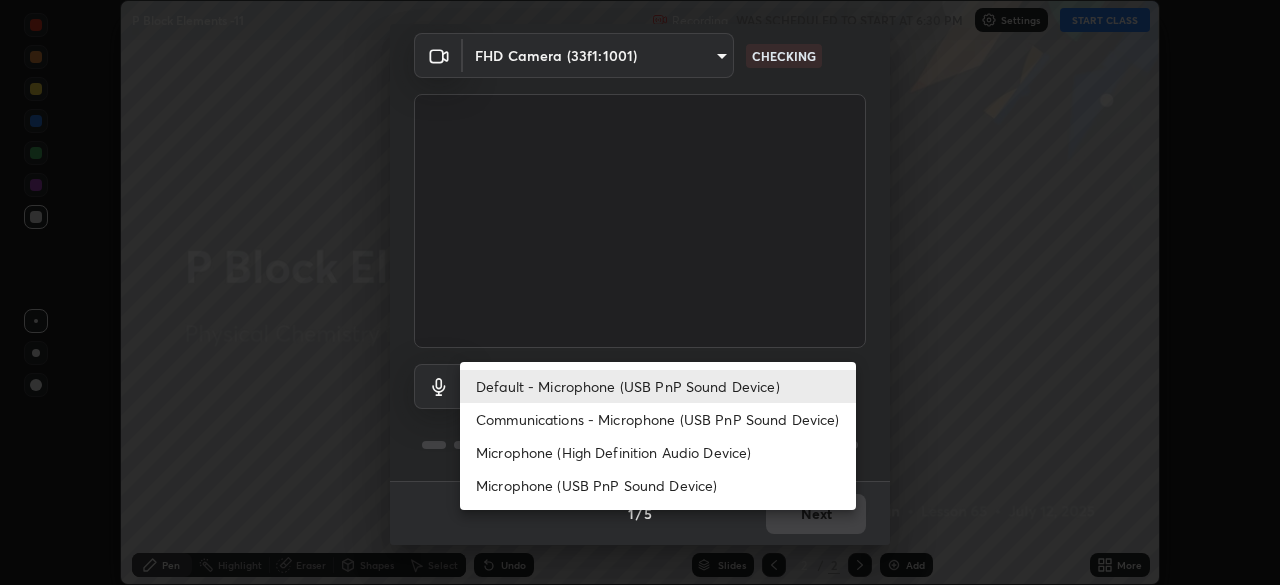 click on "Communications - Microphone (USB PnP Sound Device)" at bounding box center [658, 419] 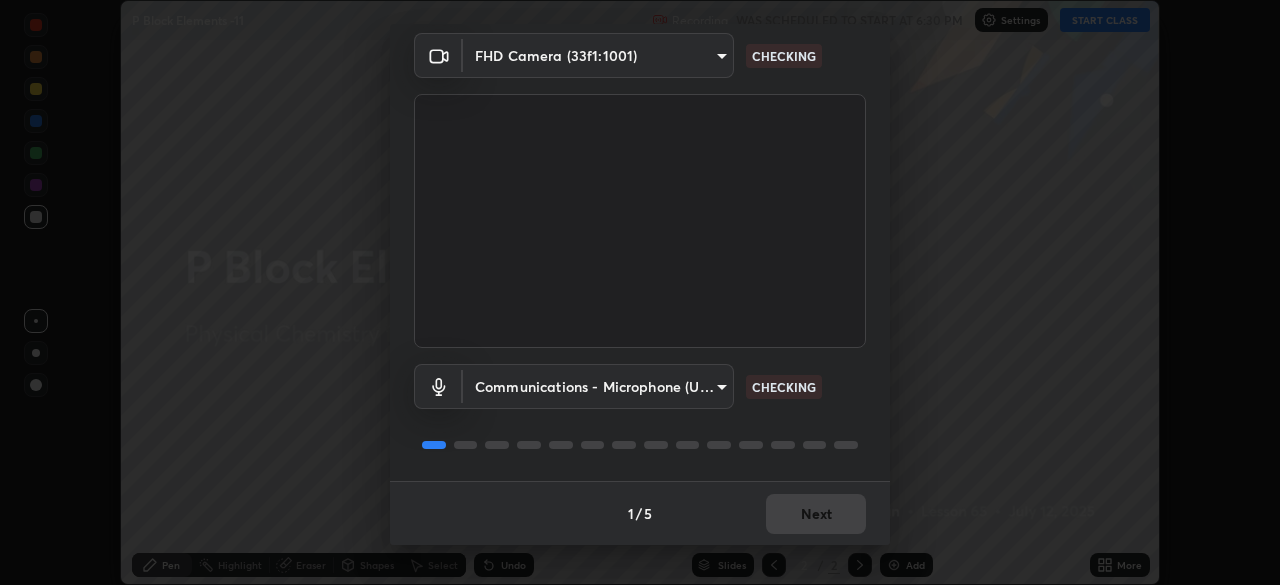 click on "Erase all P Block Elements -11 Recording WAS SCHEDULED TO START AT  6:30 PM Settings START CLASS Setting up your live class P Block Elements -11 • L65 of Physical Chemistry for IIT EXCEL OLD-2 2026 [PERSON_NAME] Pen Highlight Eraser Shapes Select Undo Slides 2 / 2 Add More No doubts shared Encourage your learners to ask a doubt for better clarity Report an issue Reason for reporting Buffering Chat not working Audio - Video sync issue Educator video quality low ​ Attach an image Report Media settings FHD Camera (33f1:1001) a2c9e0304fea7a197325265949ed38064ec23766b16e4a4df4757bcf8ee53c87 CHECKING Communications - Microphone (USB PnP Sound Device) communications CHECKING 1 / 5 Next" at bounding box center (640, 292) 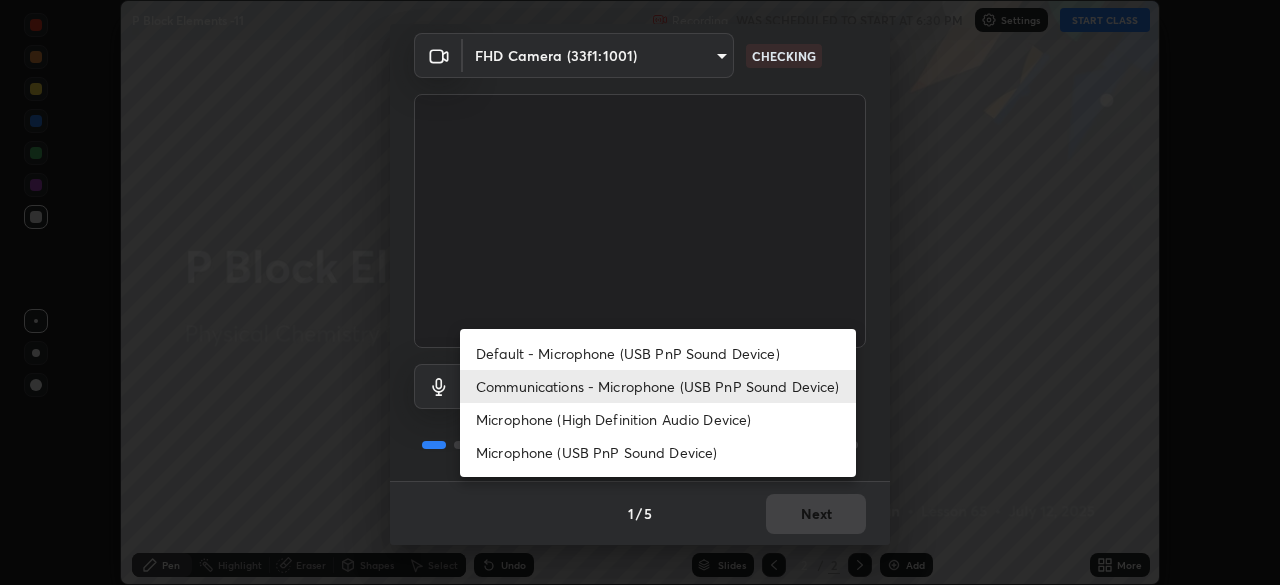 click on "Default - Microphone (USB PnP Sound Device)" at bounding box center [658, 353] 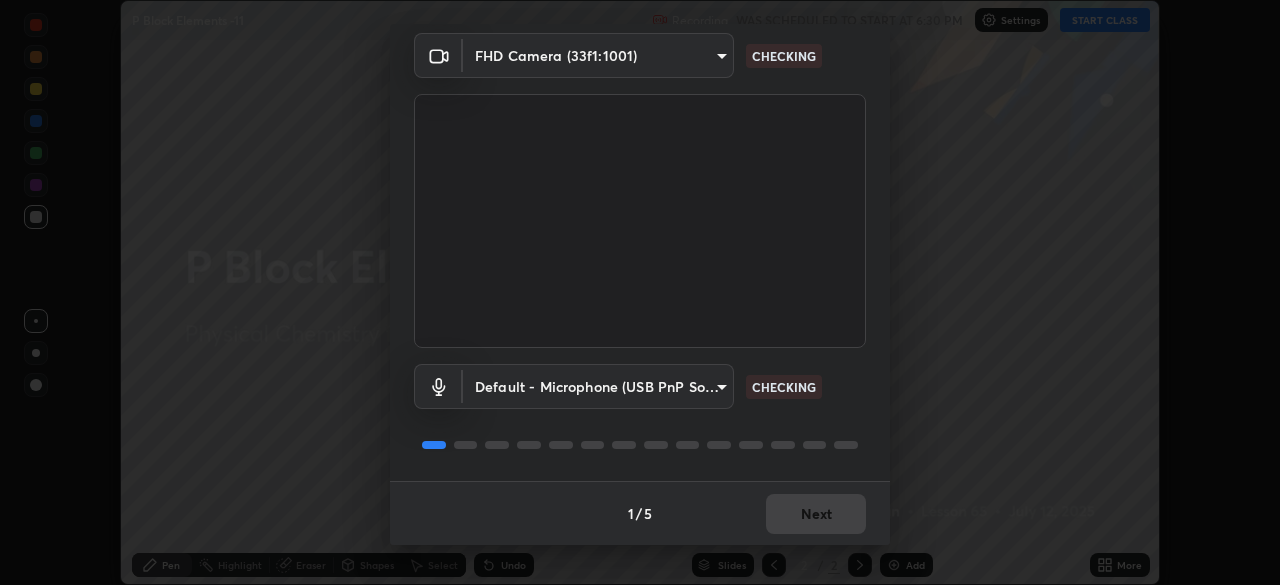 click on "1 / 5 Next" at bounding box center [640, 513] 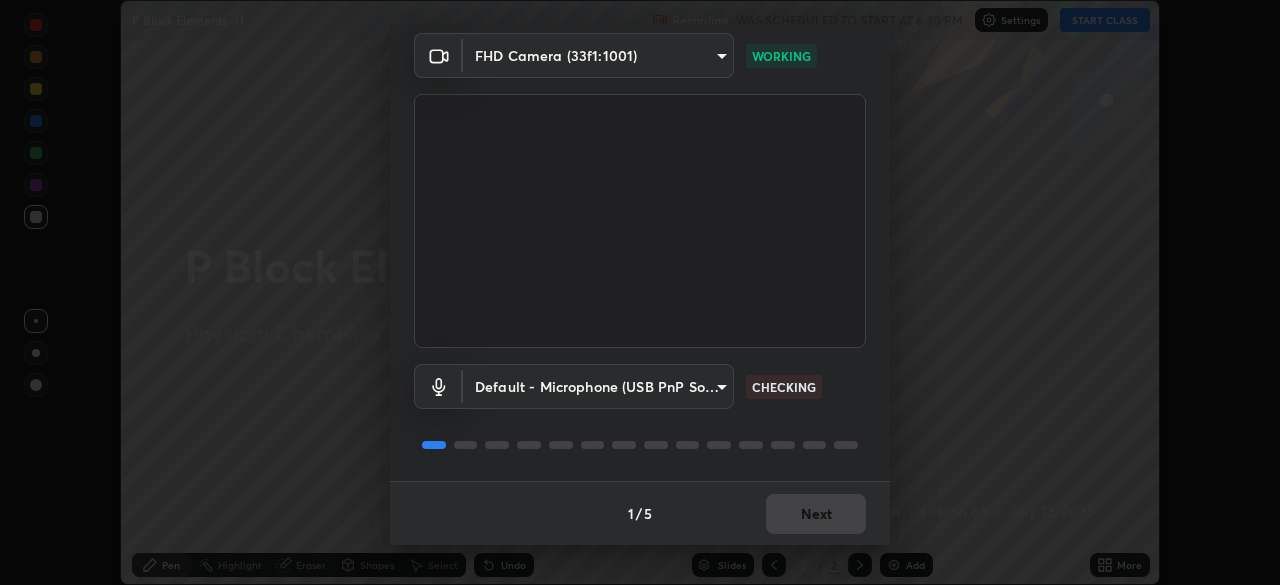 click on "1 / 5 Next" at bounding box center [640, 513] 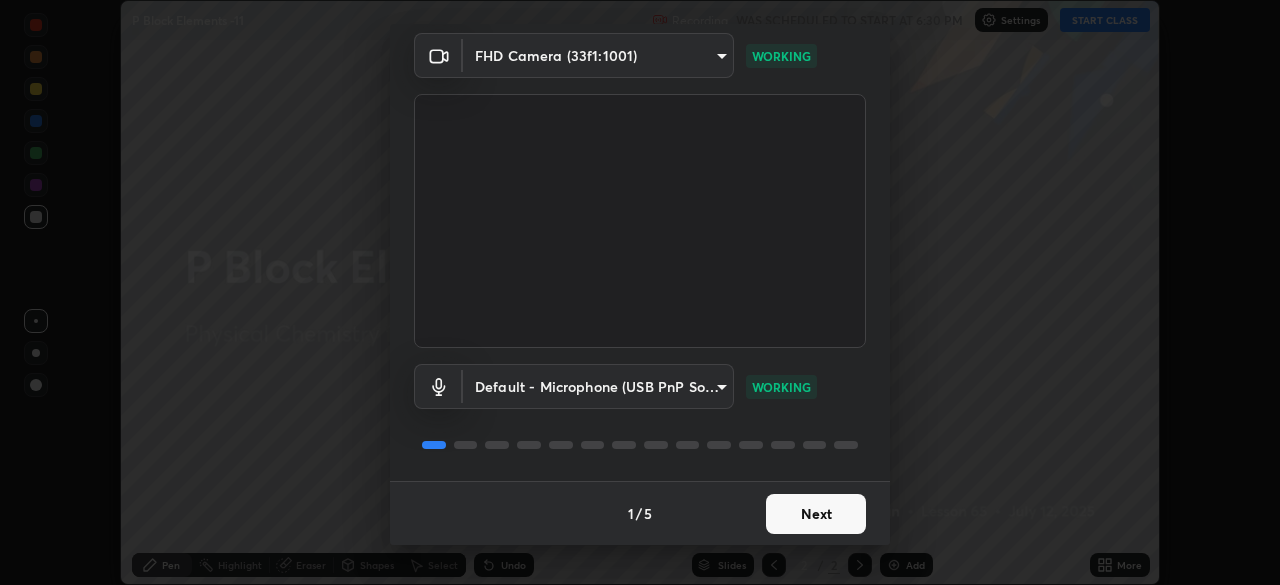 click at bounding box center [640, 445] 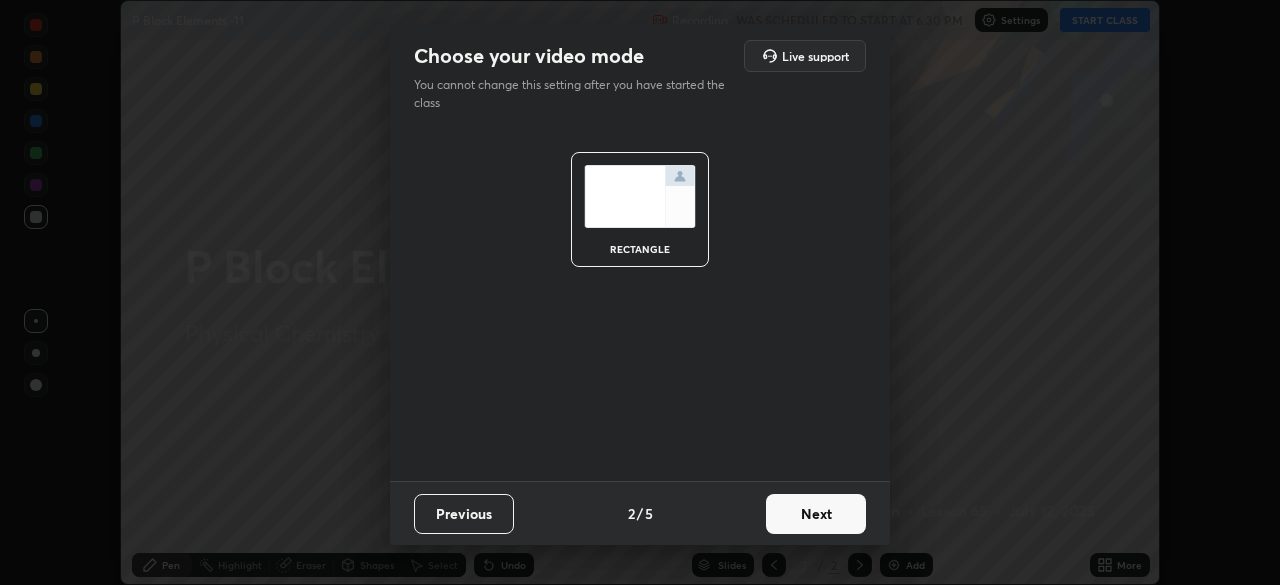 scroll, scrollTop: 0, scrollLeft: 0, axis: both 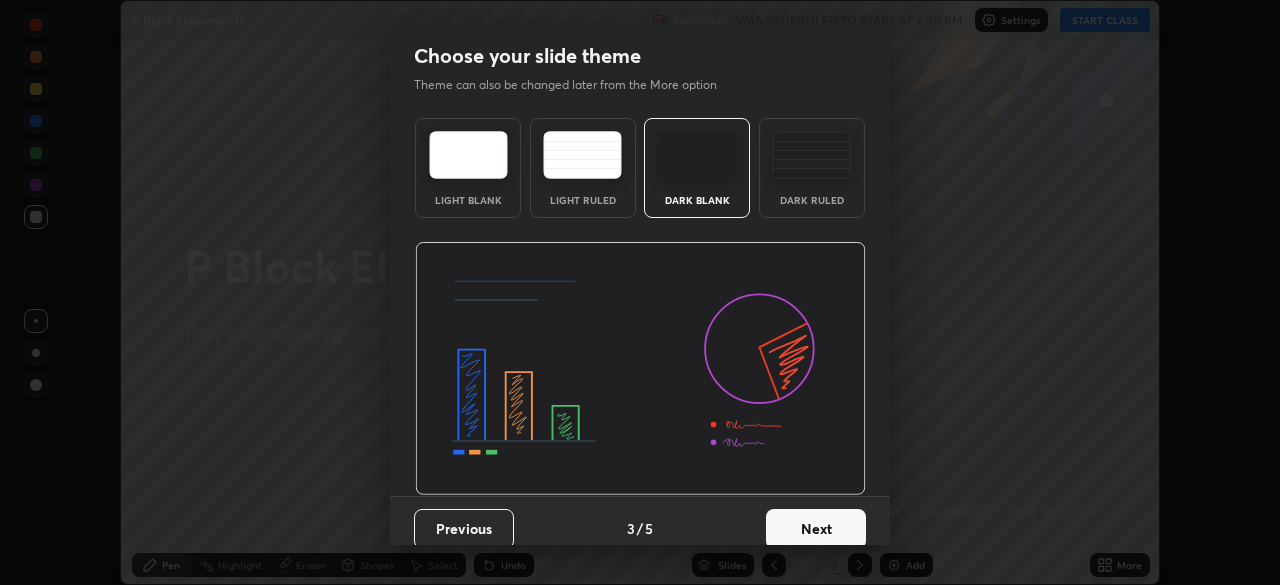 click on "Next" at bounding box center (816, 529) 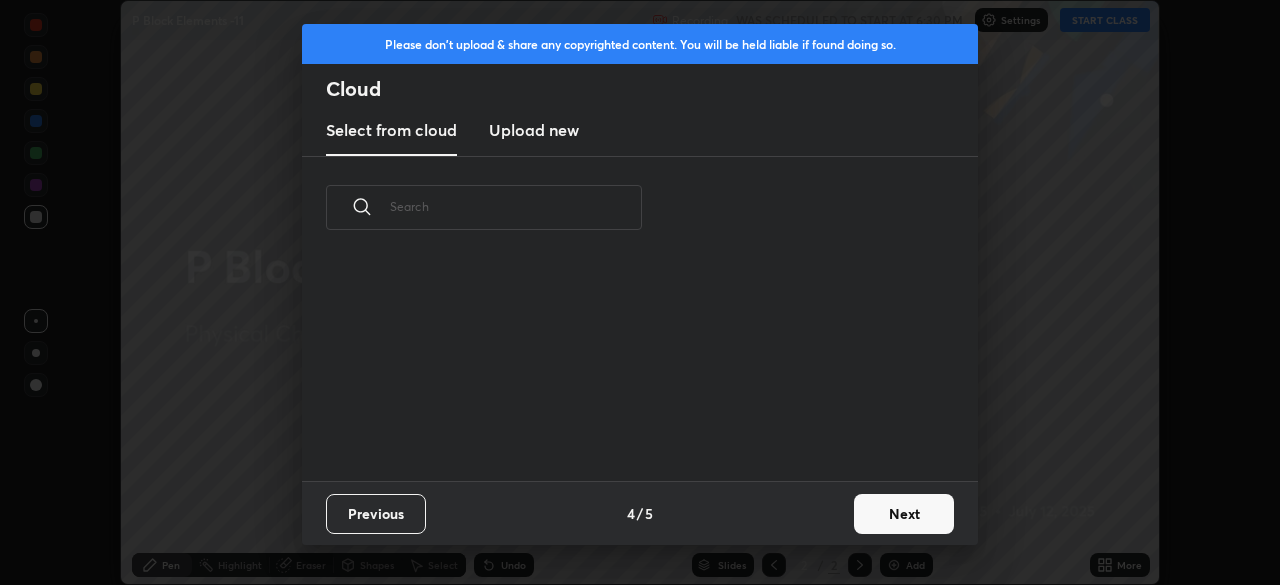 click on "Next" at bounding box center [904, 514] 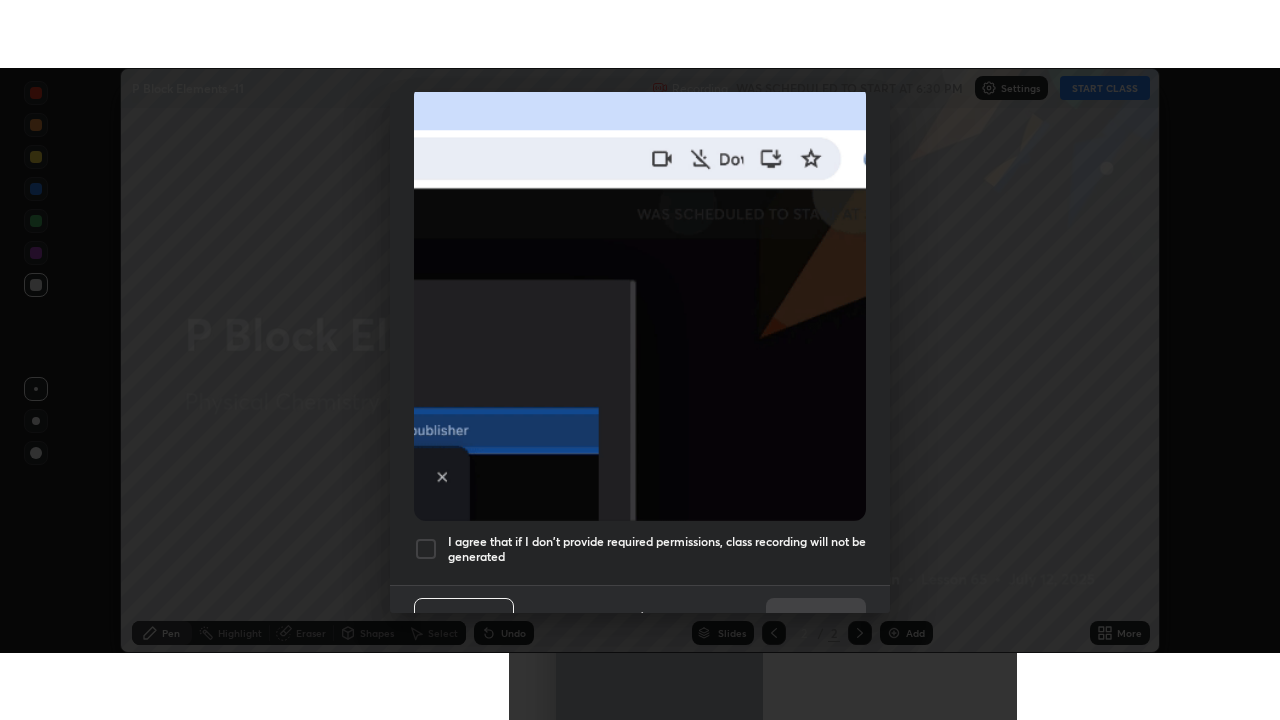 scroll, scrollTop: 479, scrollLeft: 0, axis: vertical 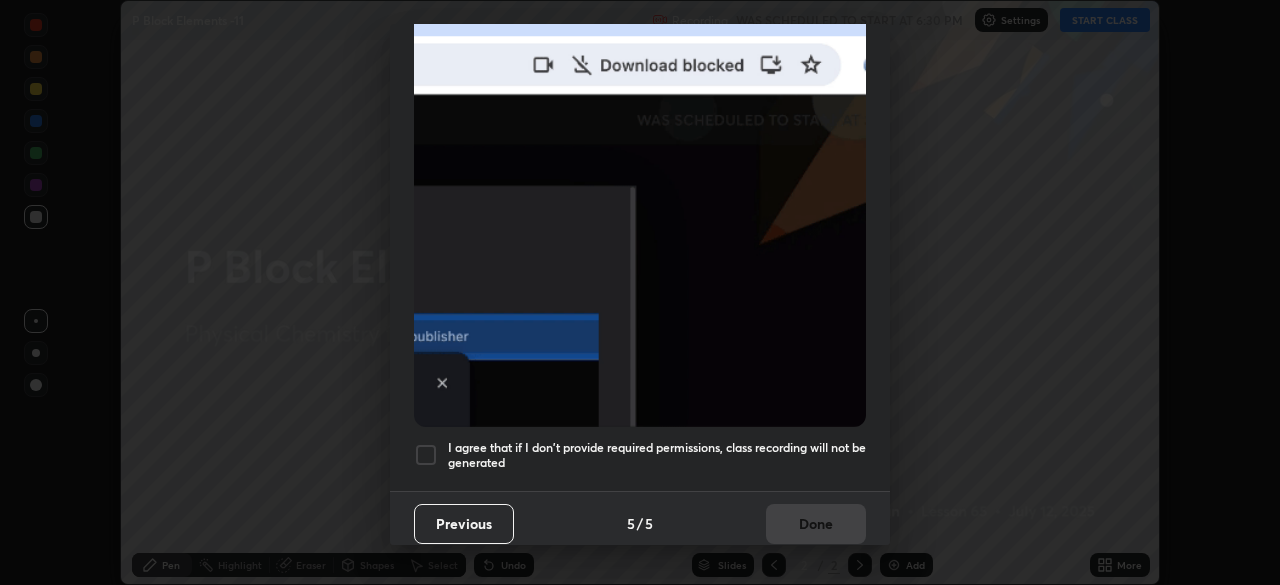 click at bounding box center [426, 455] 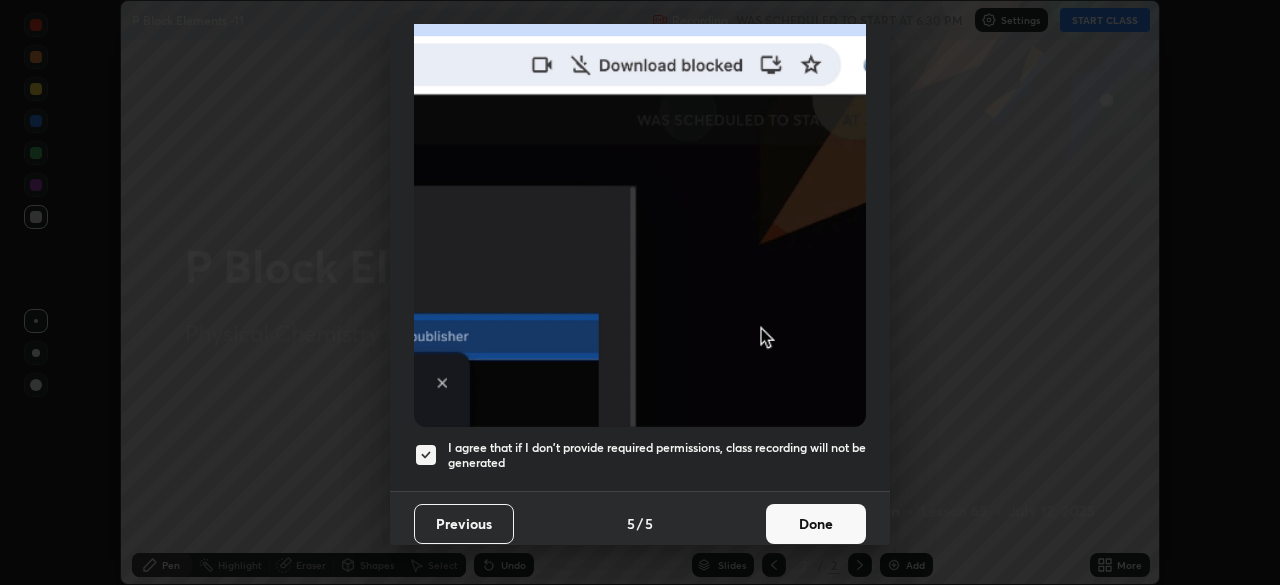 click on "Done" at bounding box center [816, 524] 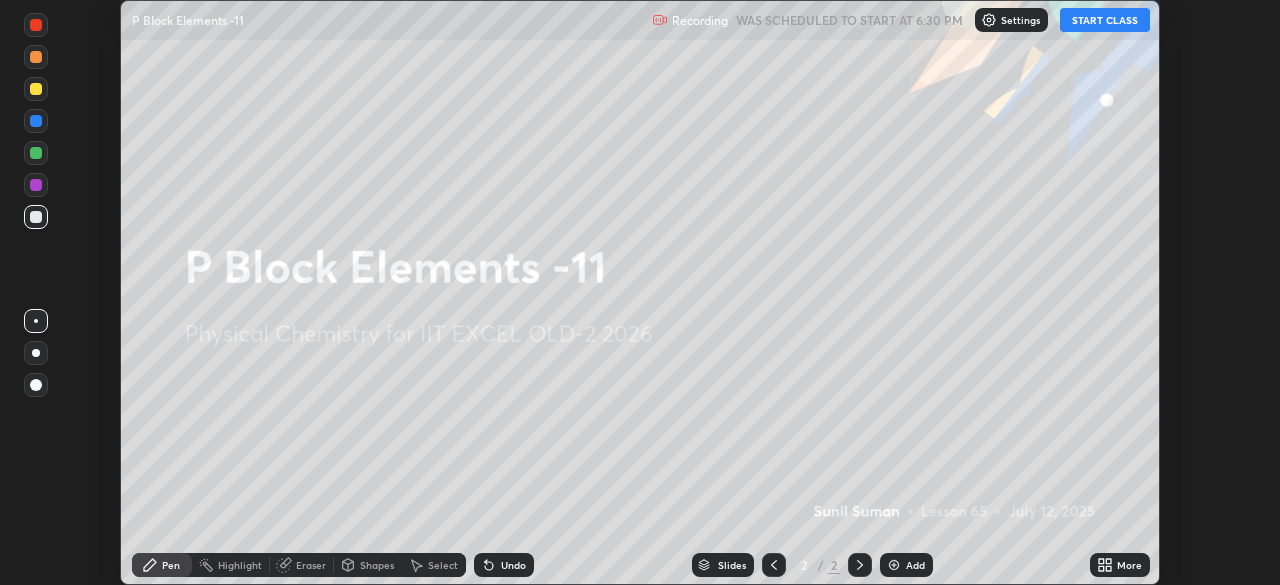 click on "More" at bounding box center (1120, 565) 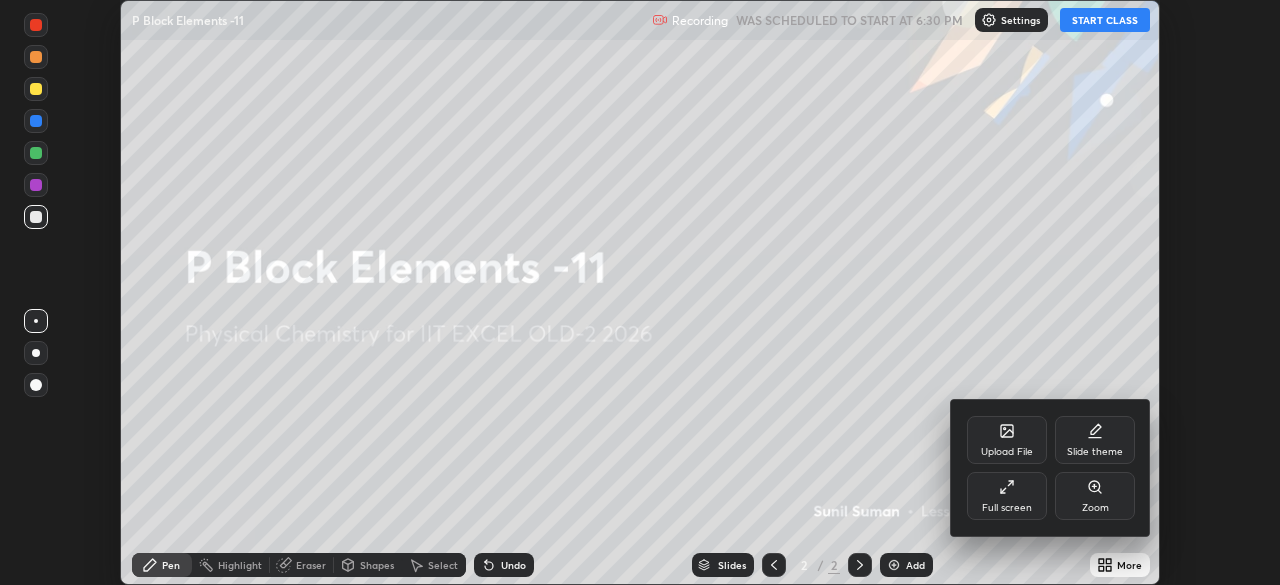 click on "Full screen" at bounding box center (1007, 496) 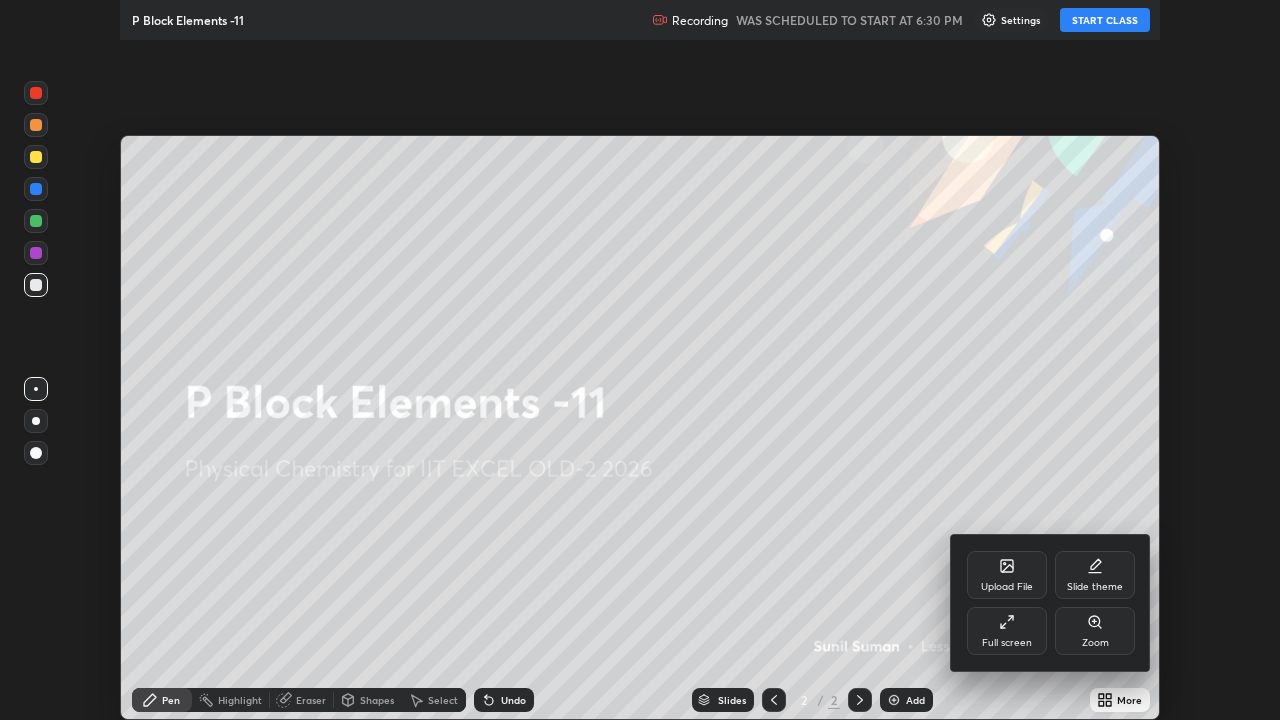 scroll, scrollTop: 99280, scrollLeft: 98720, axis: both 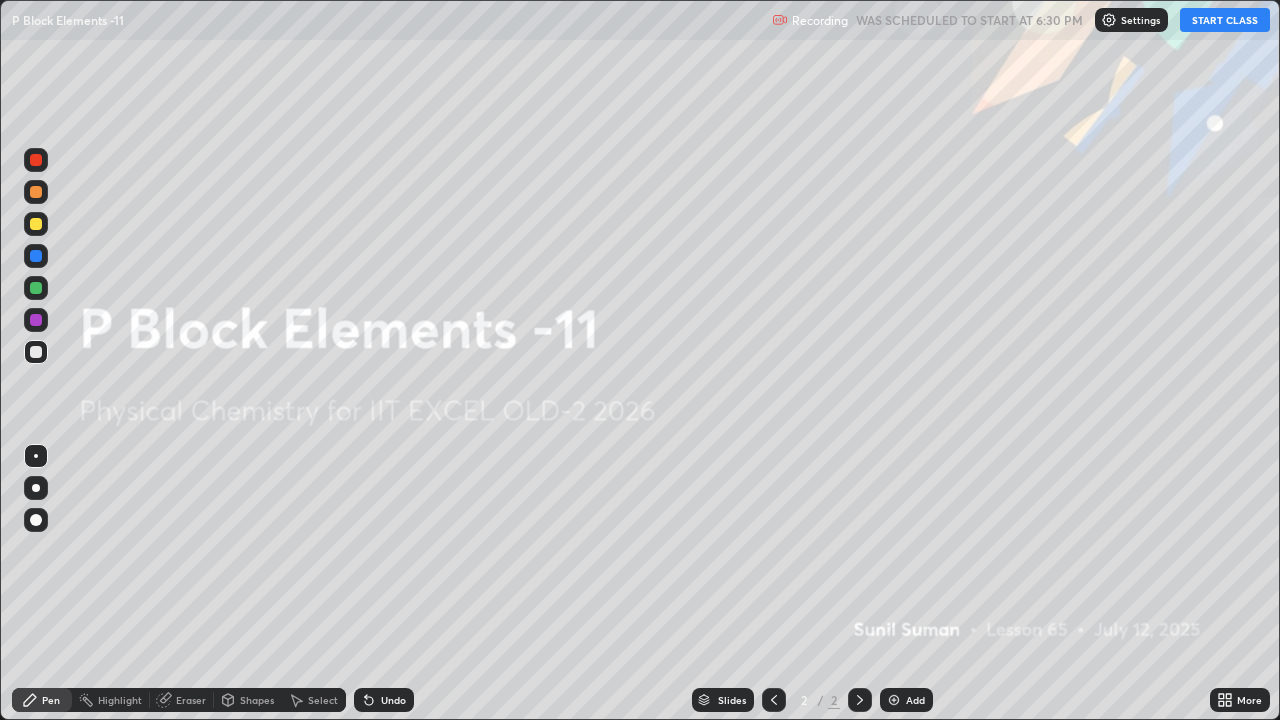 click on "START CLASS" at bounding box center [1225, 20] 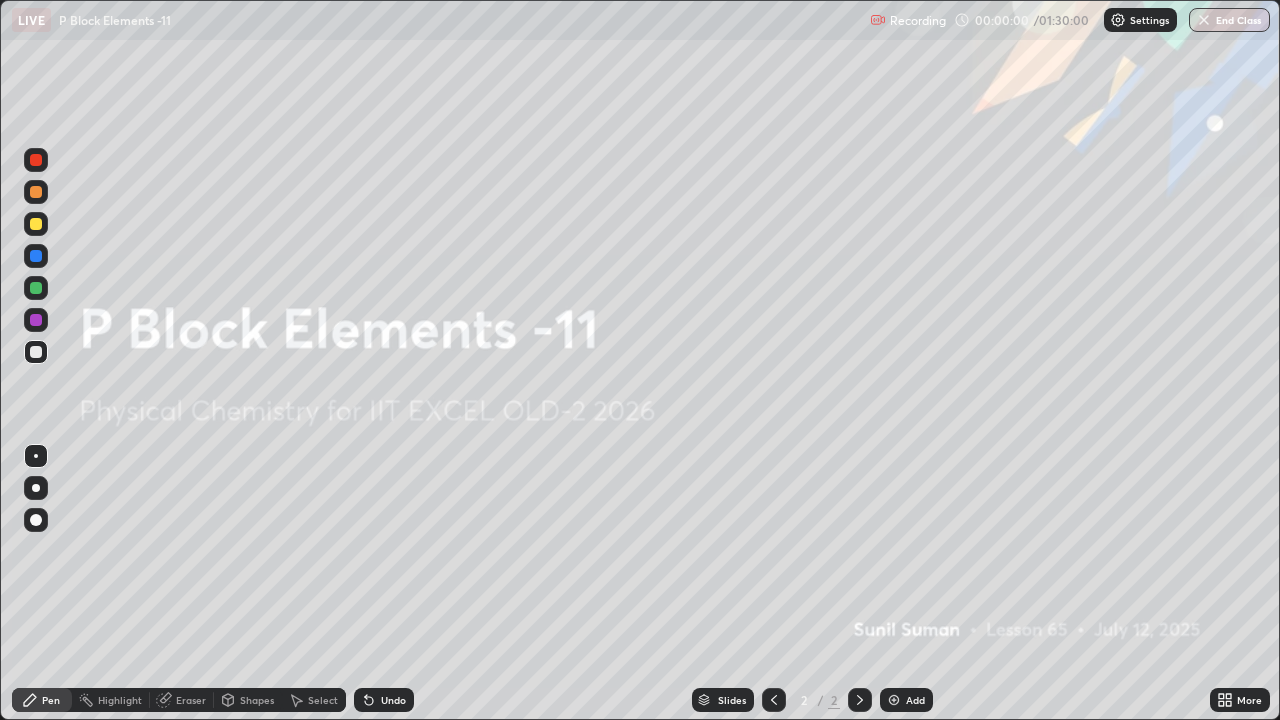 click at bounding box center [894, 700] 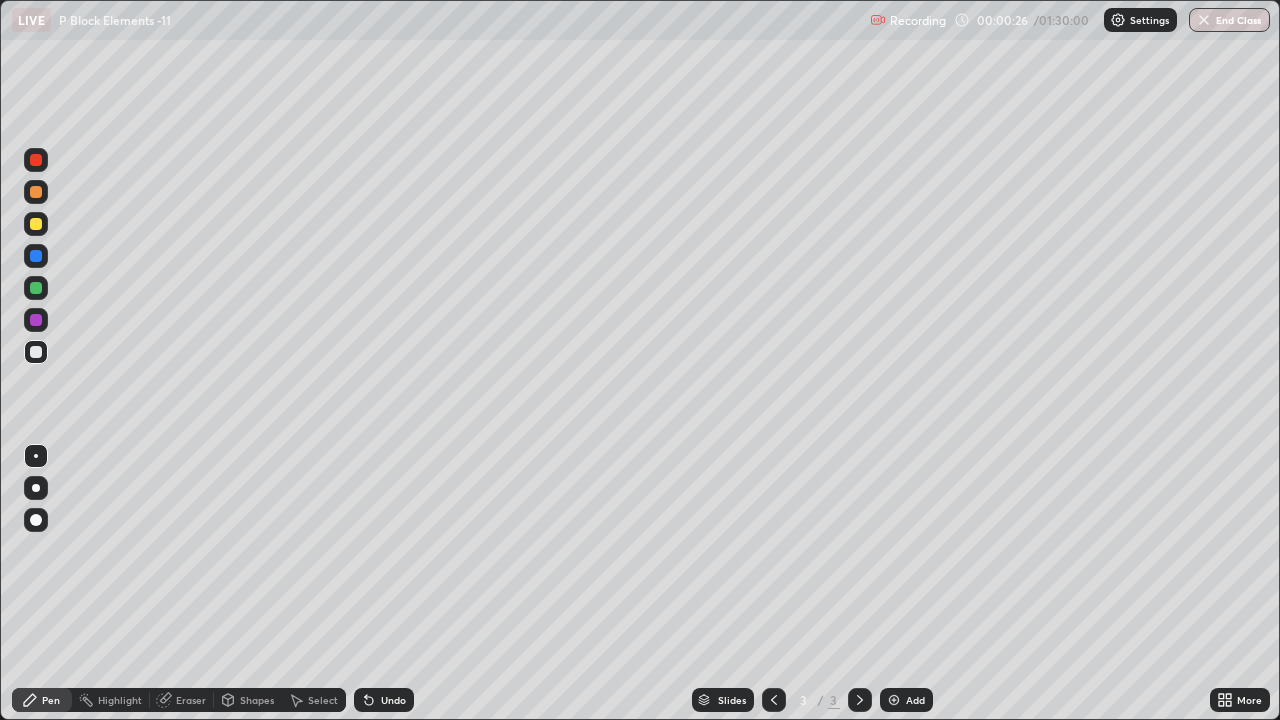 click at bounding box center [894, 700] 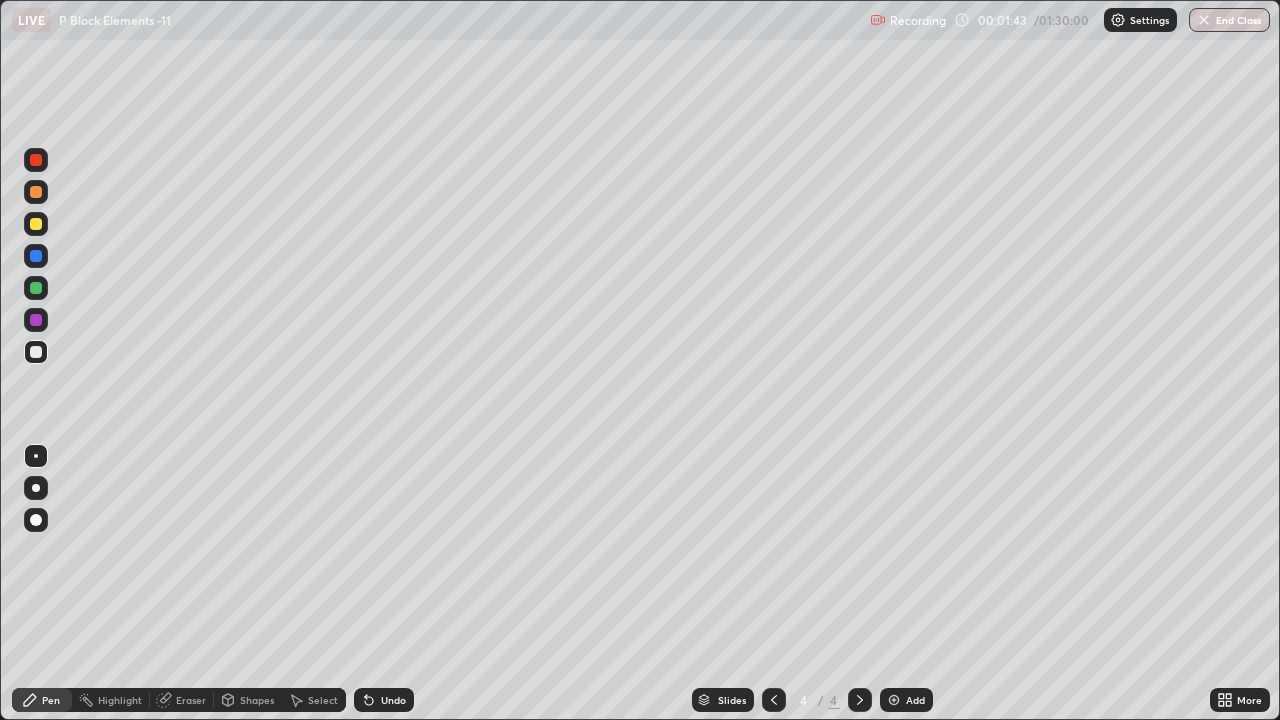 click 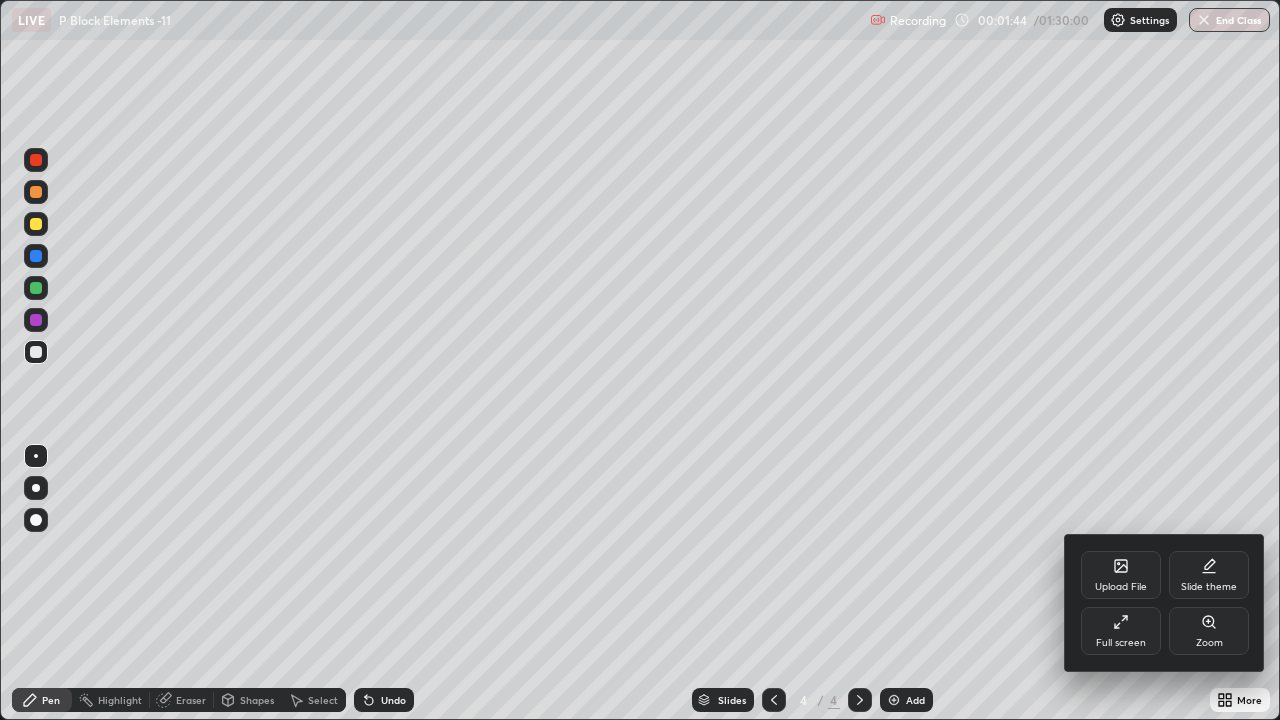 click on "Full screen" at bounding box center (1121, 631) 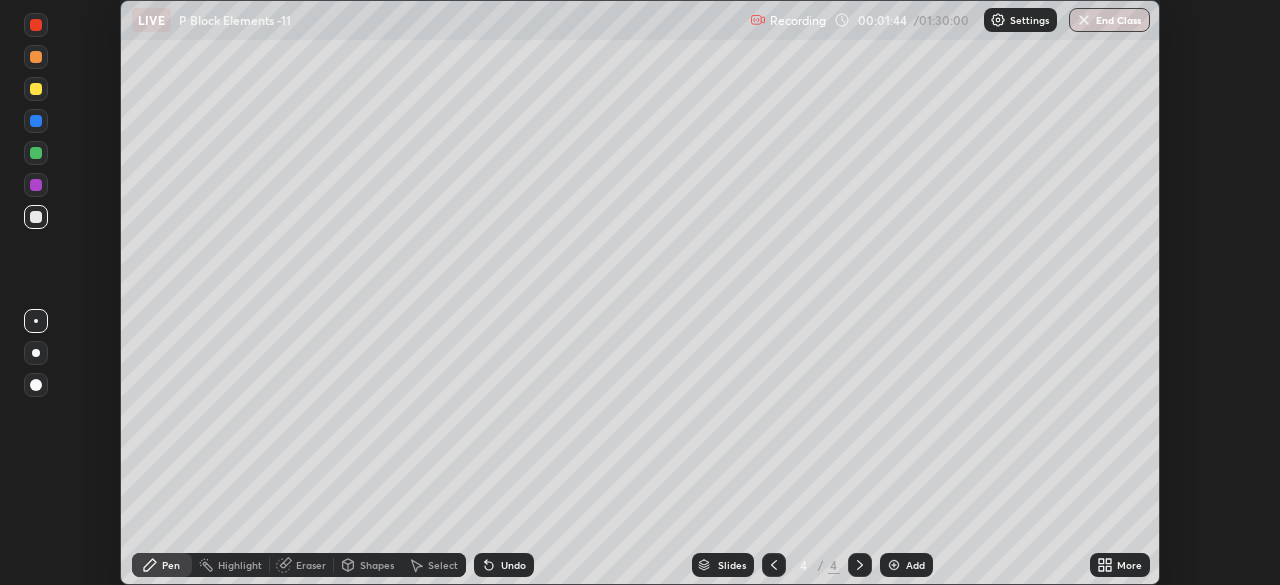 scroll, scrollTop: 585, scrollLeft: 1280, axis: both 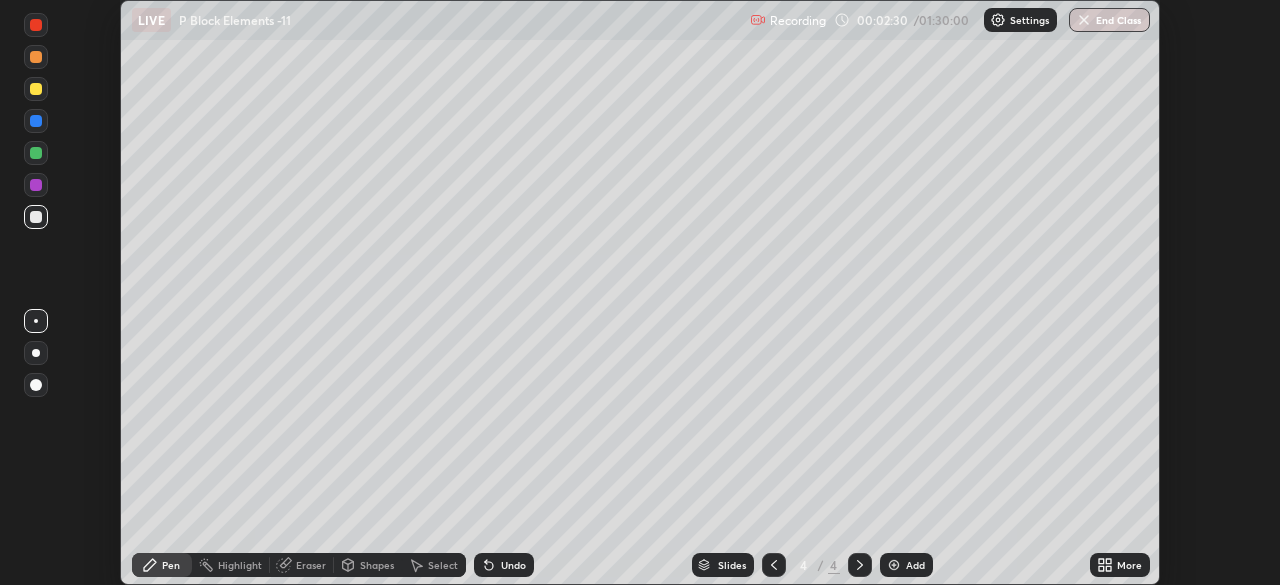 click 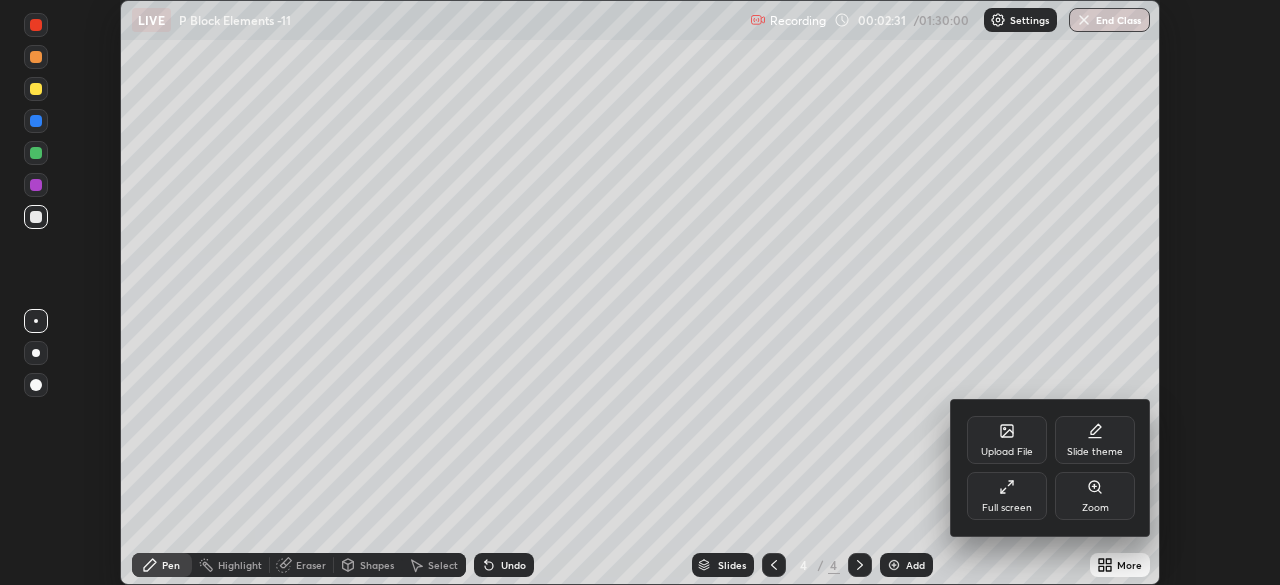 click on "Upload File" at bounding box center [1007, 440] 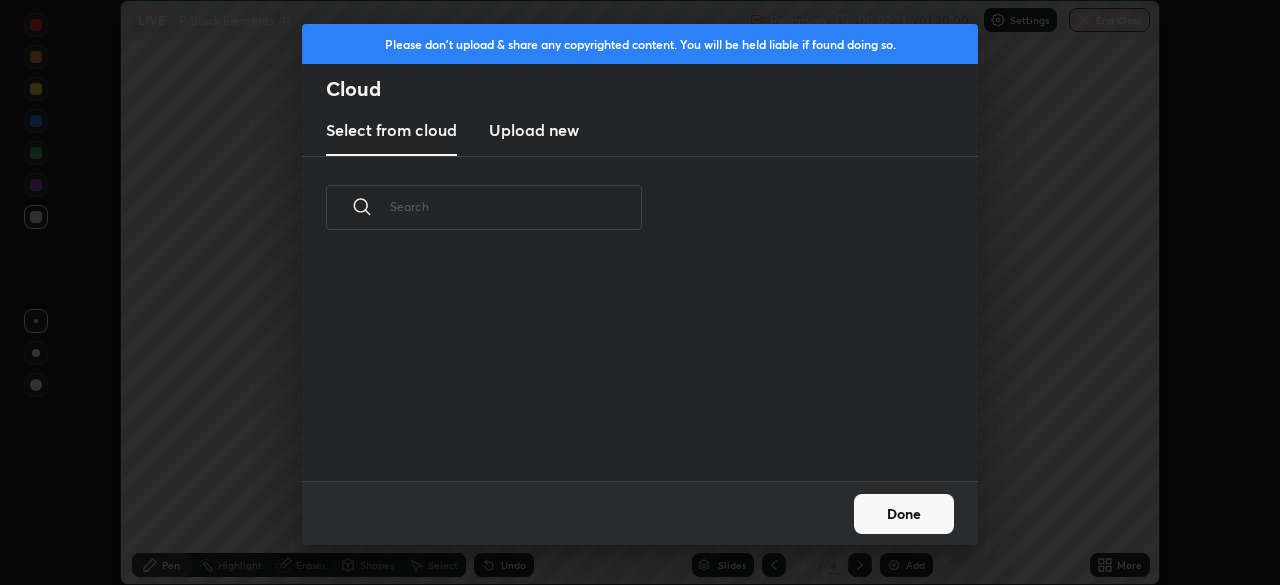 scroll, scrollTop: 7, scrollLeft: 11, axis: both 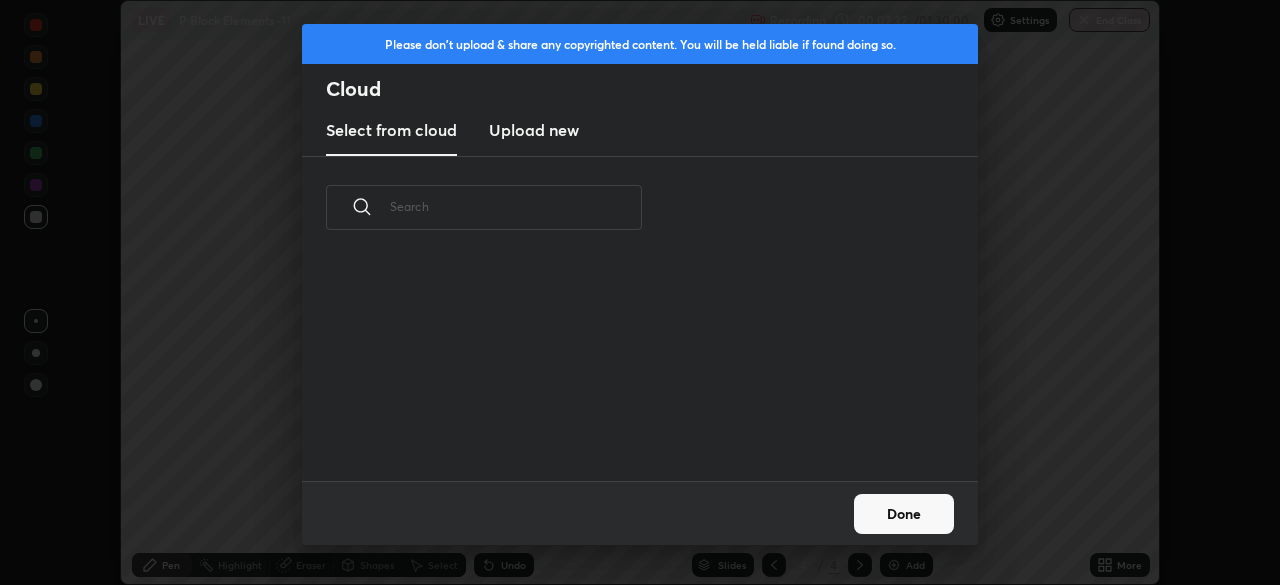 click on "Upload new" at bounding box center (534, 130) 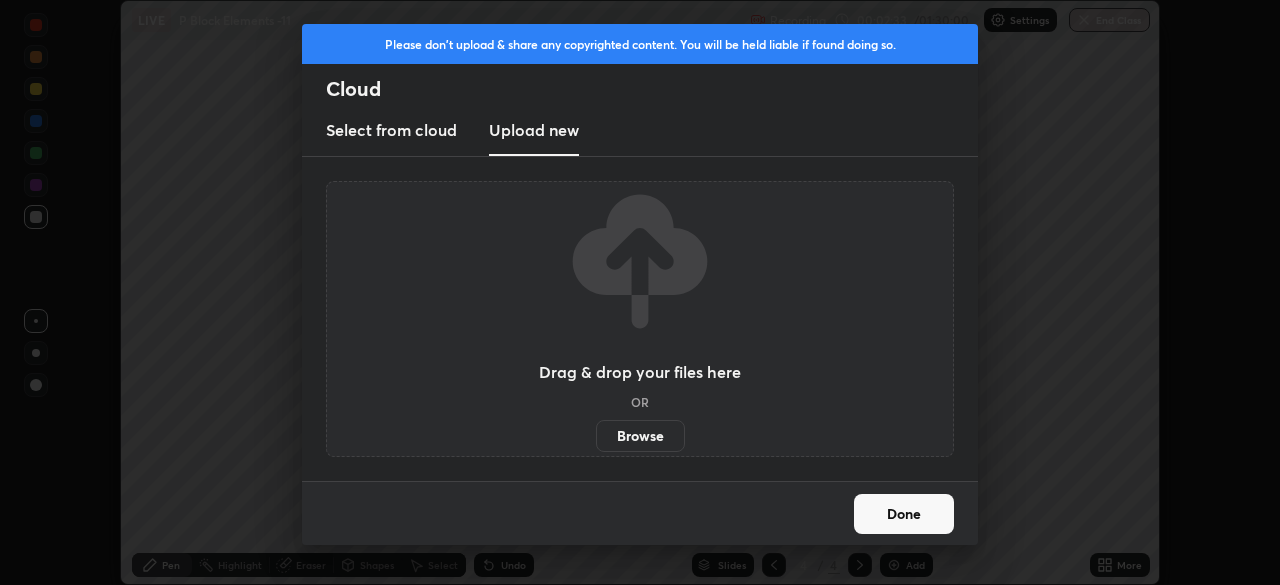 click on "Browse" at bounding box center [640, 436] 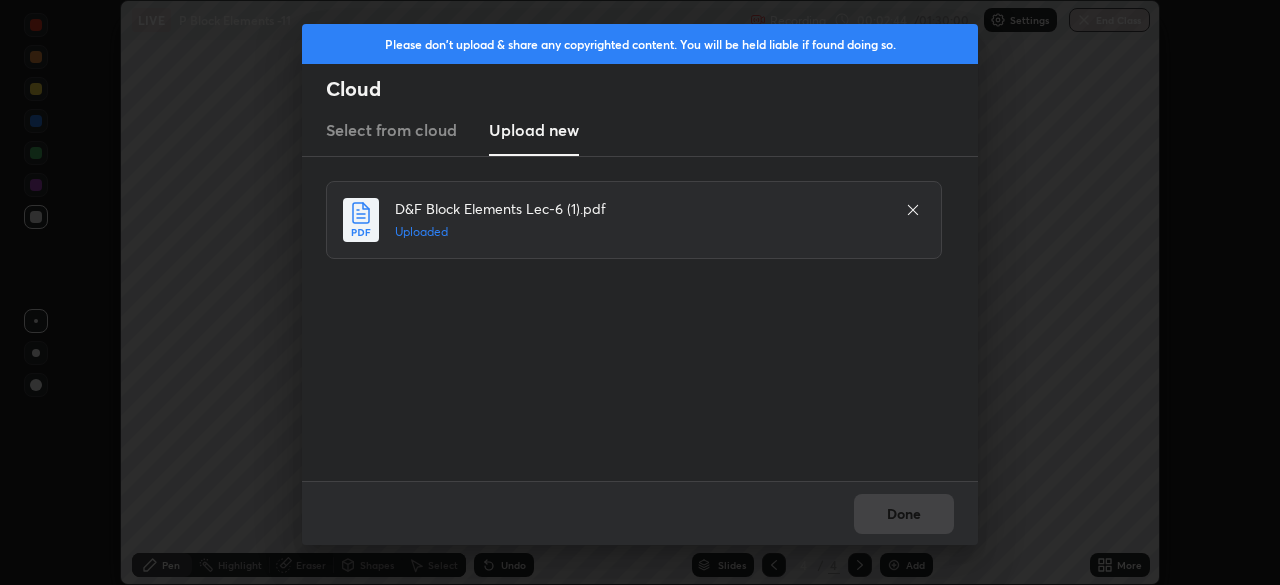 click on "Done" at bounding box center [640, 513] 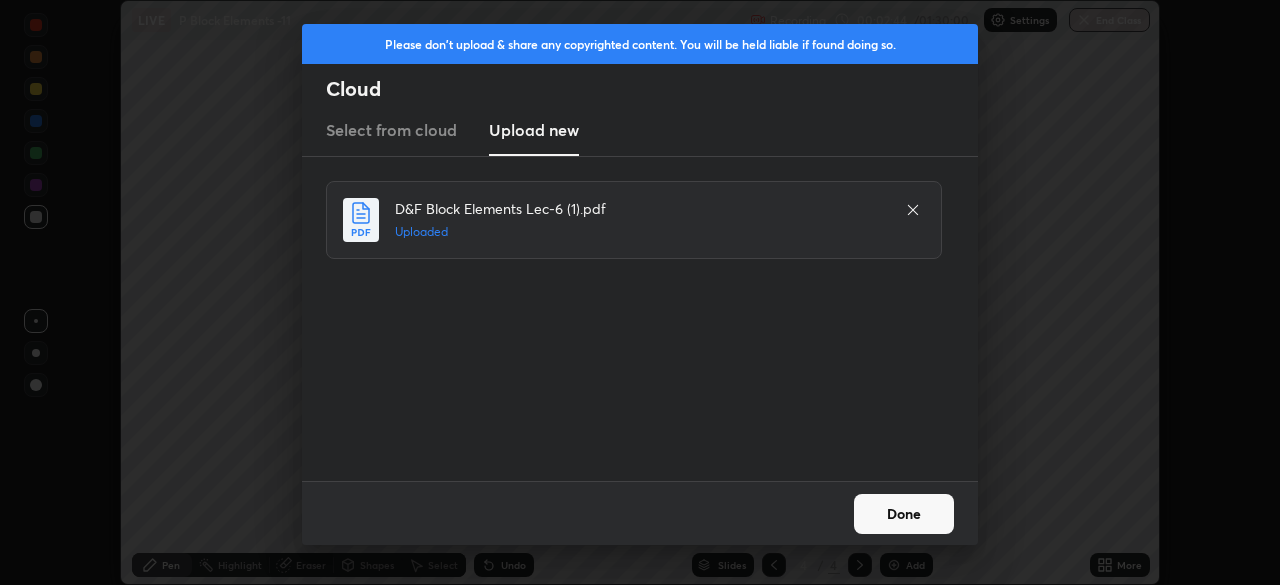 click on "Done" at bounding box center (904, 514) 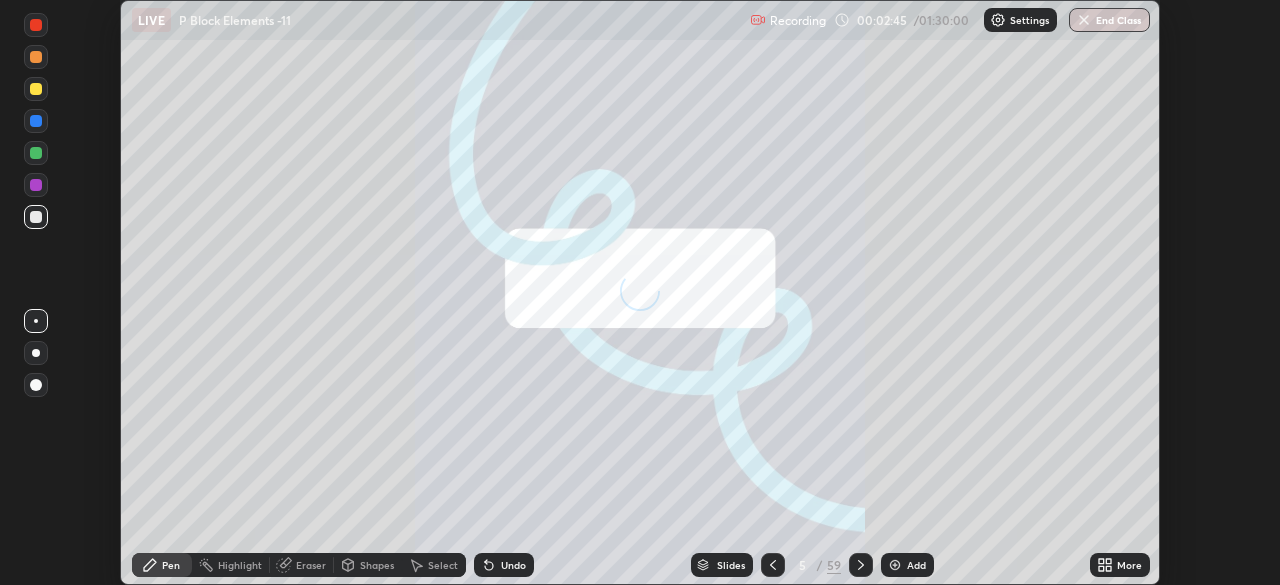 click 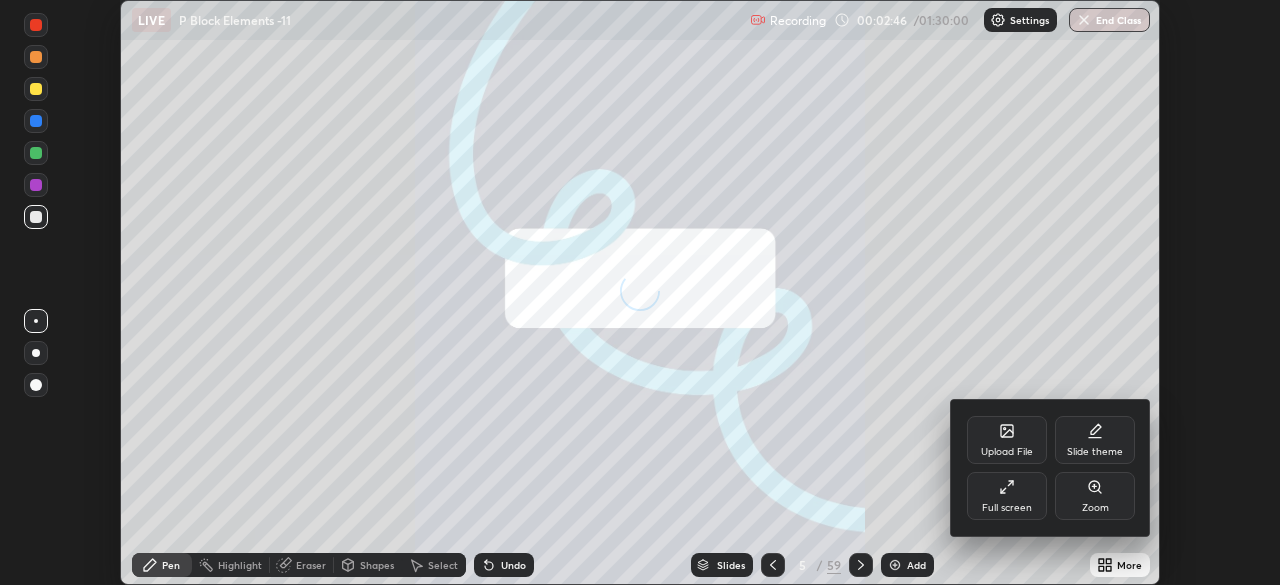 click on "Full screen" at bounding box center [1007, 508] 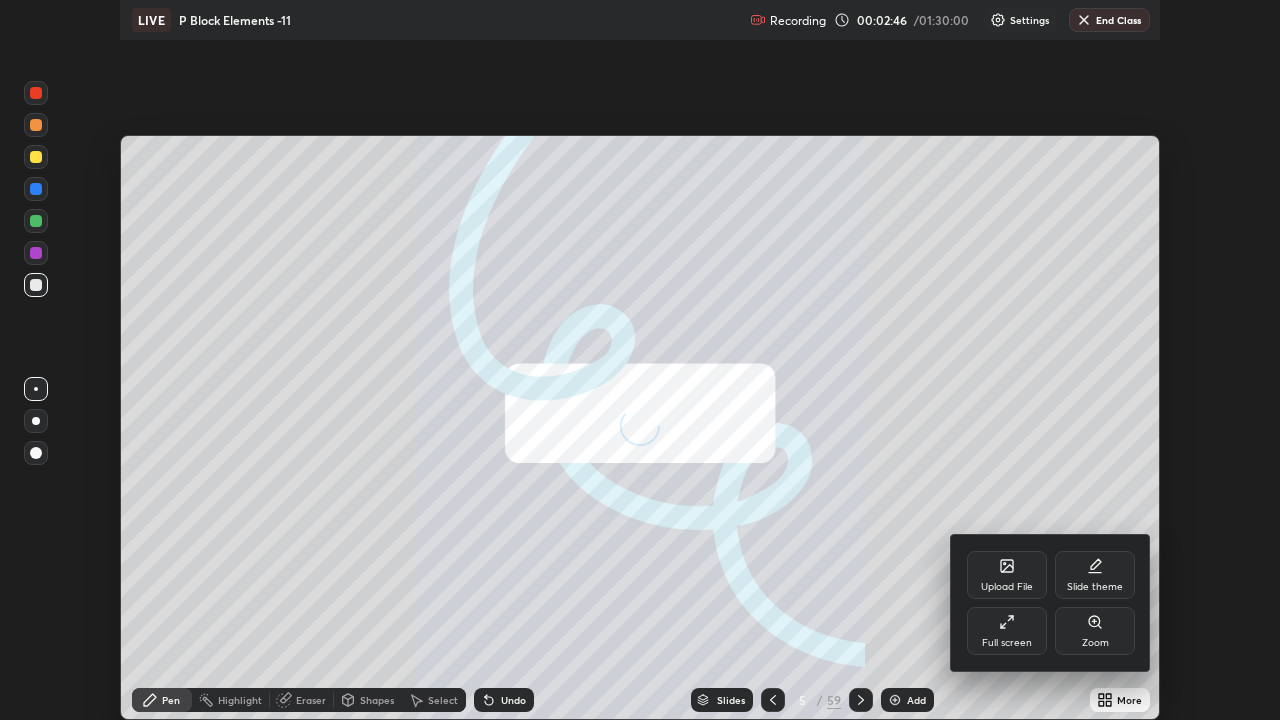 scroll, scrollTop: 99280, scrollLeft: 98720, axis: both 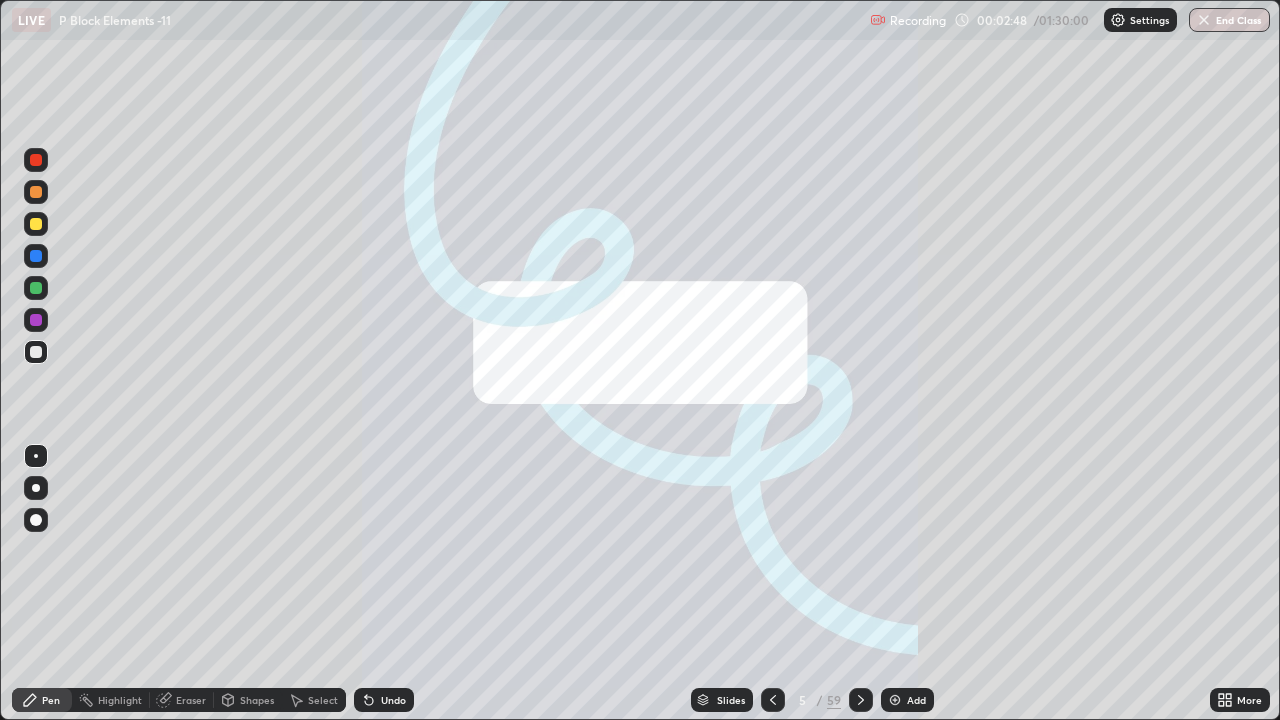 click at bounding box center (895, 700) 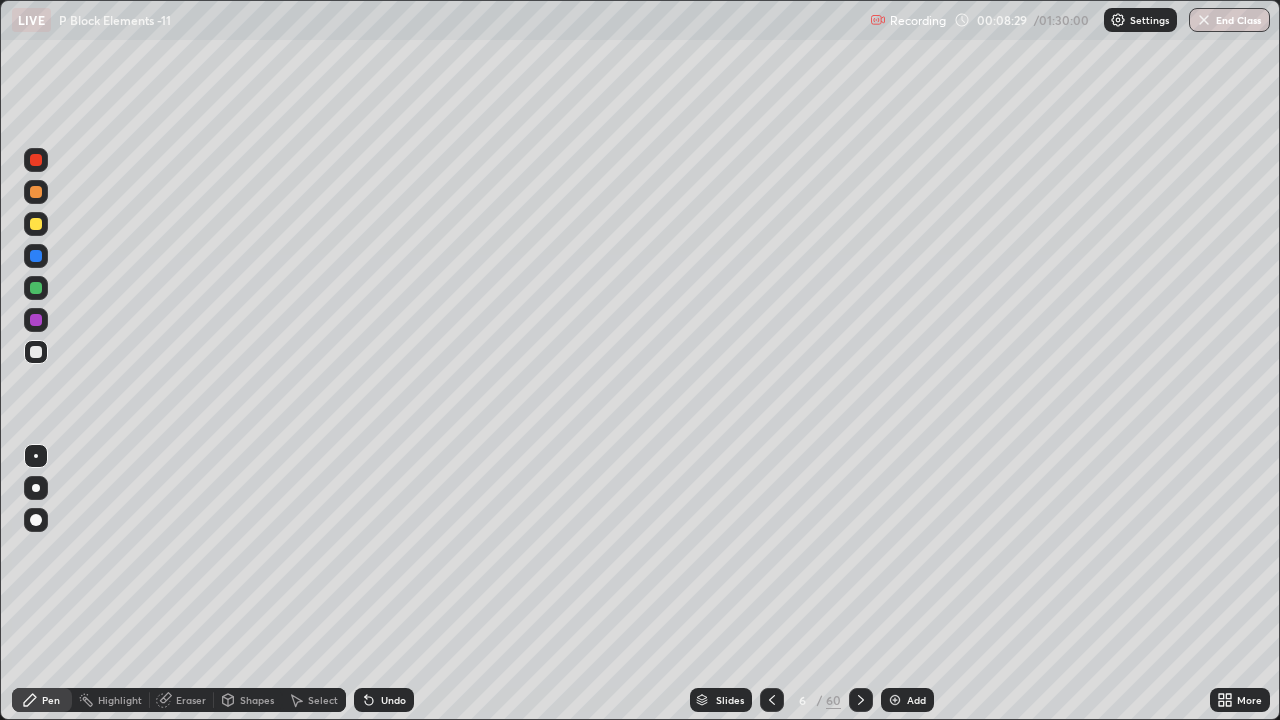 click at bounding box center [36, 352] 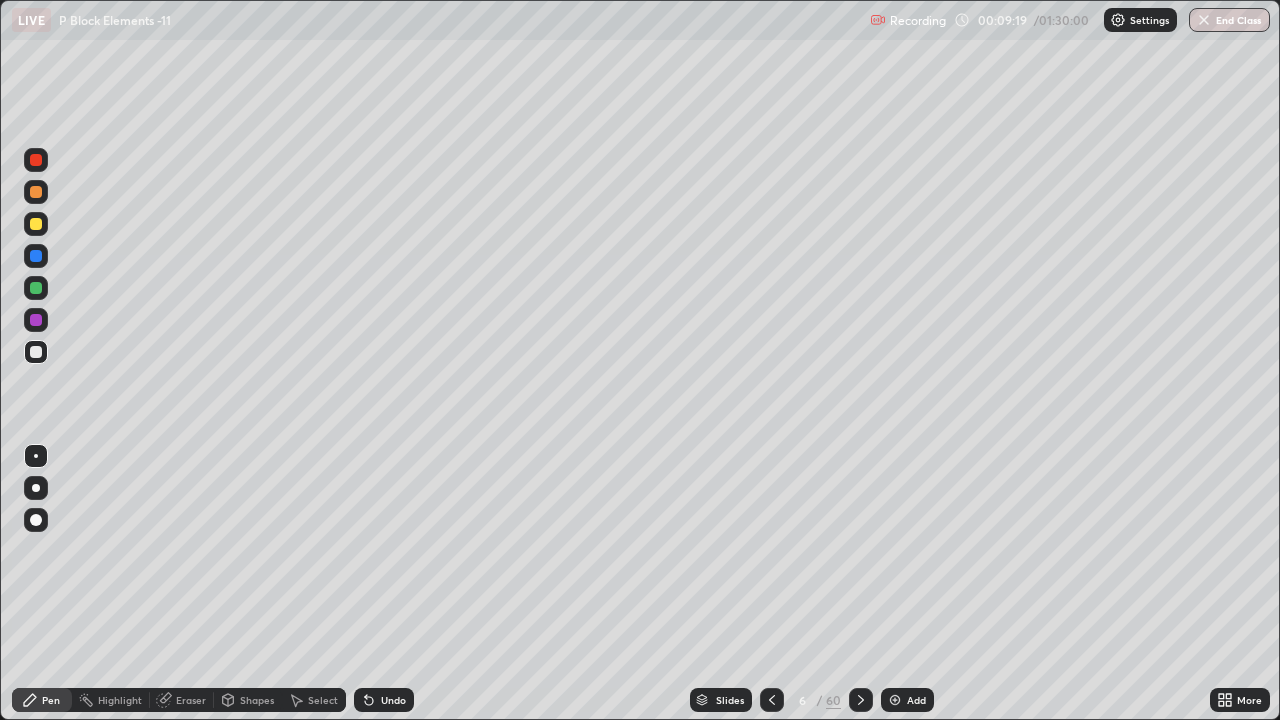 click at bounding box center (895, 700) 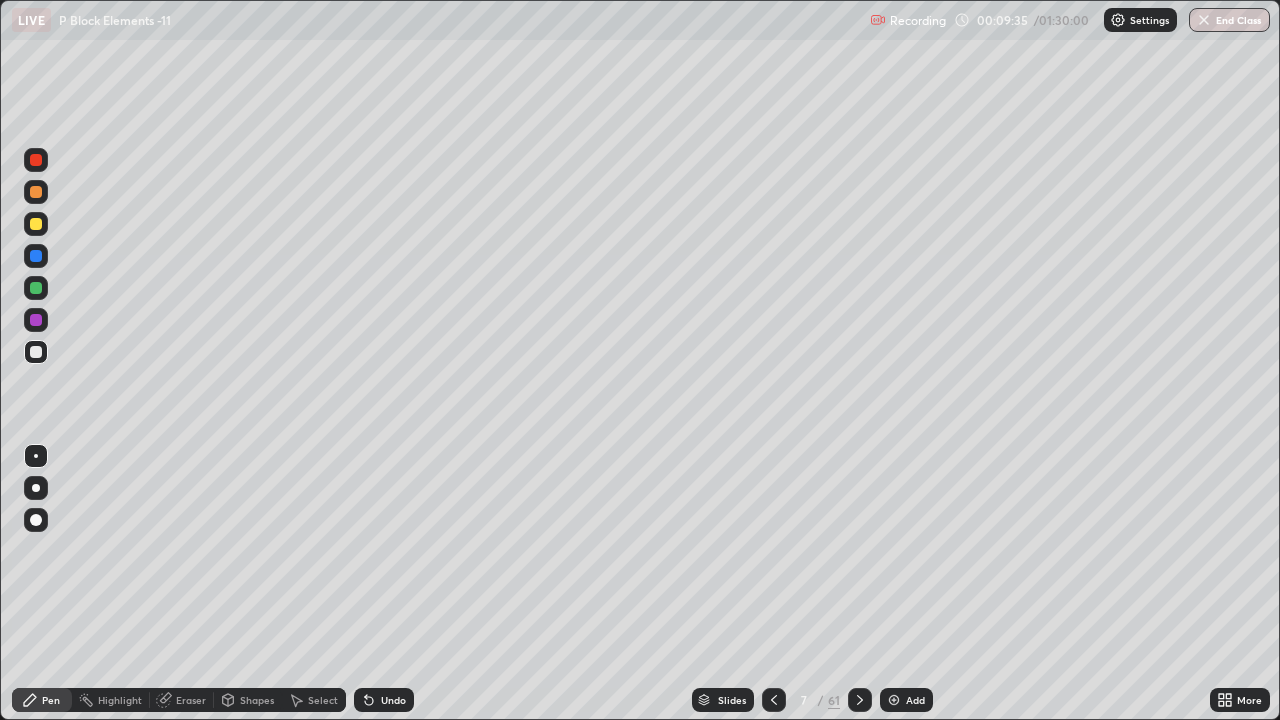 click on "Eraser" at bounding box center [191, 700] 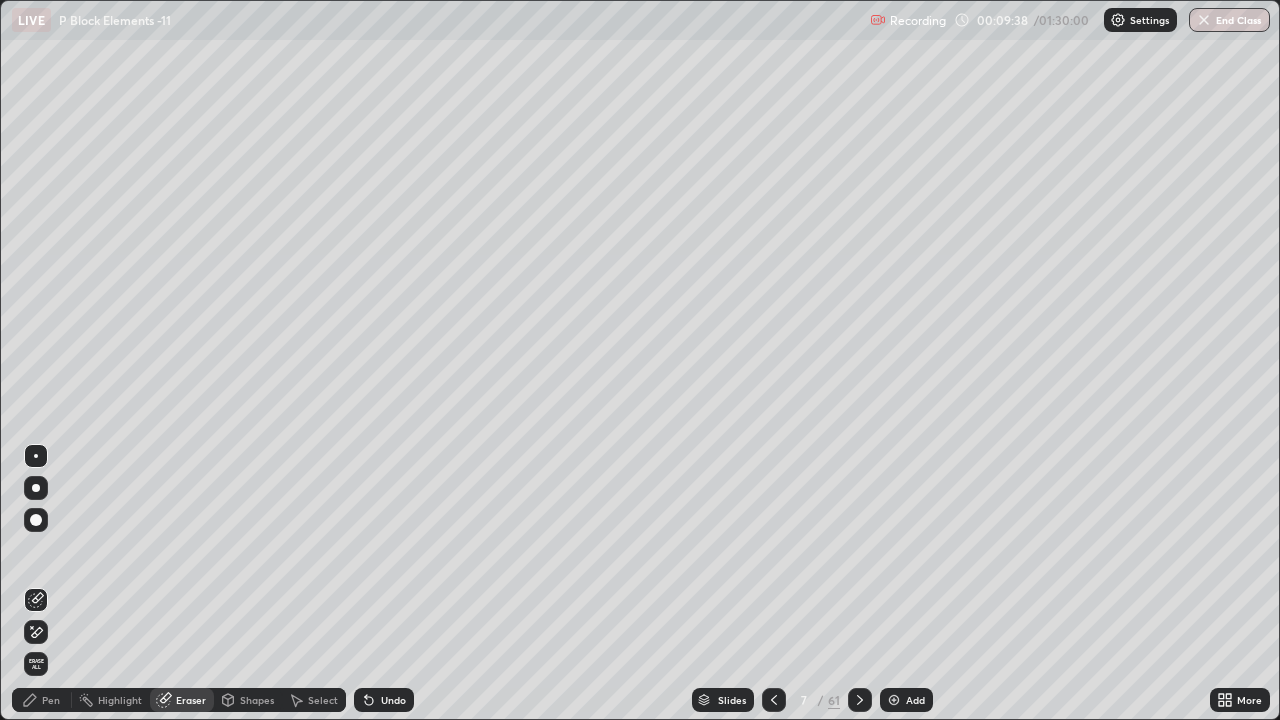 click on "Pen" at bounding box center (51, 700) 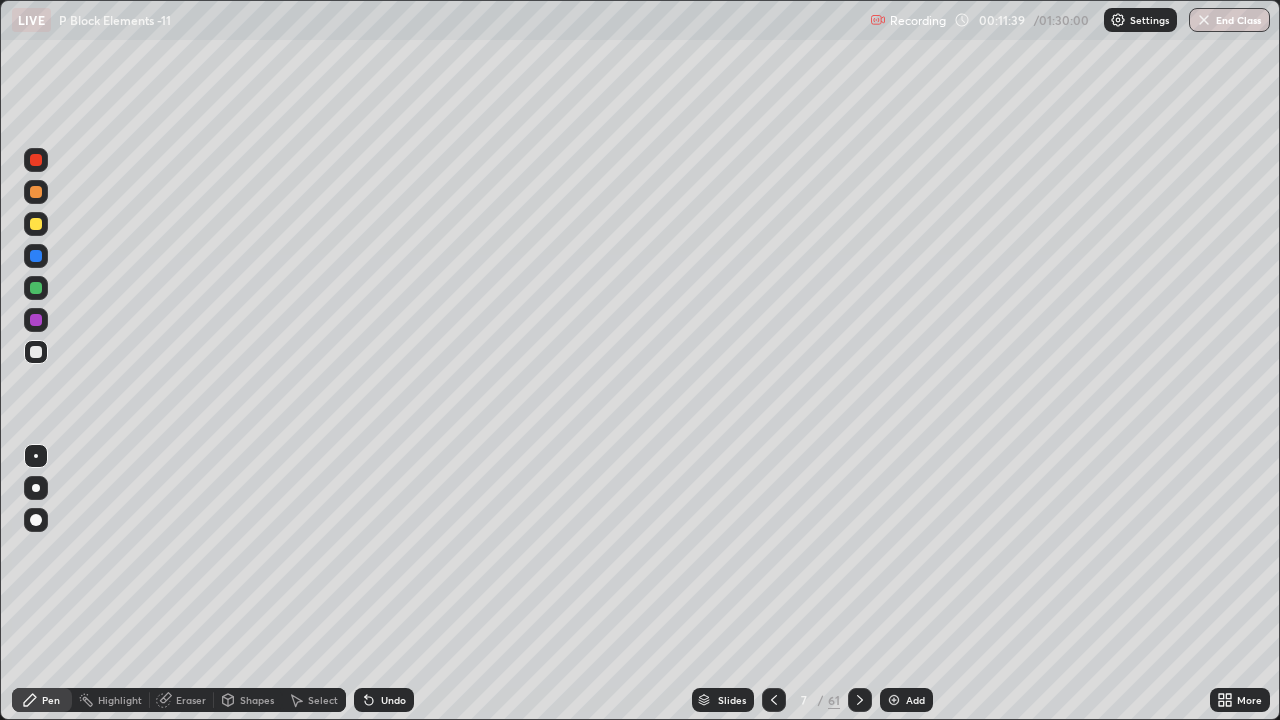 click at bounding box center [36, 352] 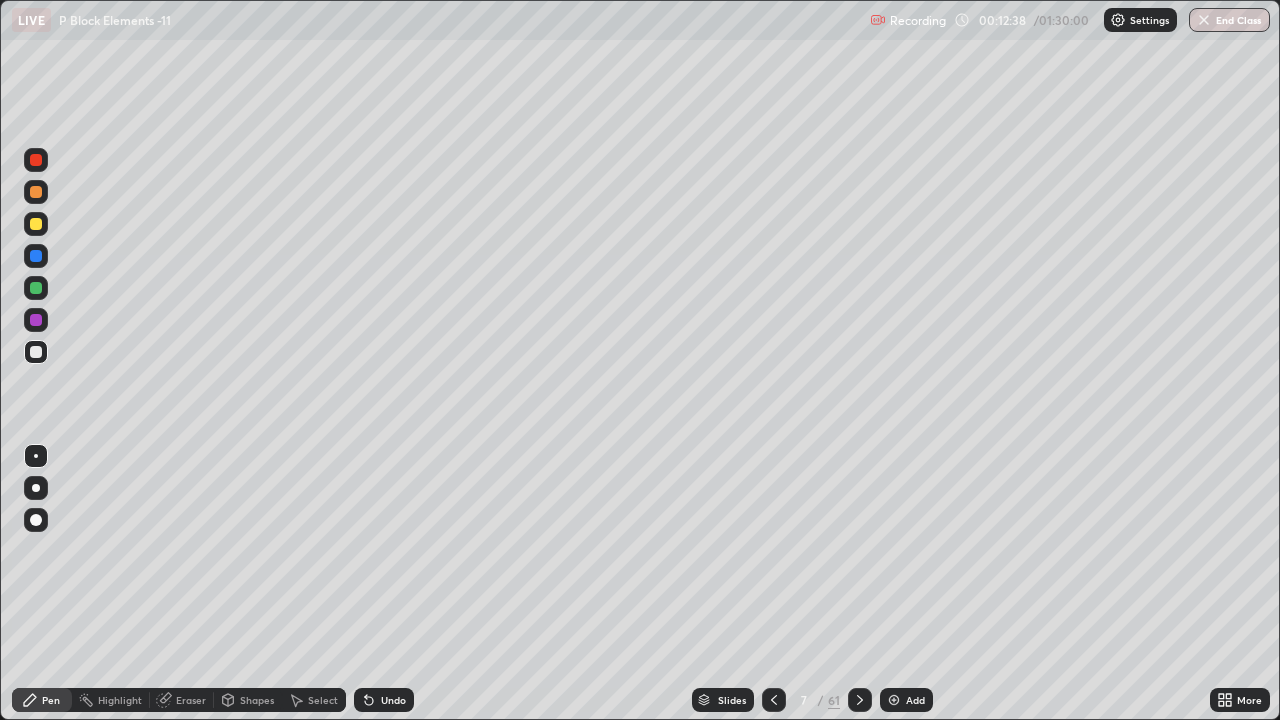 click at bounding box center [36, 224] 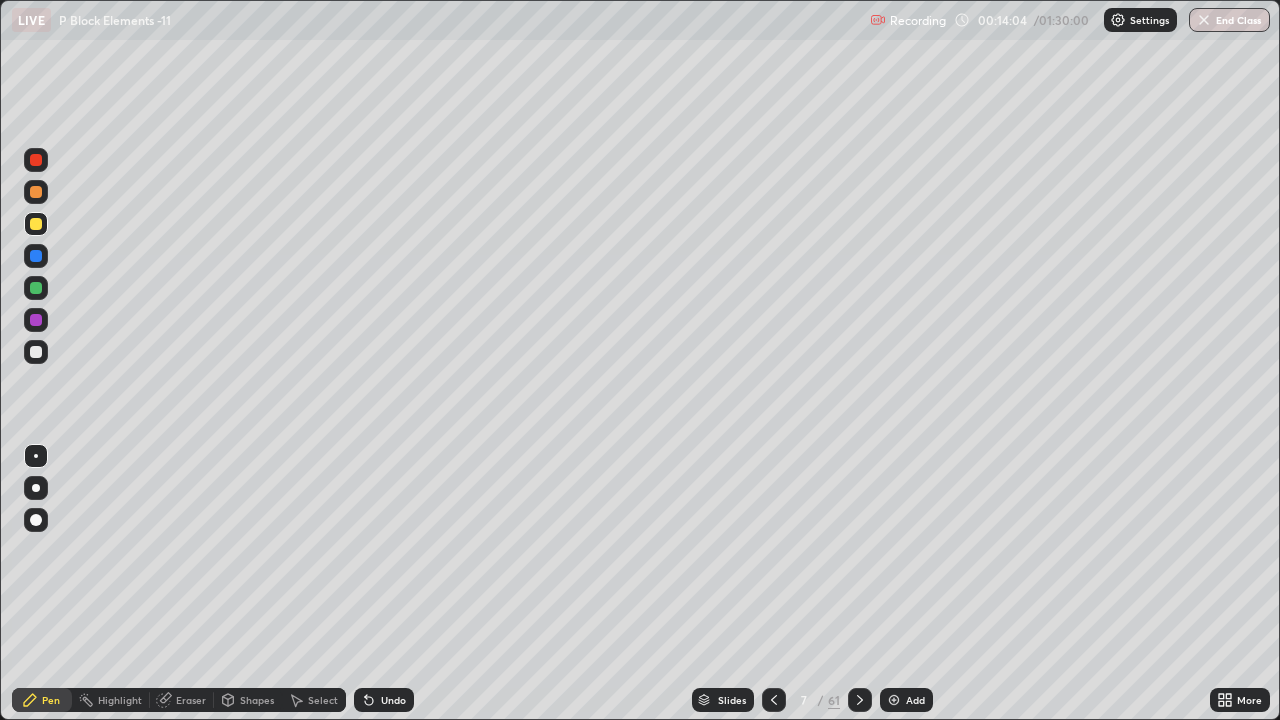 click on "Add" at bounding box center (906, 700) 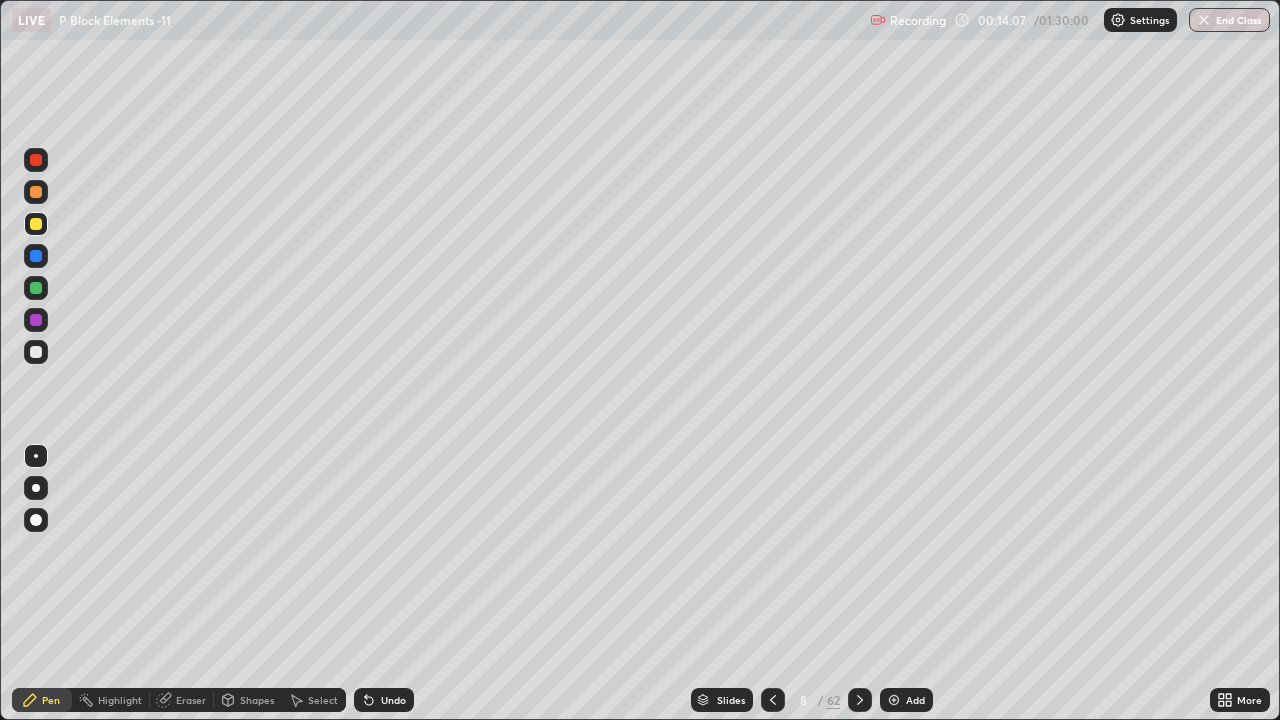 click at bounding box center (36, 352) 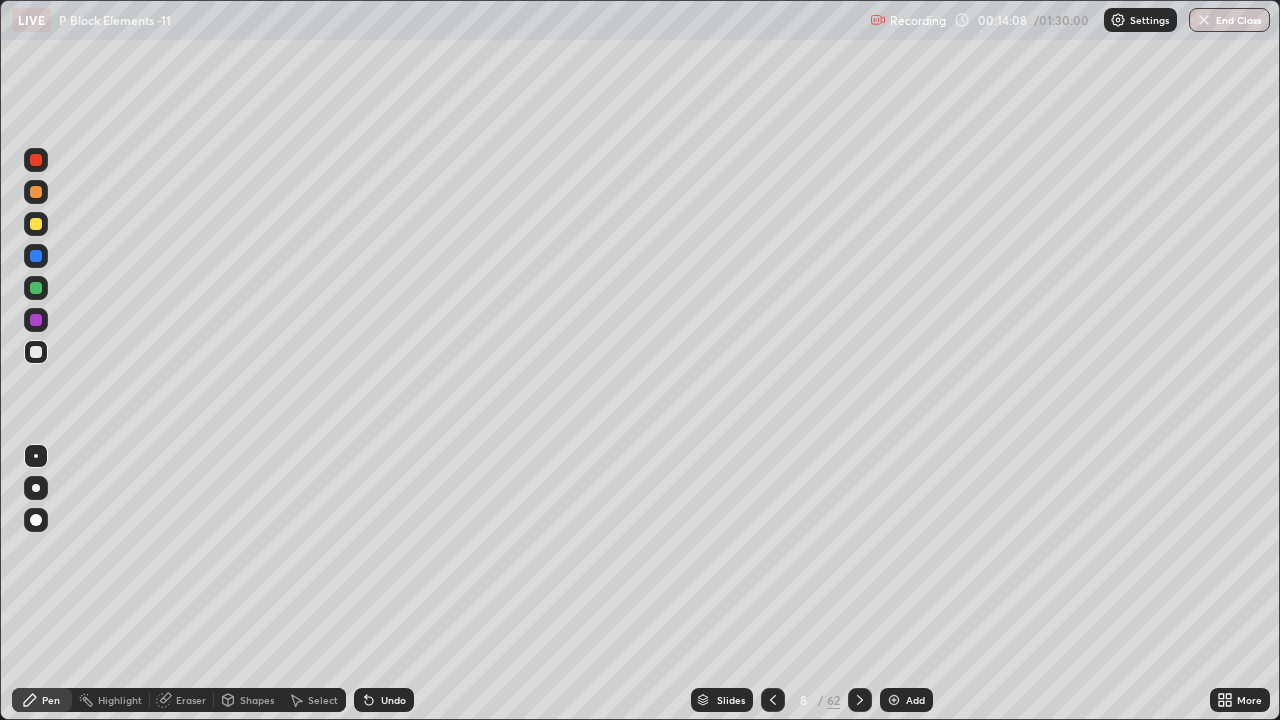 click at bounding box center (36, 352) 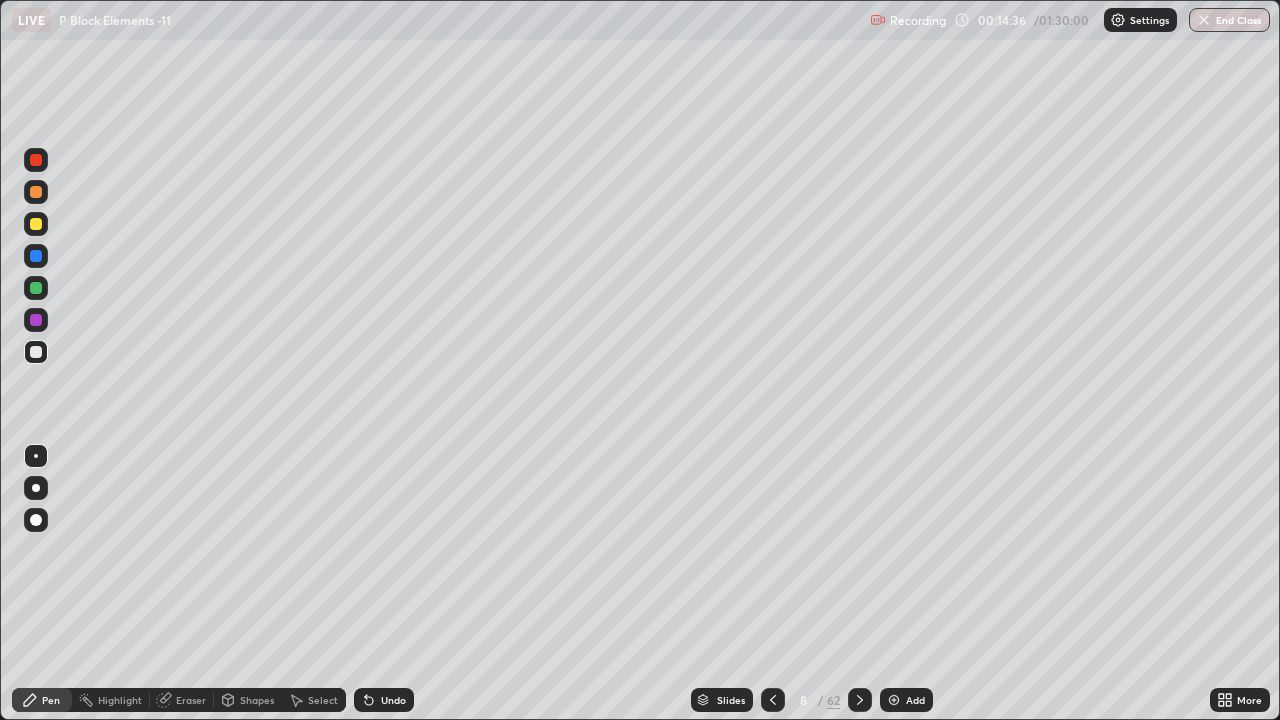 click 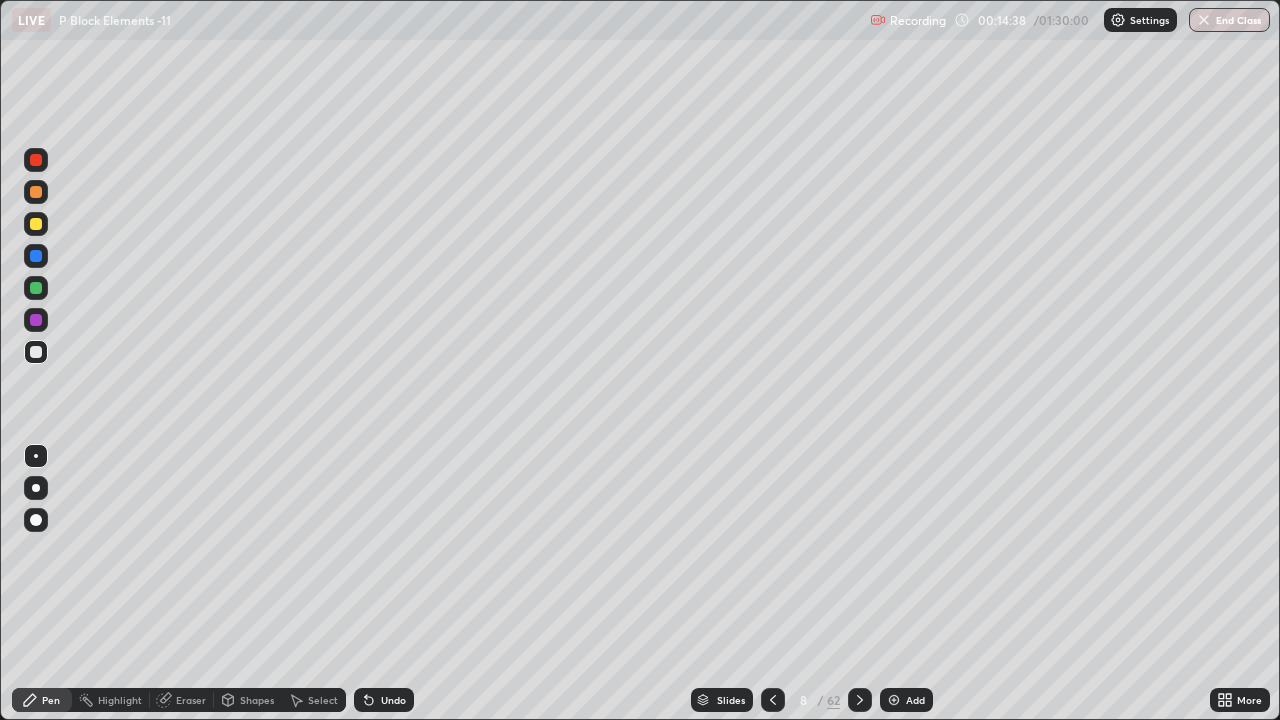 click at bounding box center [36, 352] 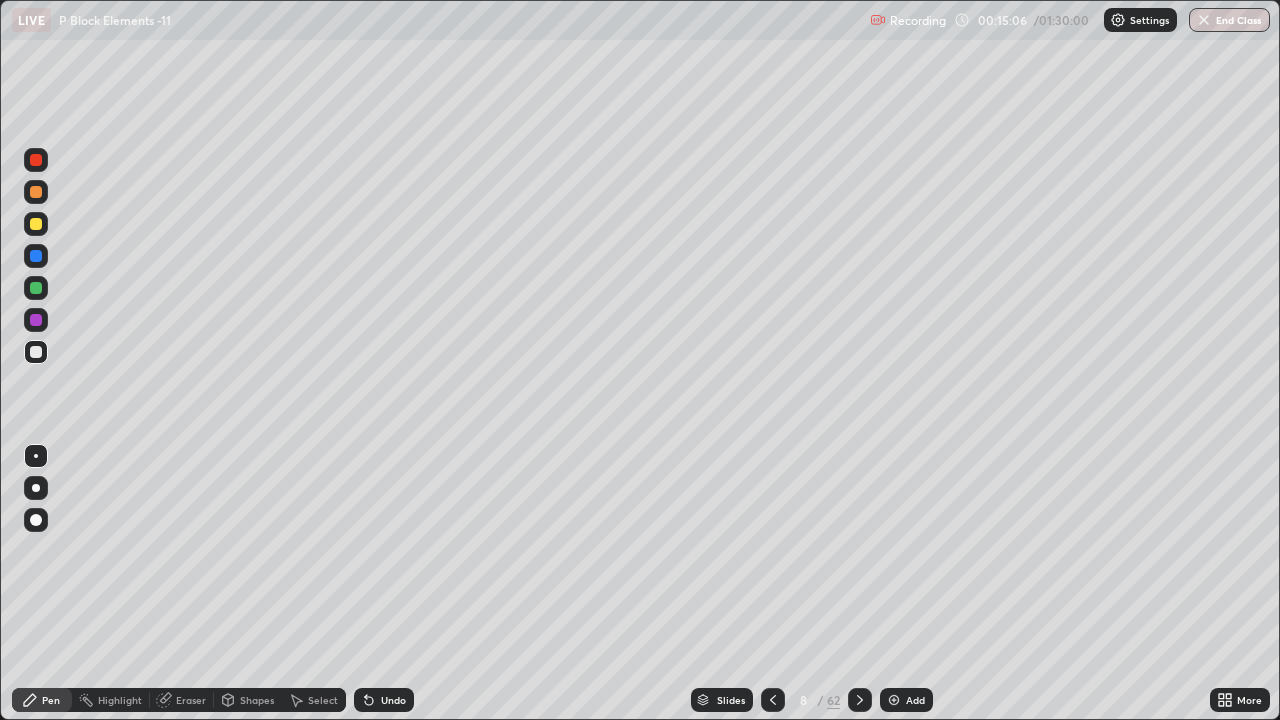 click at bounding box center [36, 224] 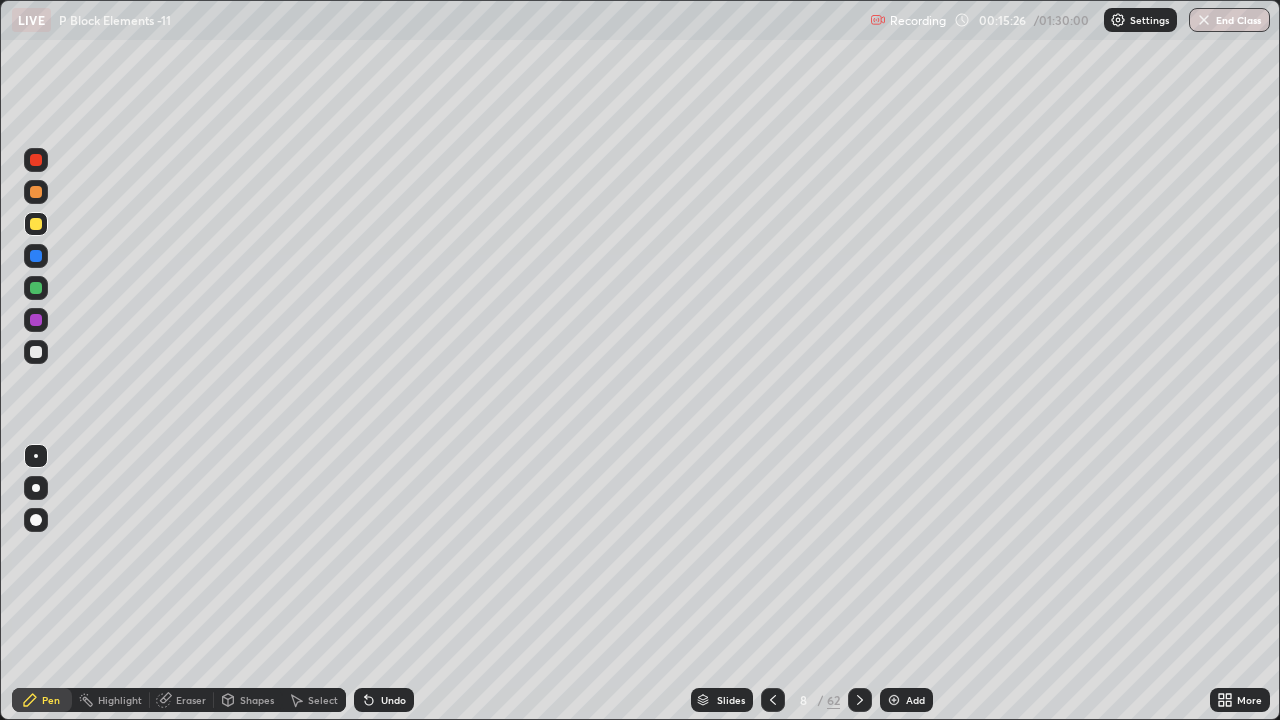 click at bounding box center [36, 320] 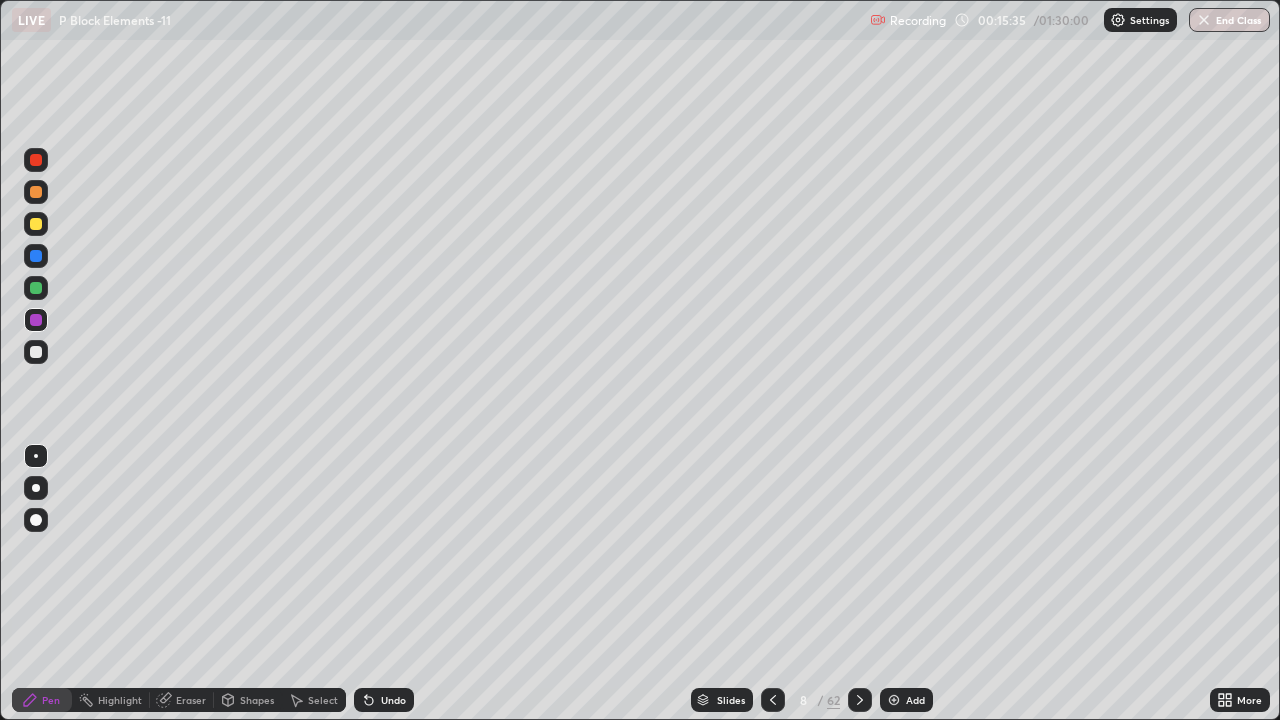 click 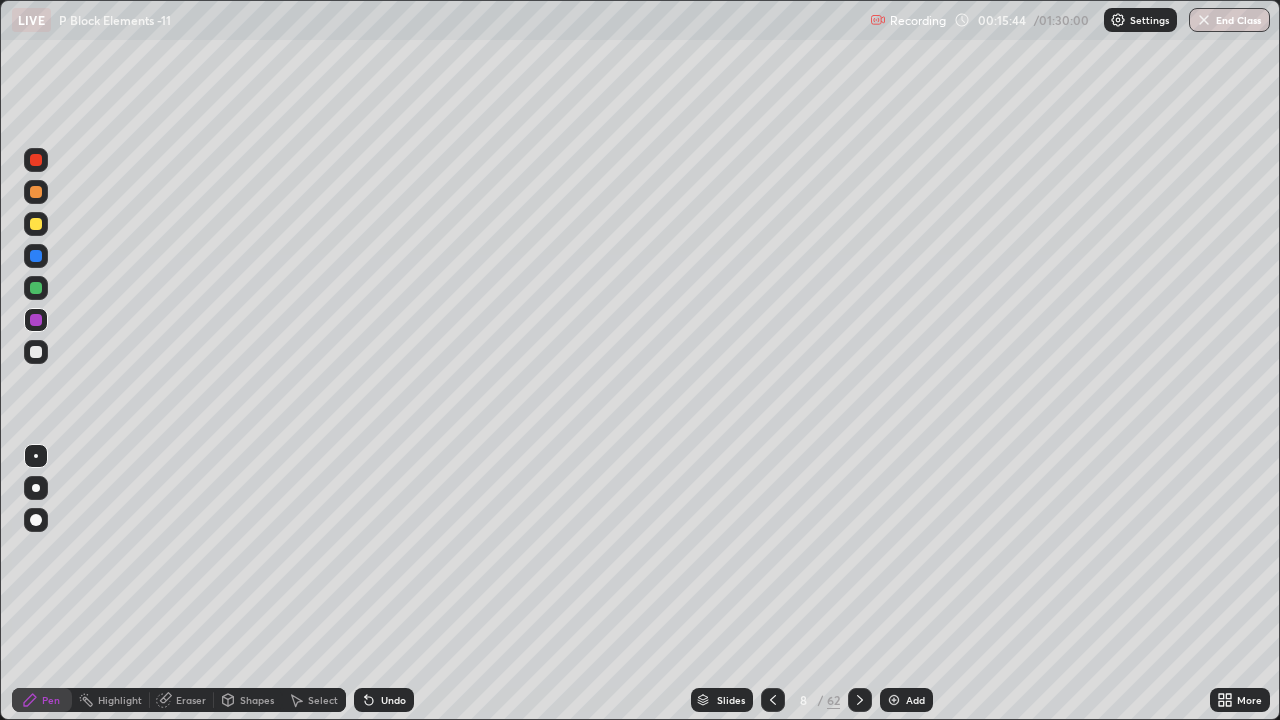 click at bounding box center [36, 352] 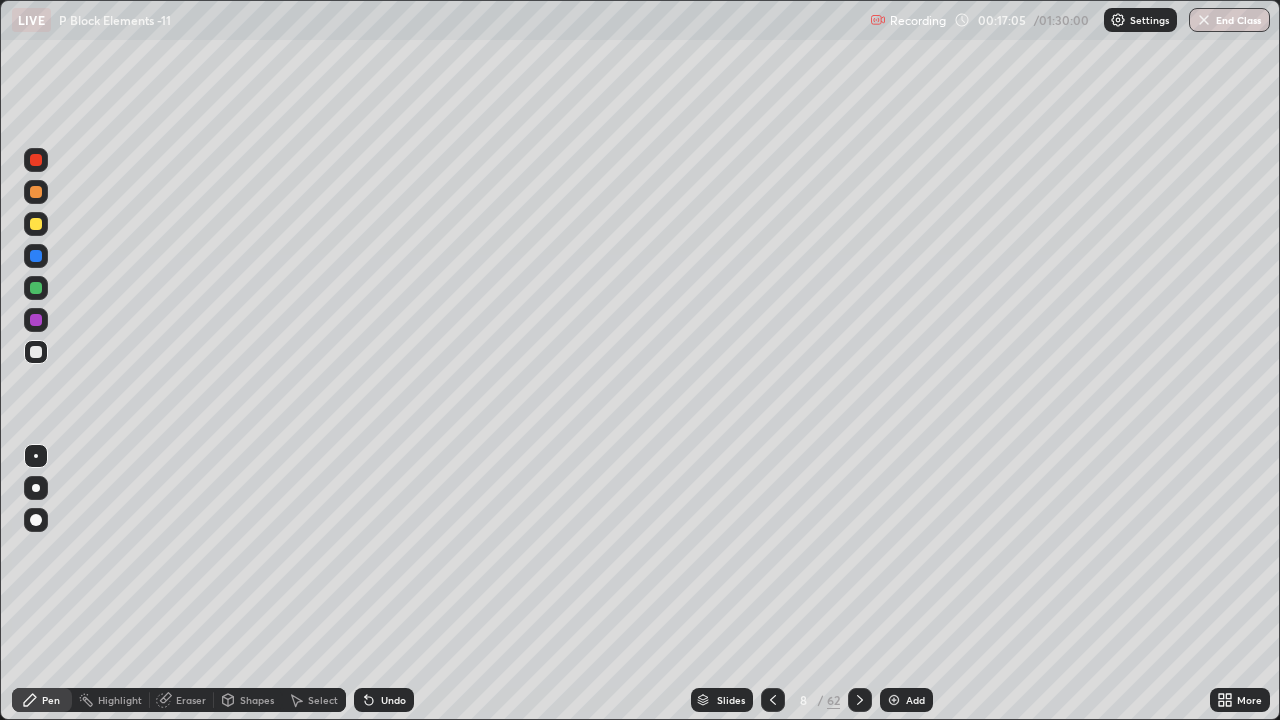click on "Pen" at bounding box center [51, 700] 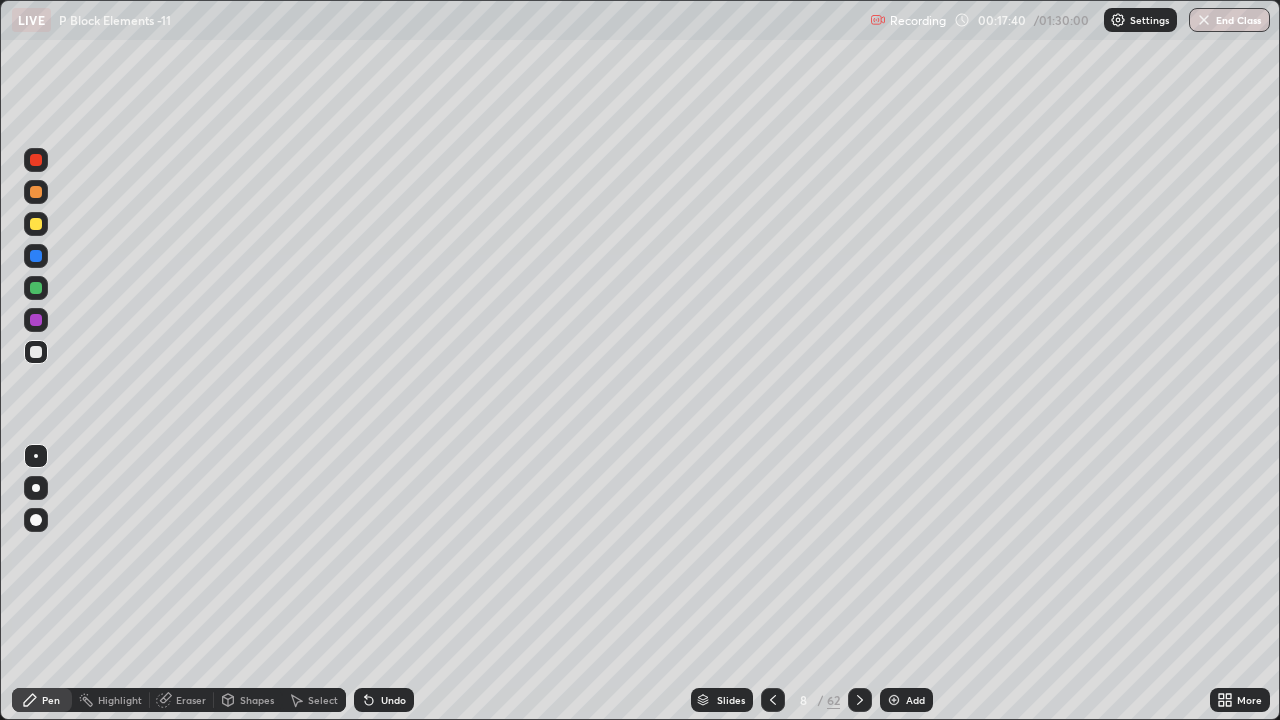 click at bounding box center [36, 192] 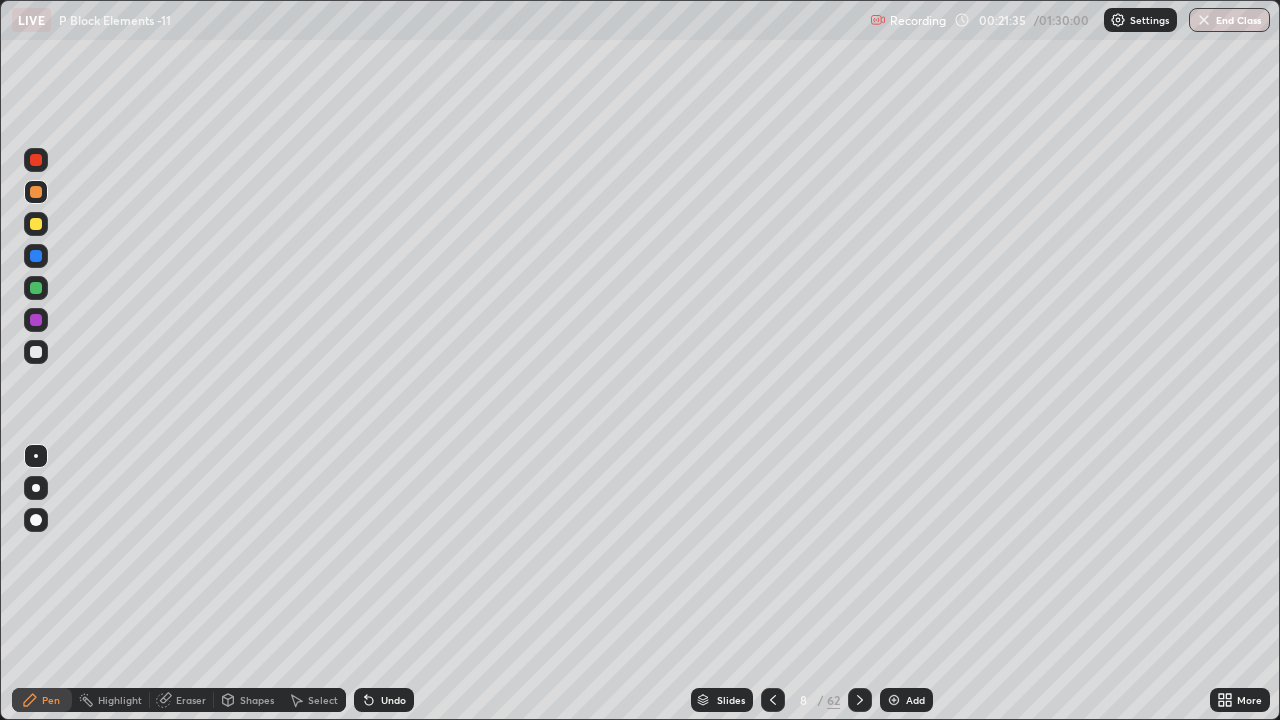 click 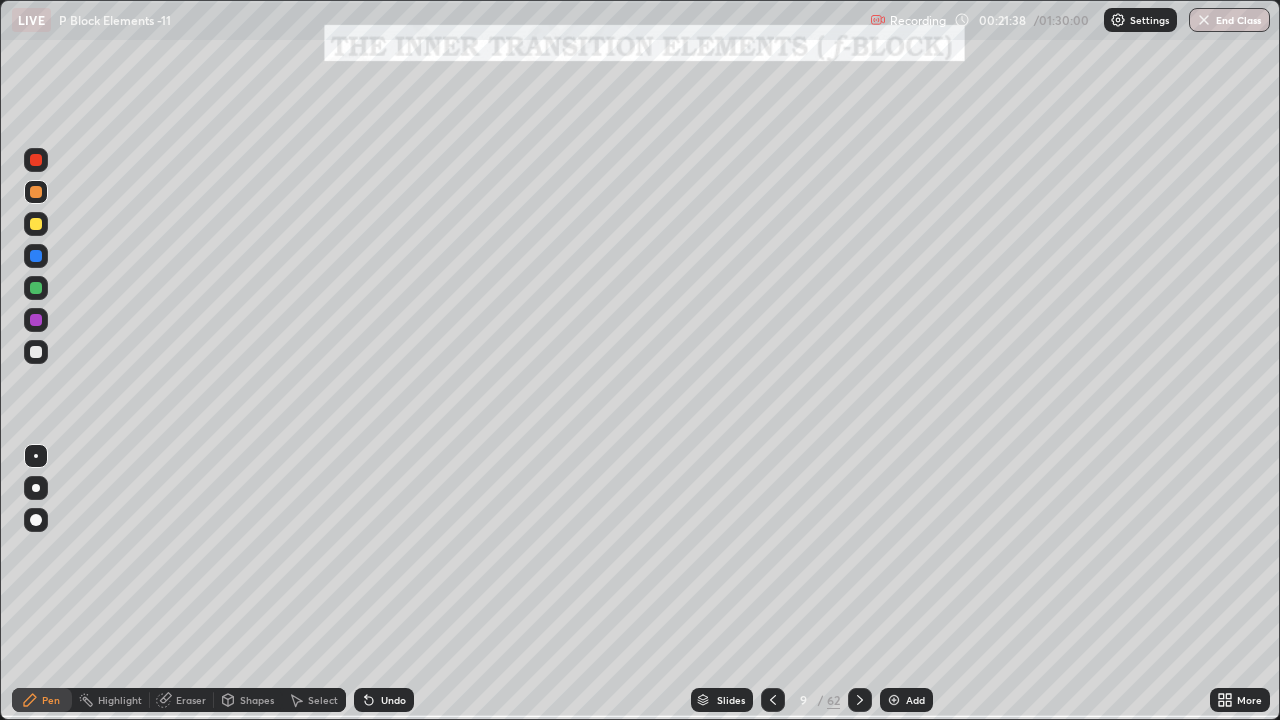click 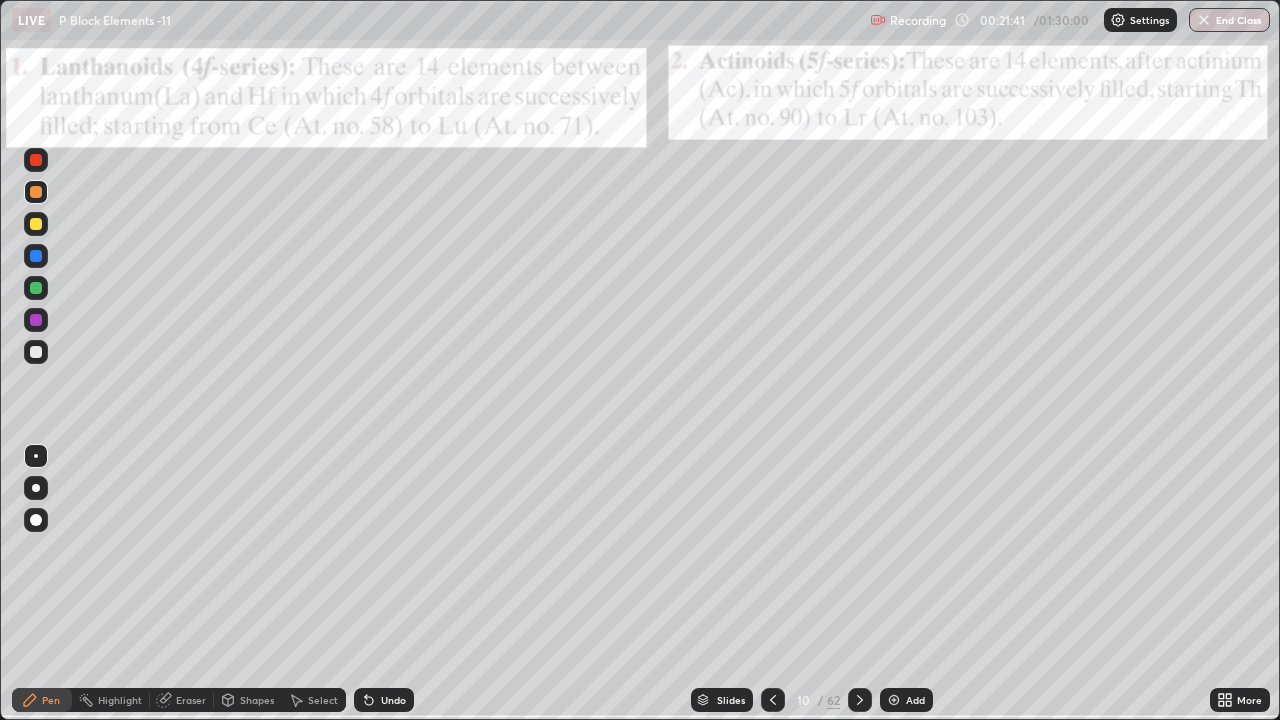 click 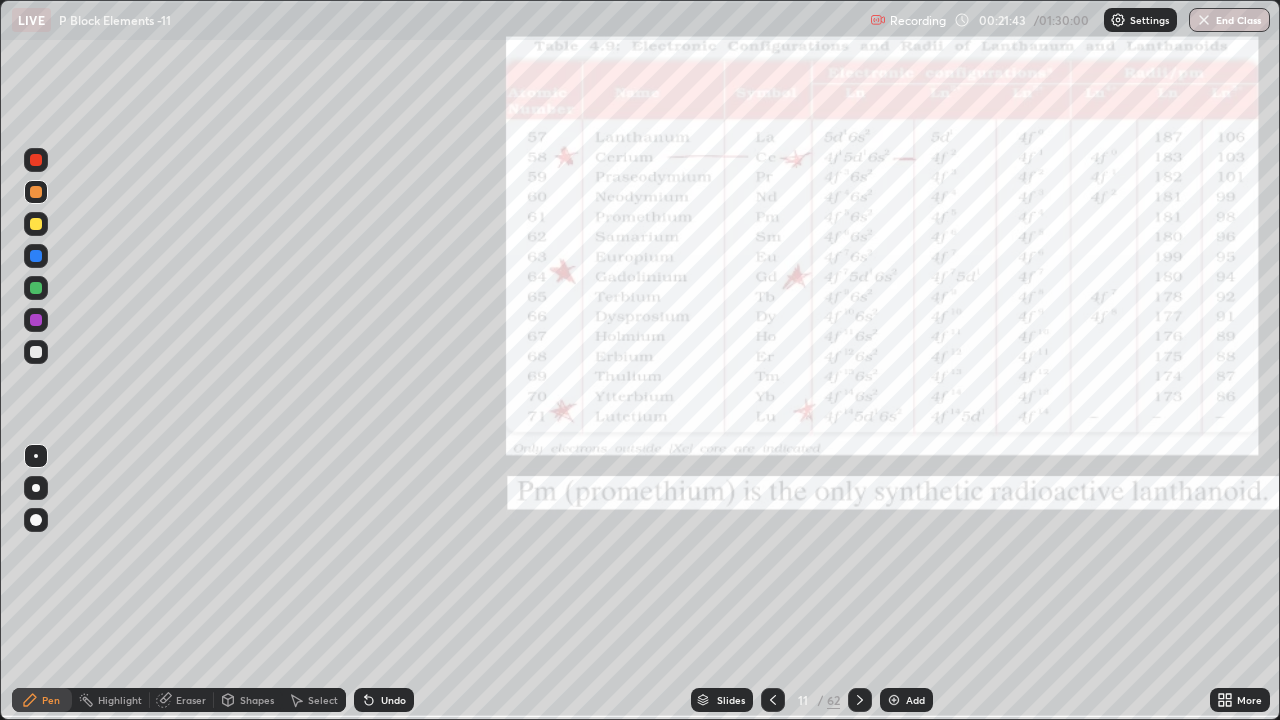 click 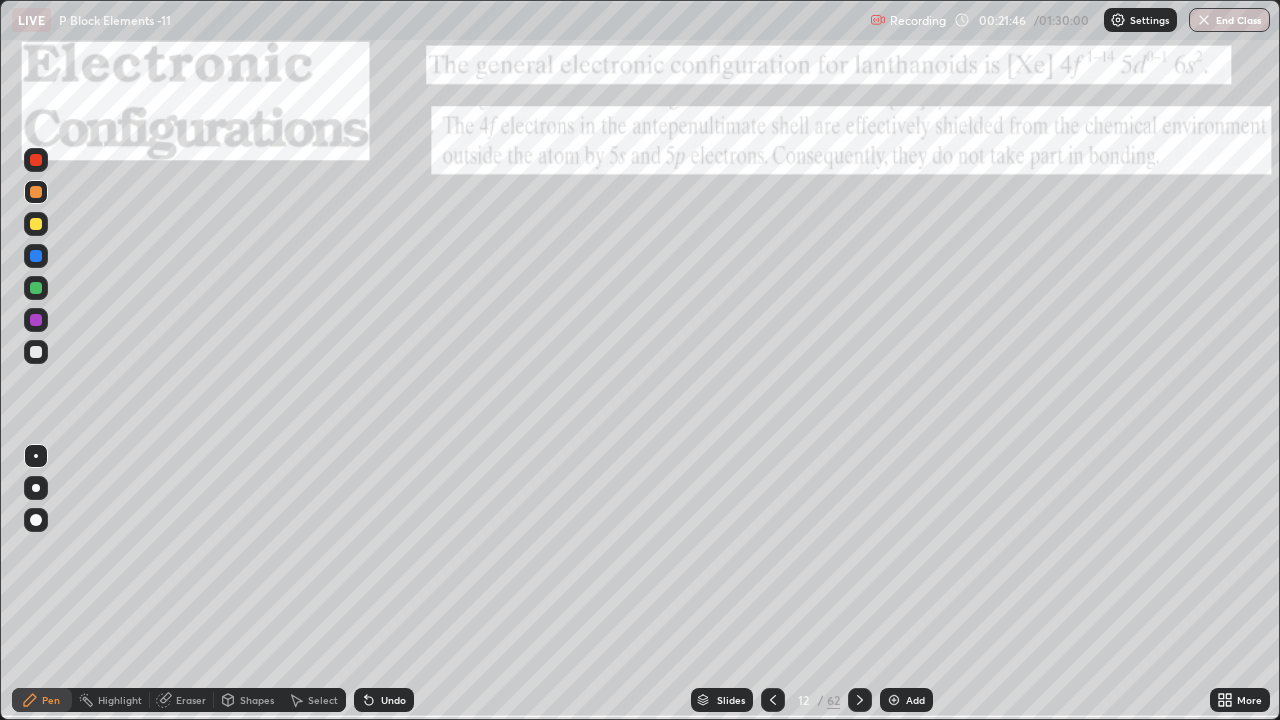 click 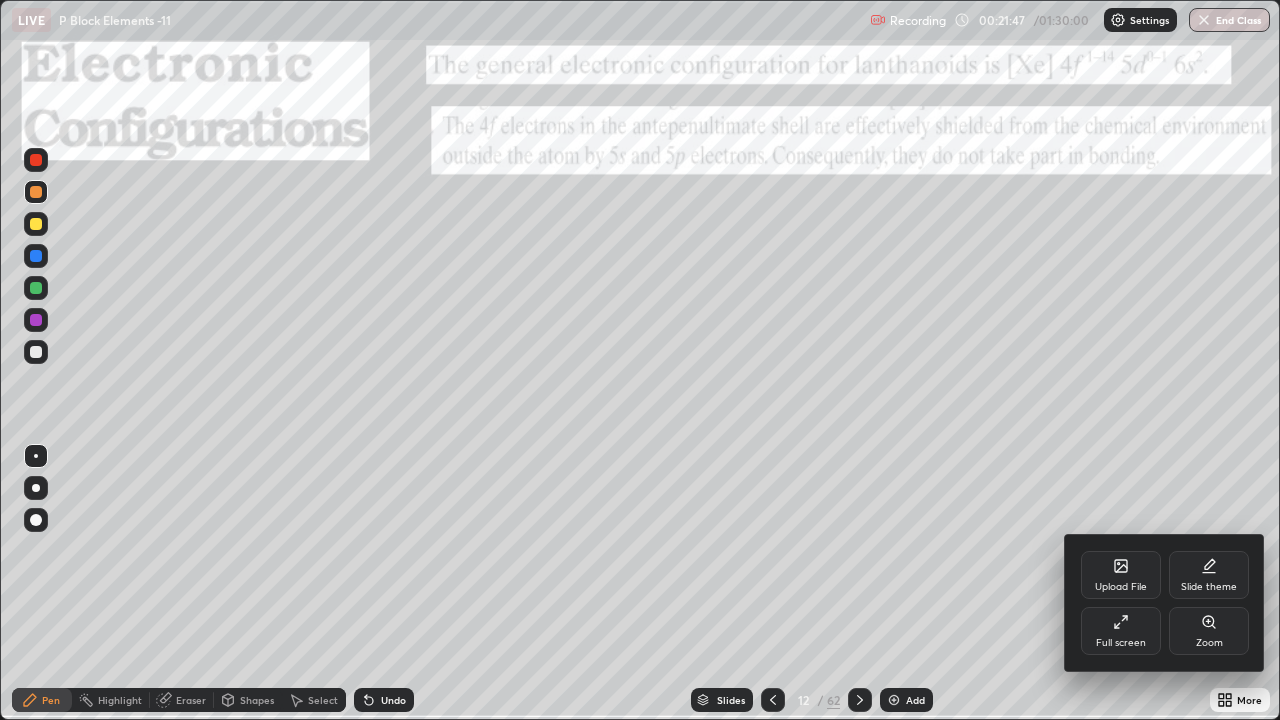 click 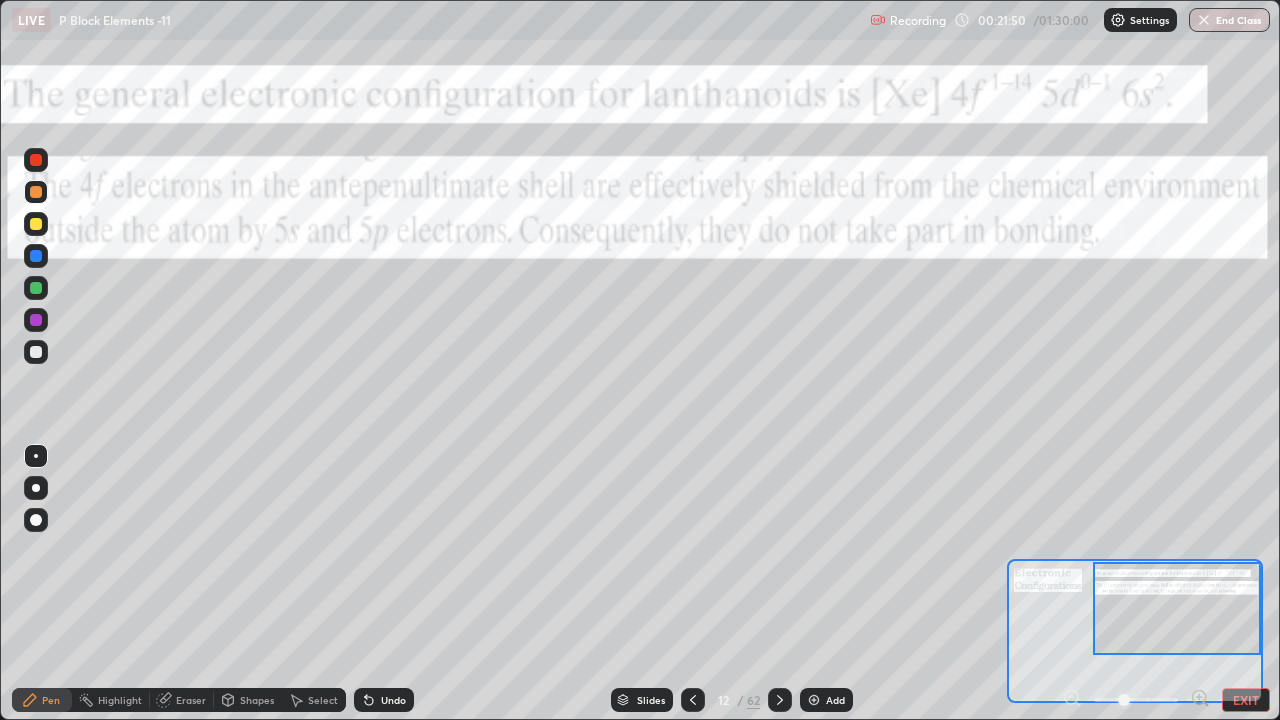 click at bounding box center (36, 320) 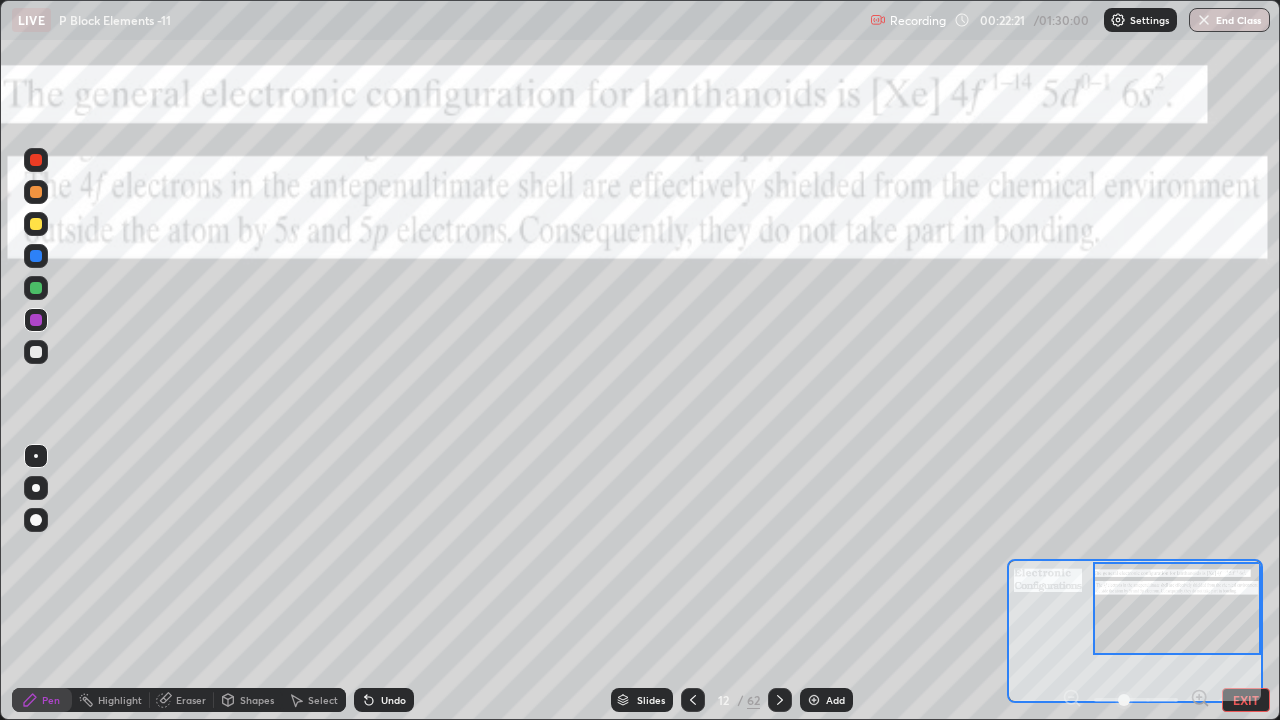 click at bounding box center [36, 224] 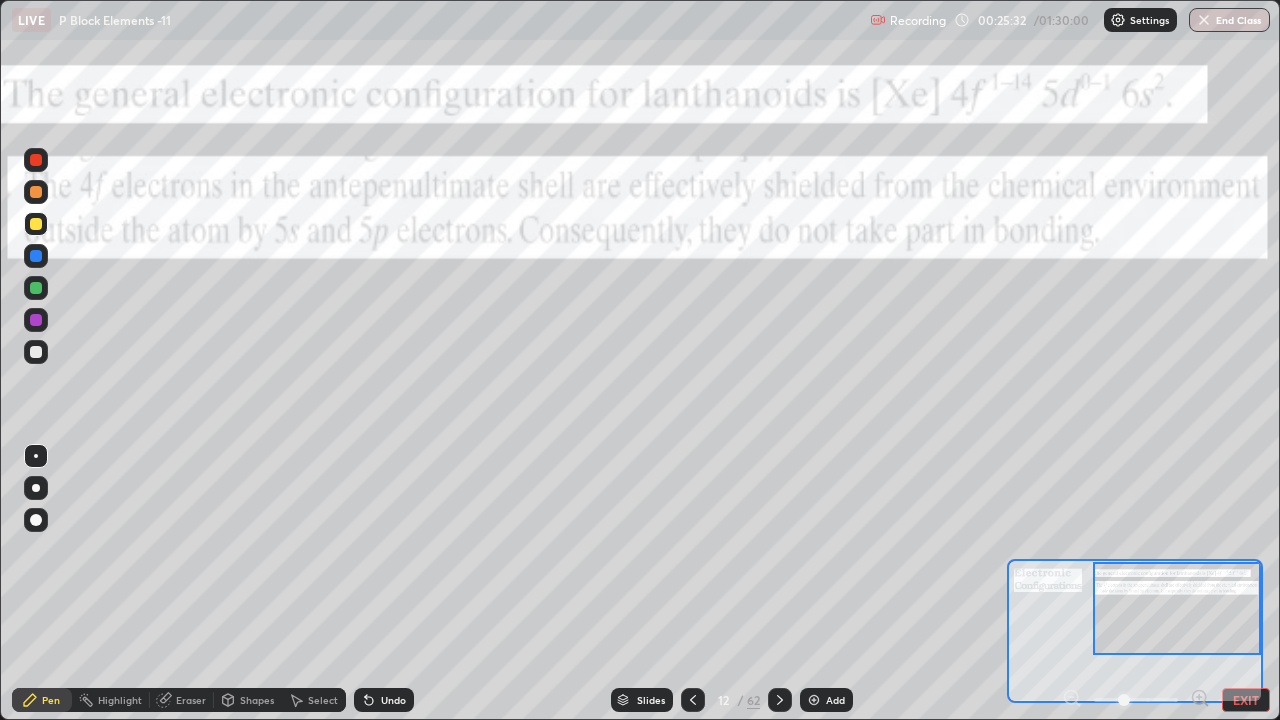 click at bounding box center (36, 256) 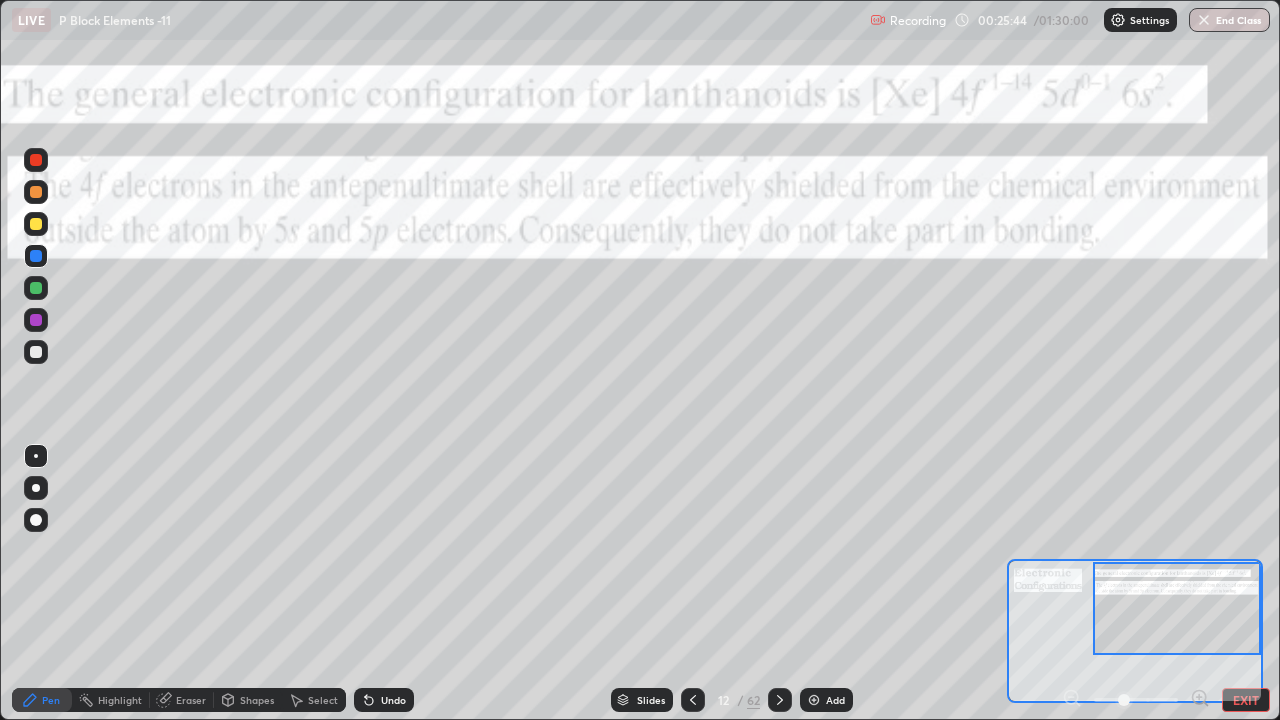 click at bounding box center (36, 352) 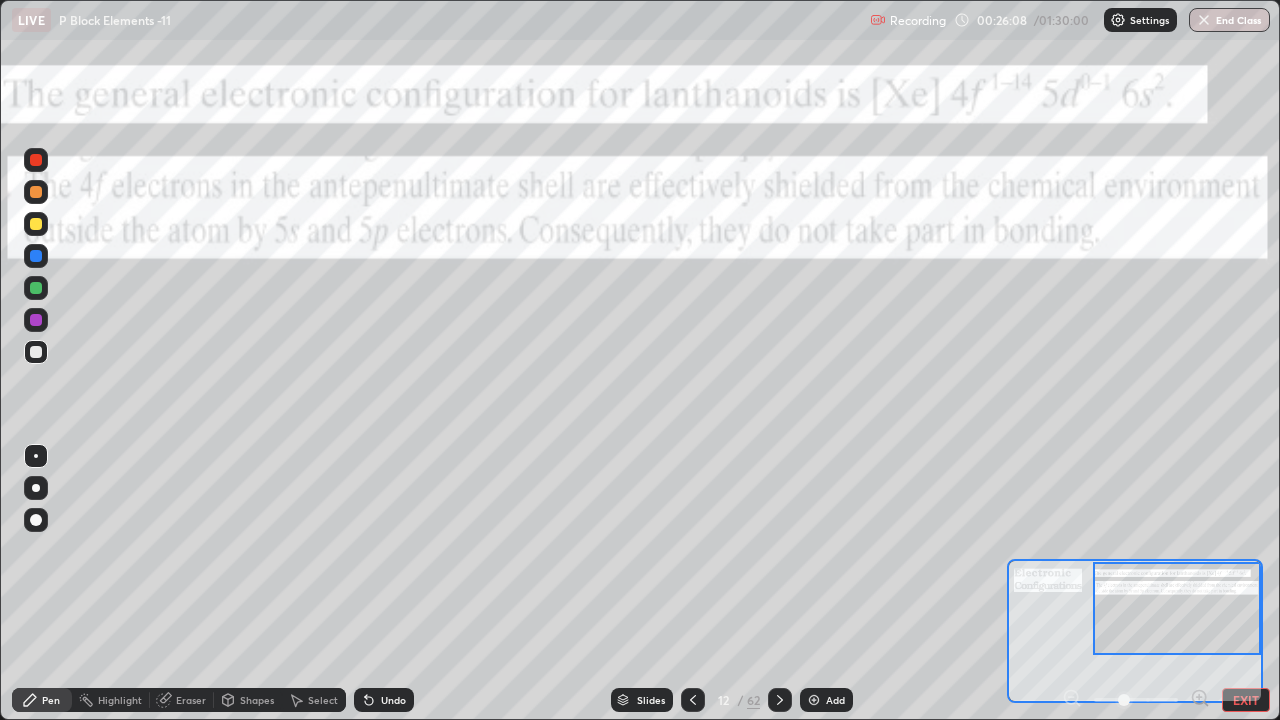 click at bounding box center [36, 320] 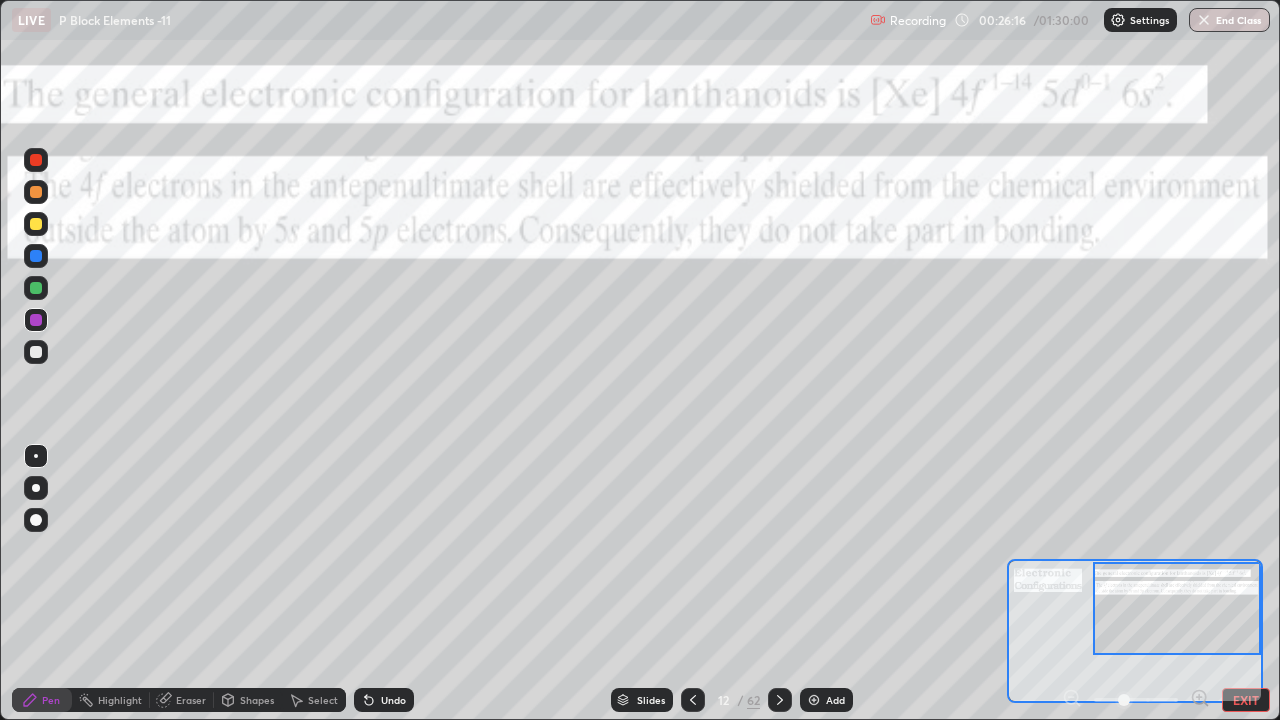 click at bounding box center [36, 352] 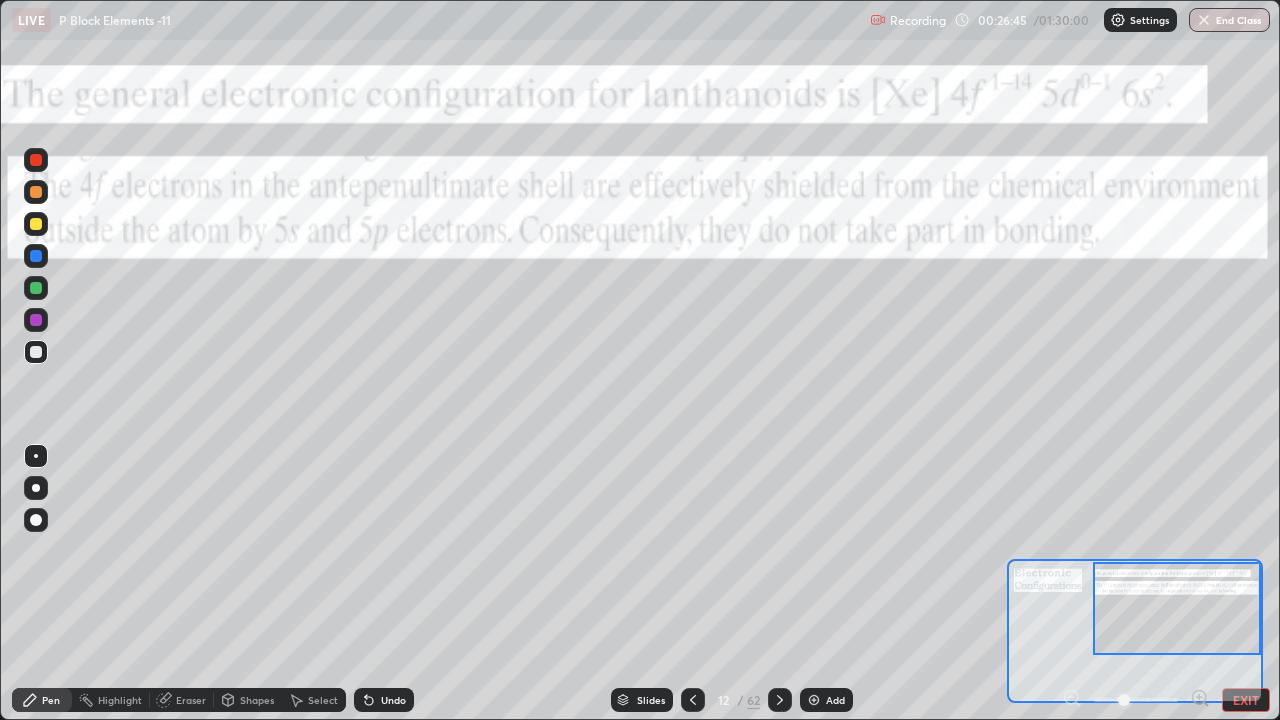 click on "Eraser" at bounding box center (191, 700) 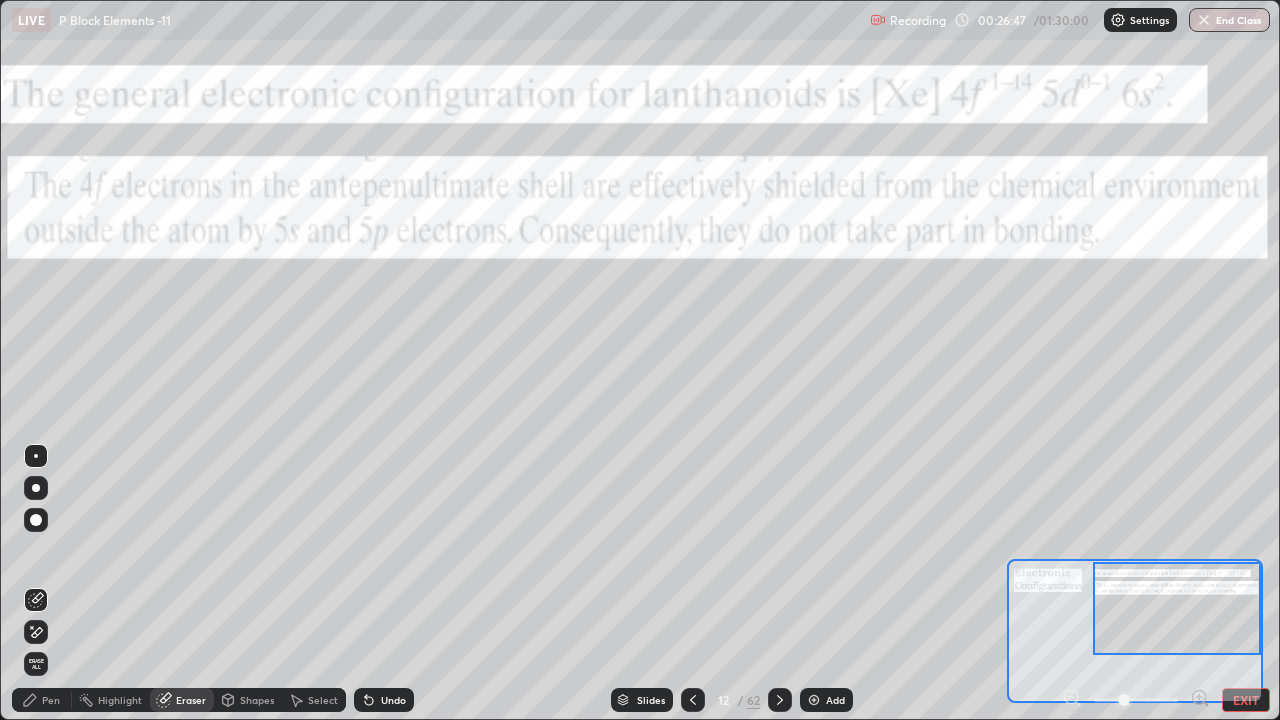 click on "Pen" at bounding box center [51, 700] 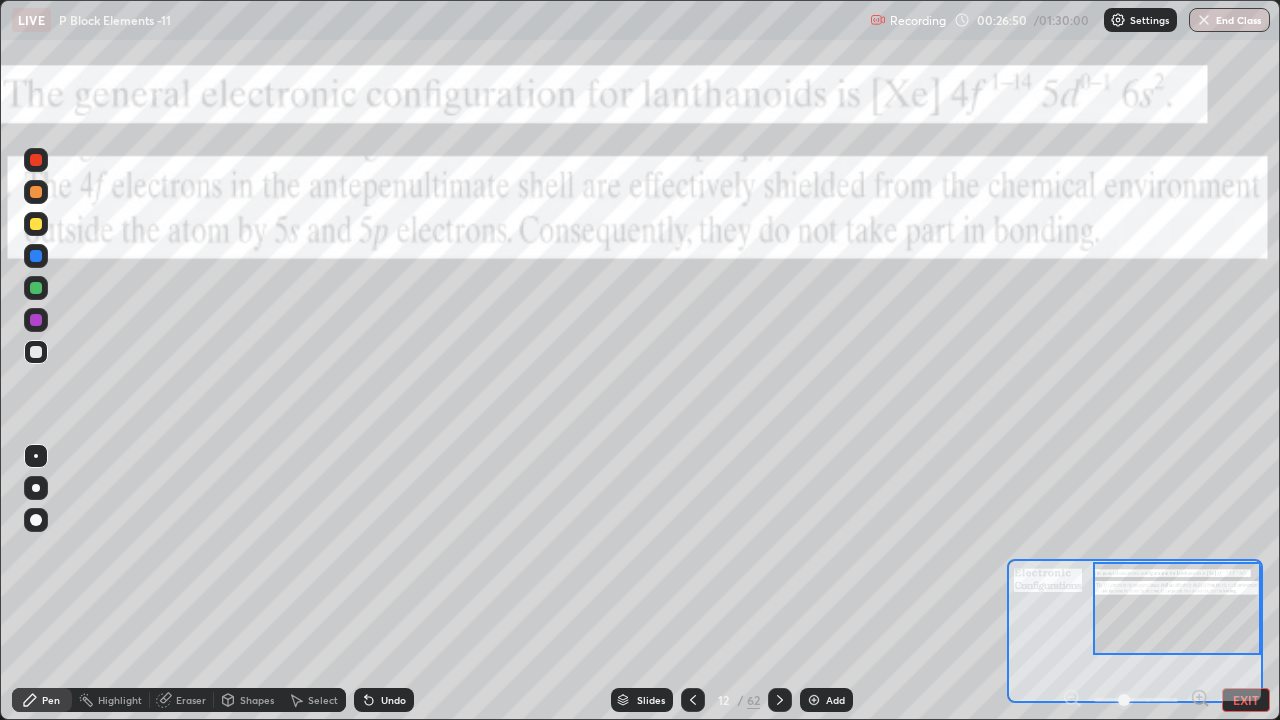 click on "Pen" at bounding box center (51, 700) 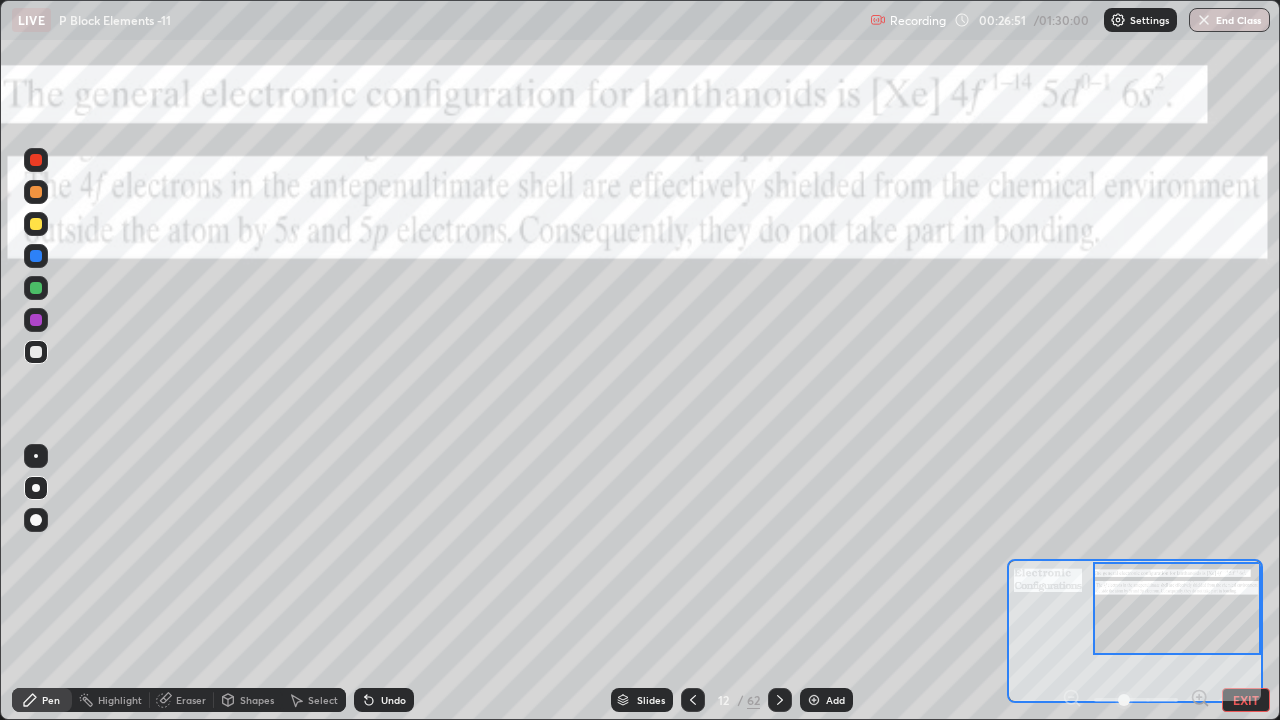 click at bounding box center [36, 224] 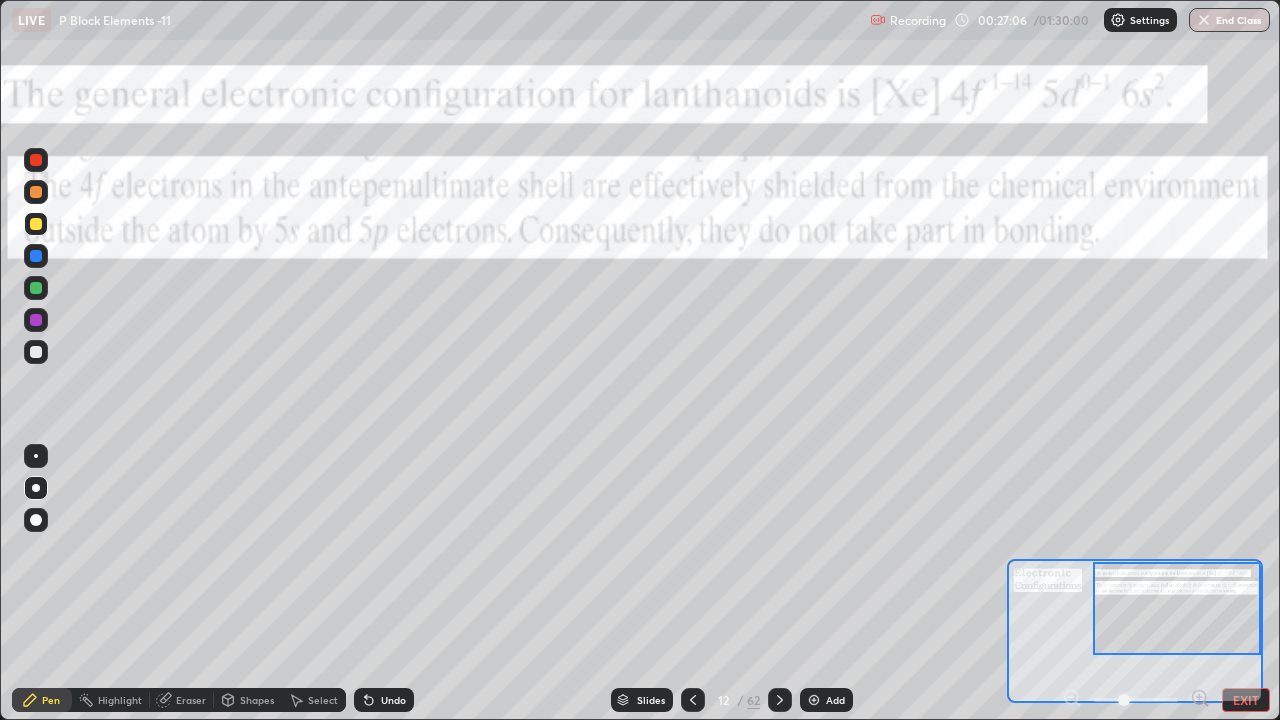 click at bounding box center [36, 456] 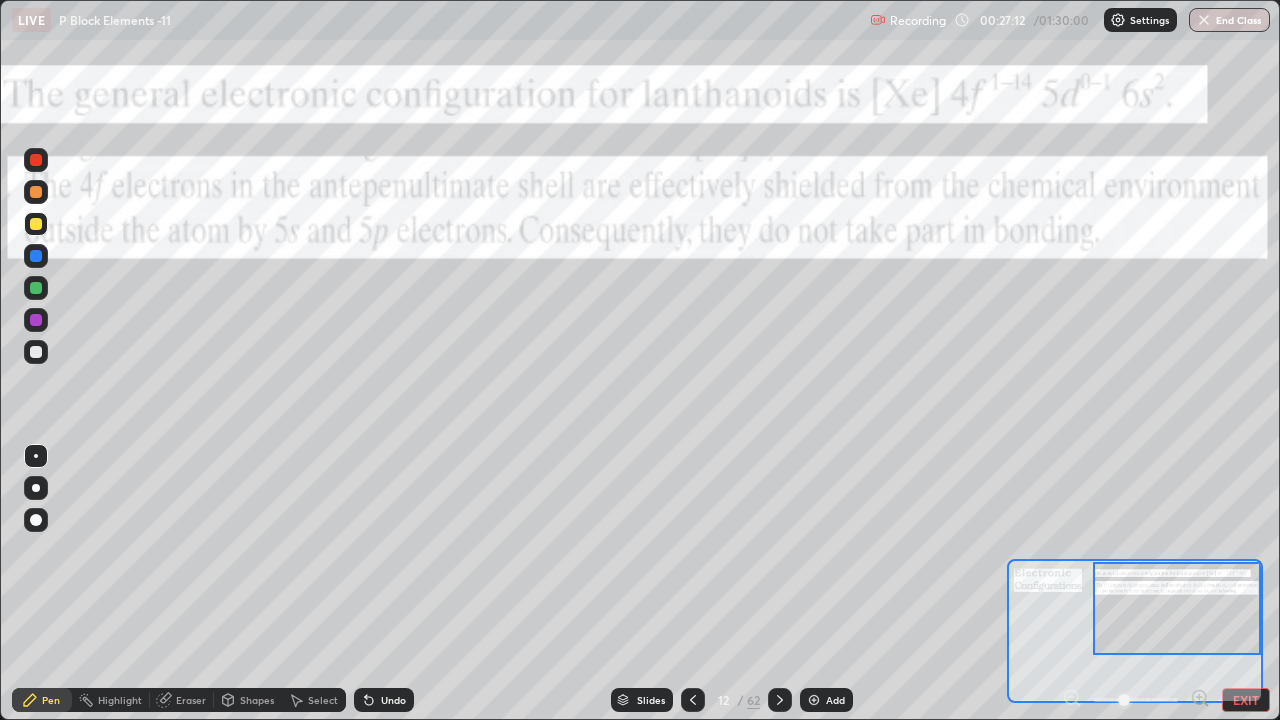 click on "Eraser" at bounding box center [191, 700] 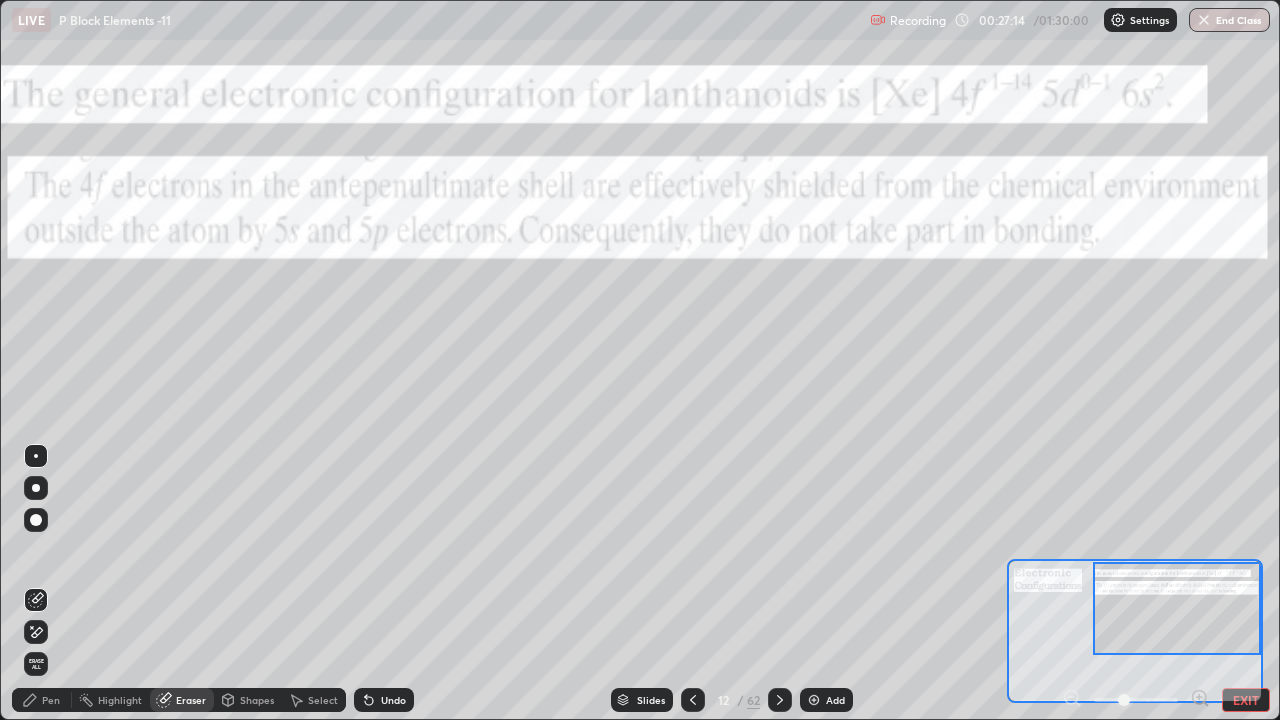 click on "Pen" at bounding box center (51, 700) 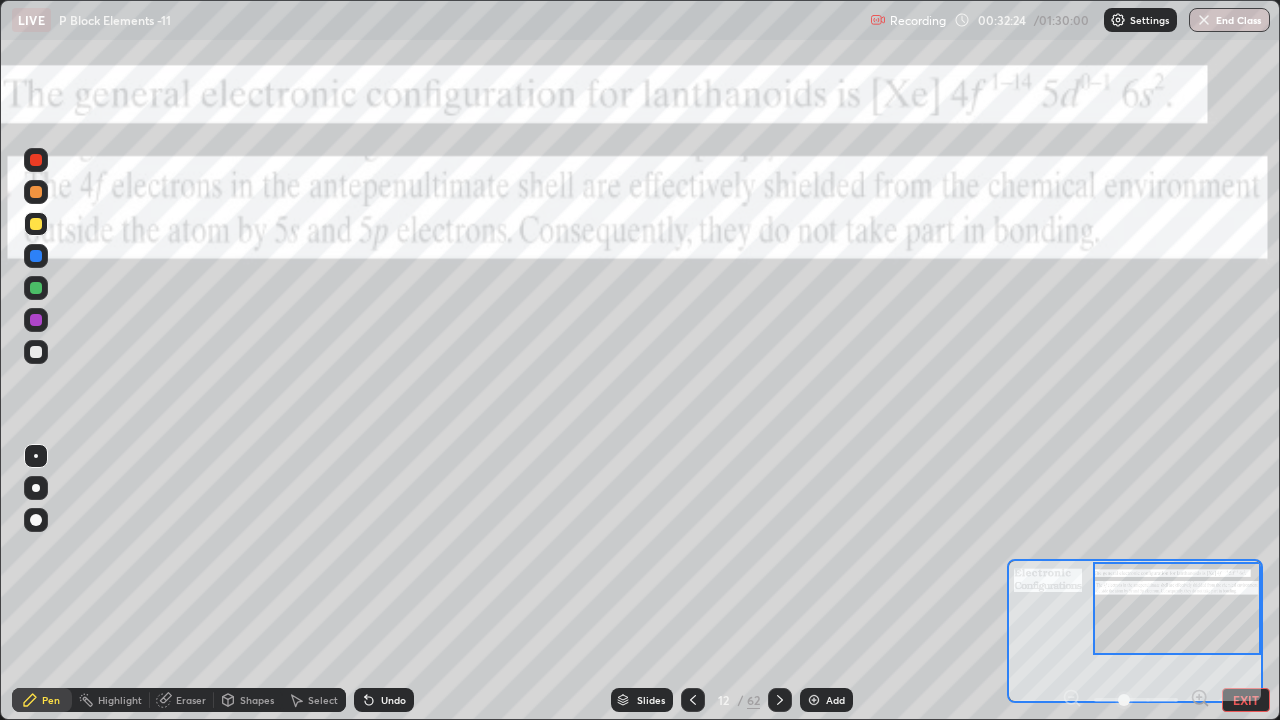 click on "EXIT" at bounding box center (1246, 700) 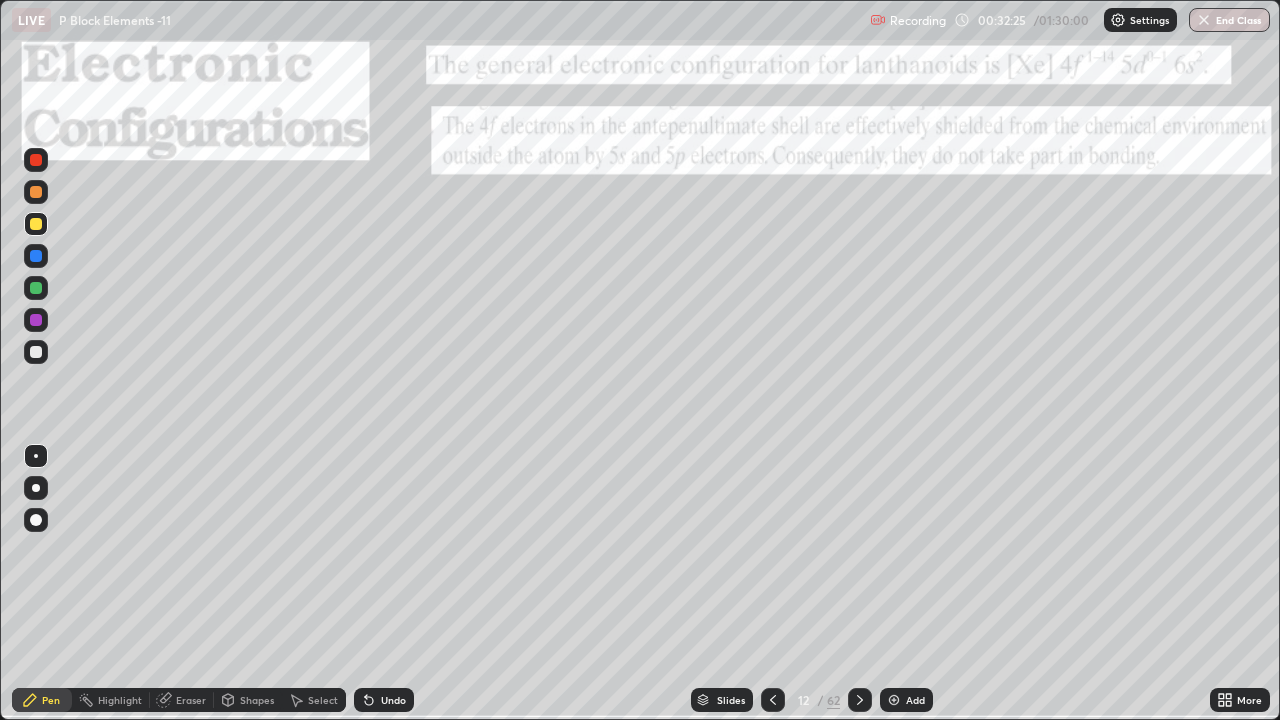 click 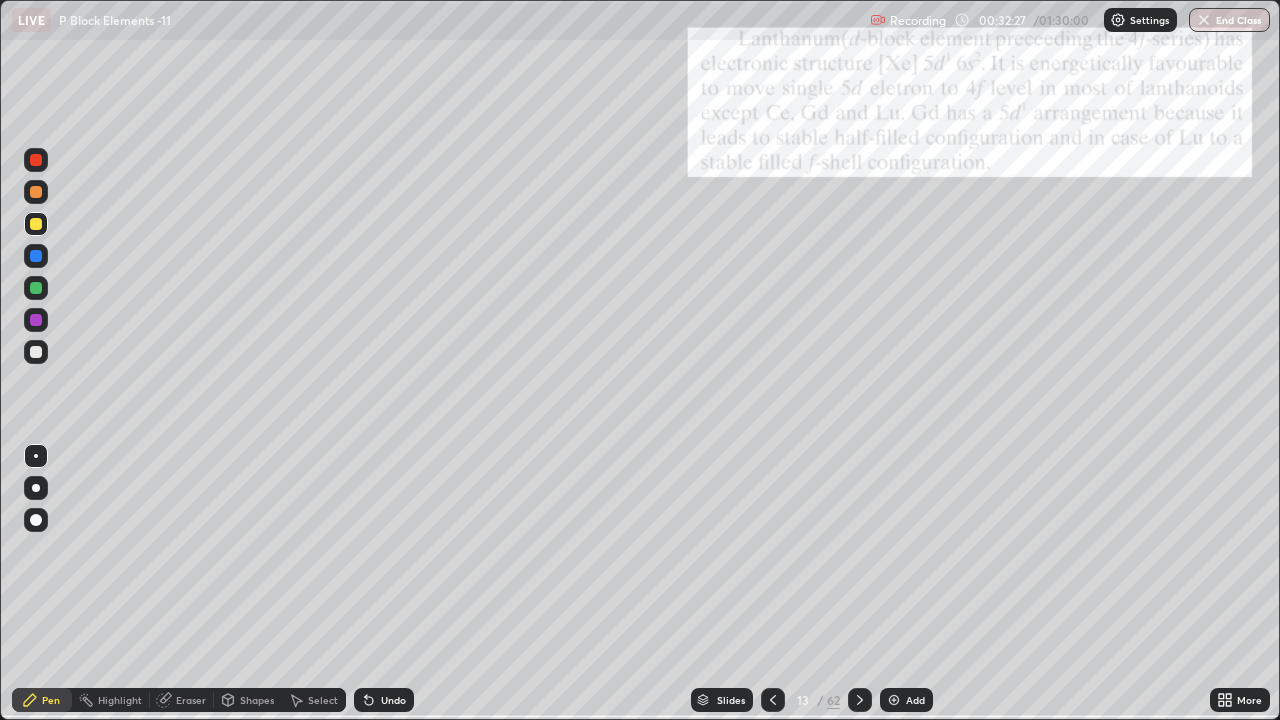 click on "62" at bounding box center (833, 700) 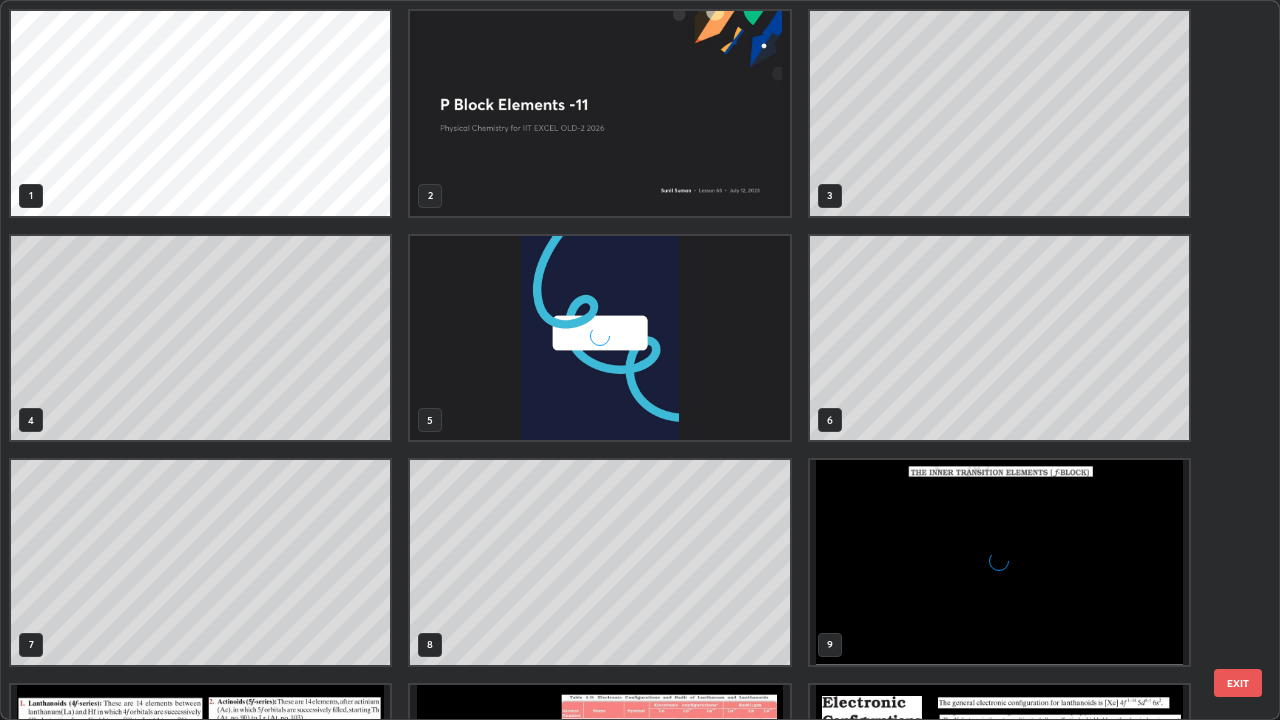 scroll, scrollTop: 405, scrollLeft: 0, axis: vertical 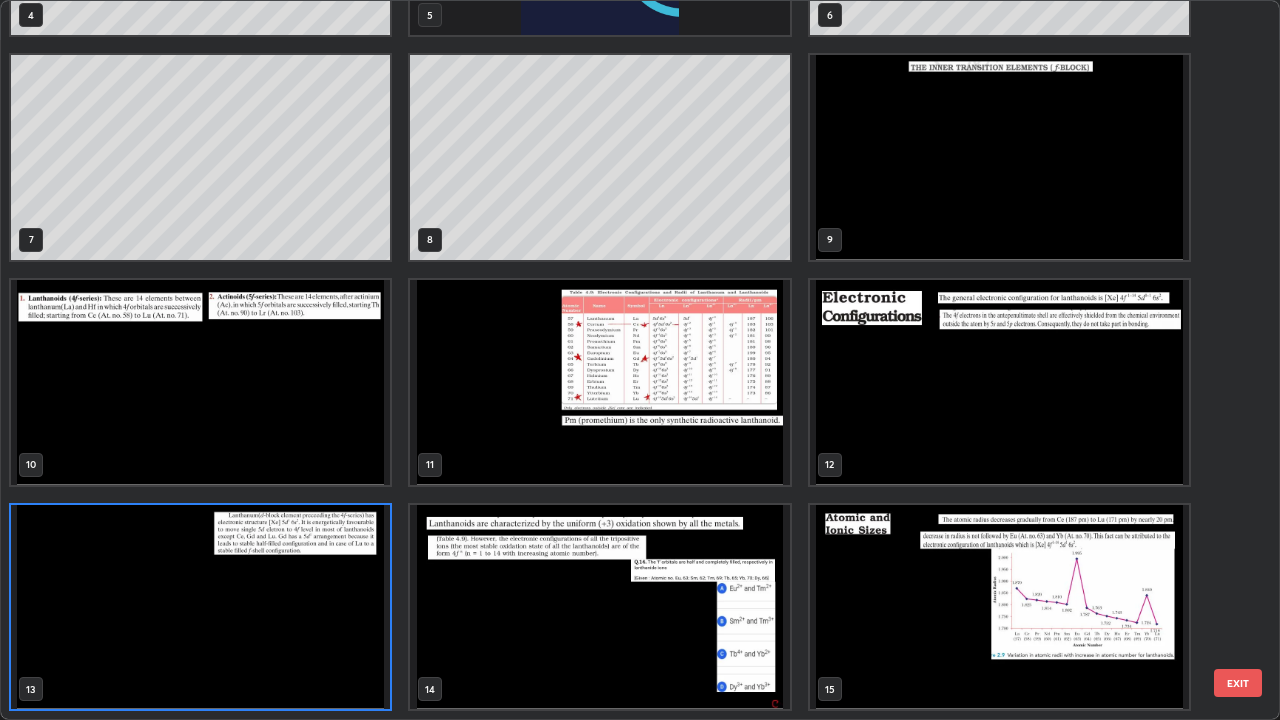 click at bounding box center [599, 382] 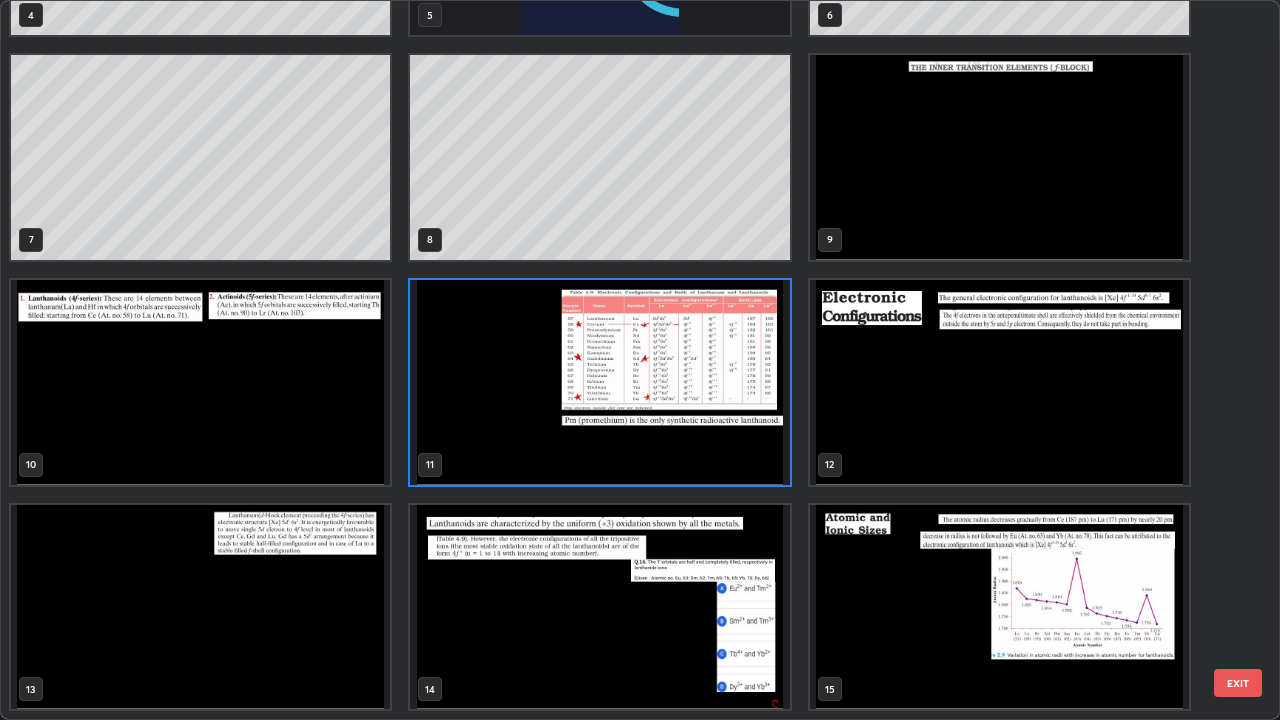 click at bounding box center [599, 382] 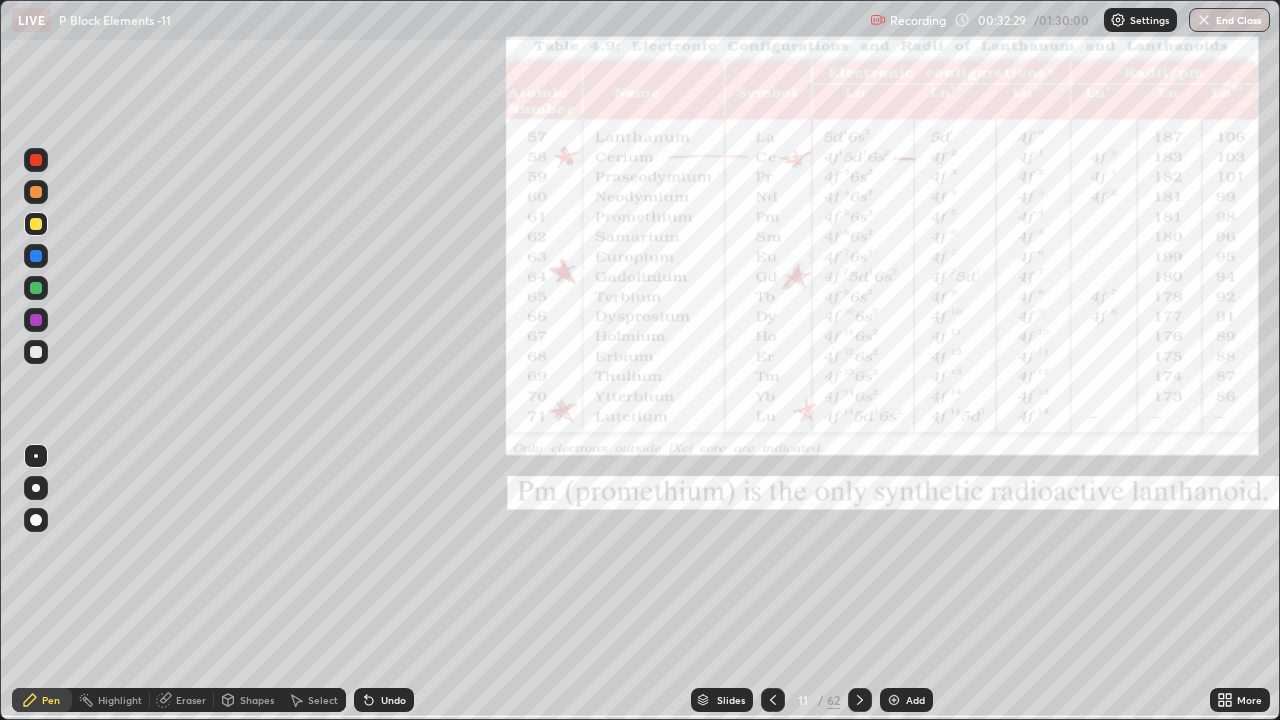 click at bounding box center (599, 382) 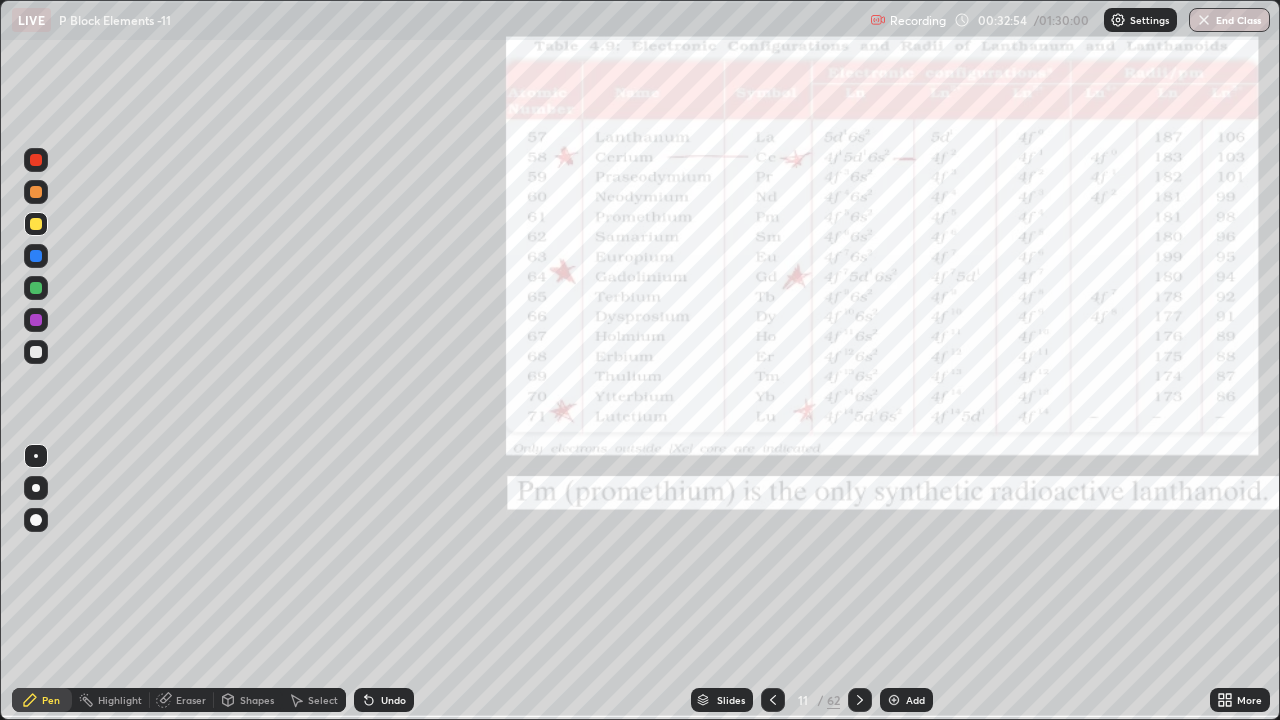 click at bounding box center (894, 700) 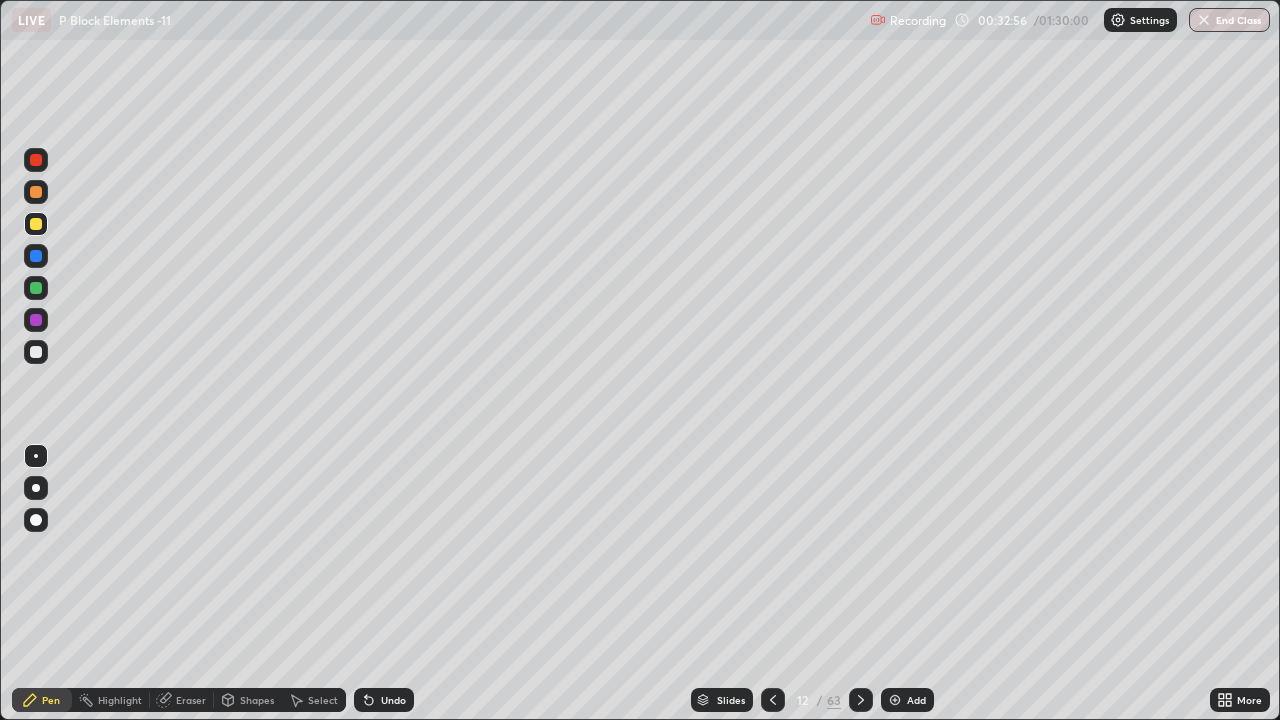 click 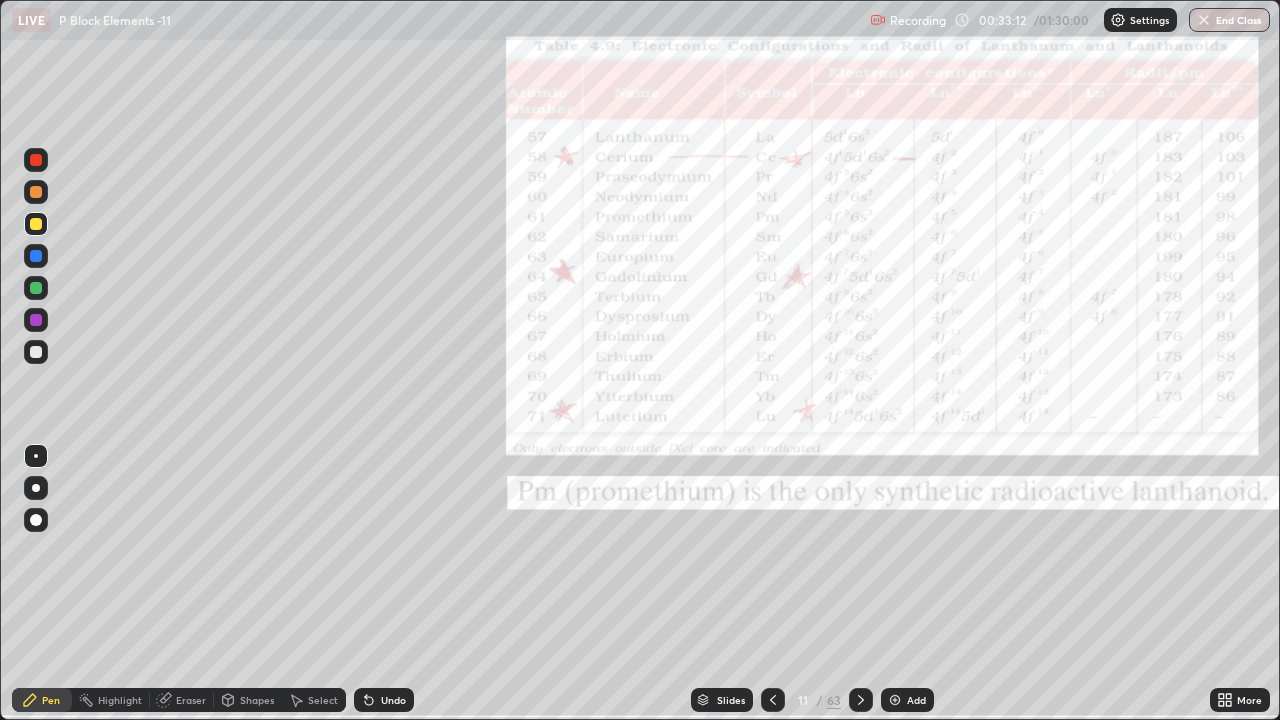 click at bounding box center (895, 700) 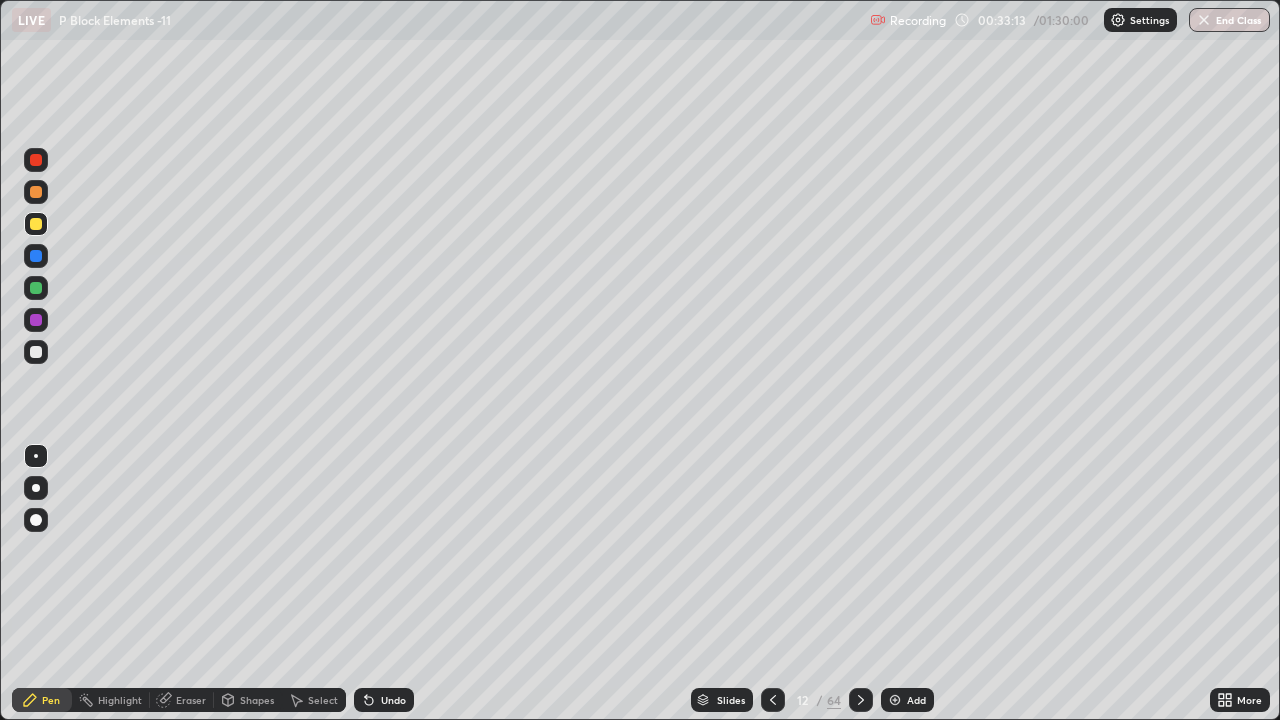 click at bounding box center (36, 352) 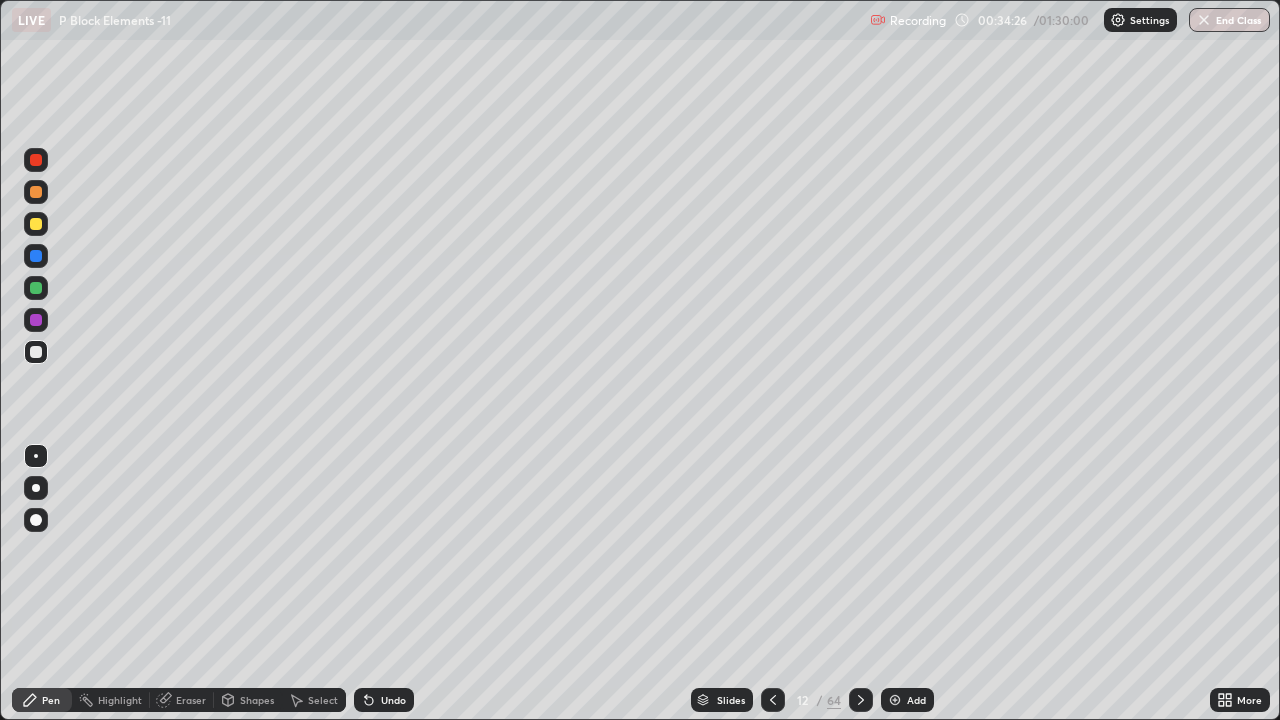 click on "Eraser" at bounding box center [191, 700] 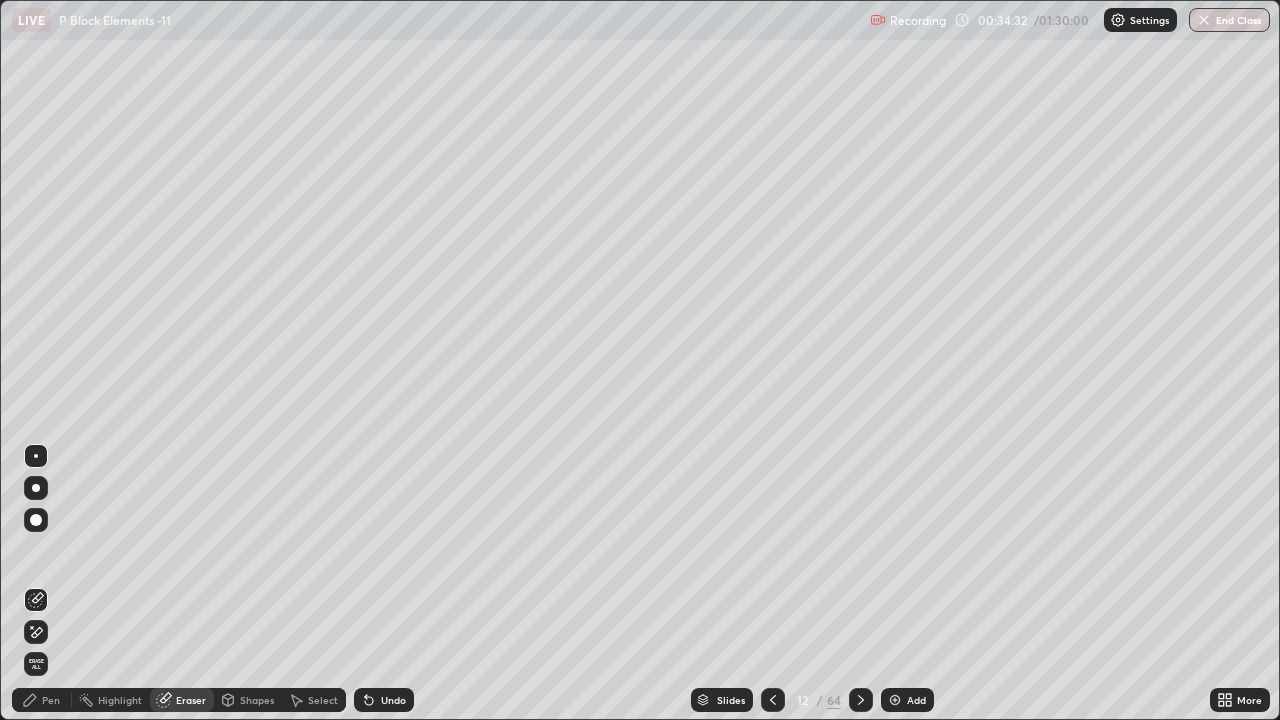 click 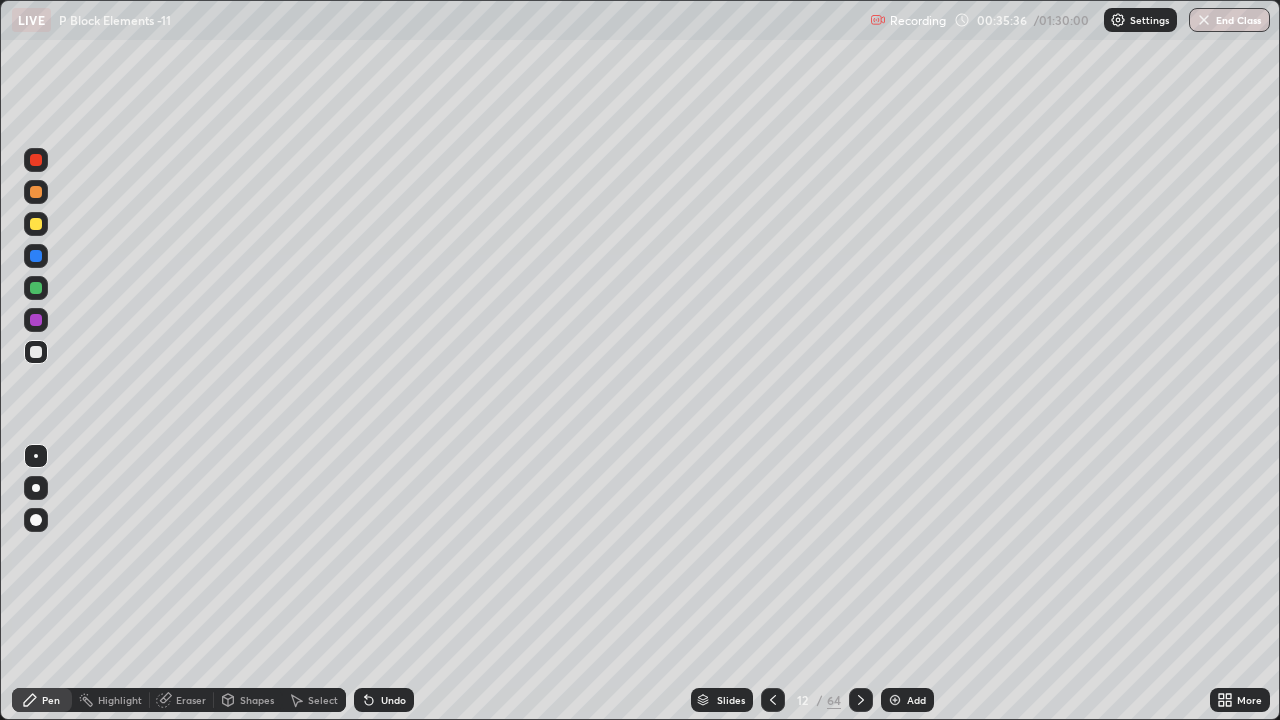 click at bounding box center [36, 224] 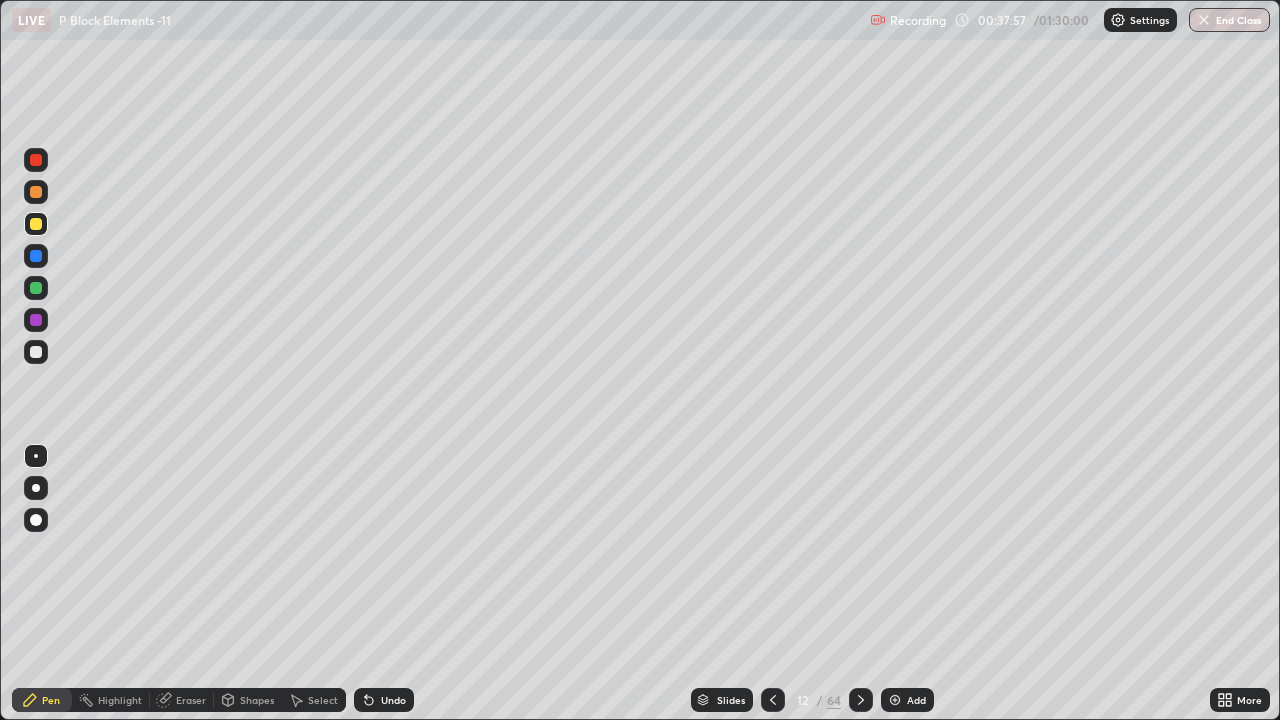 click 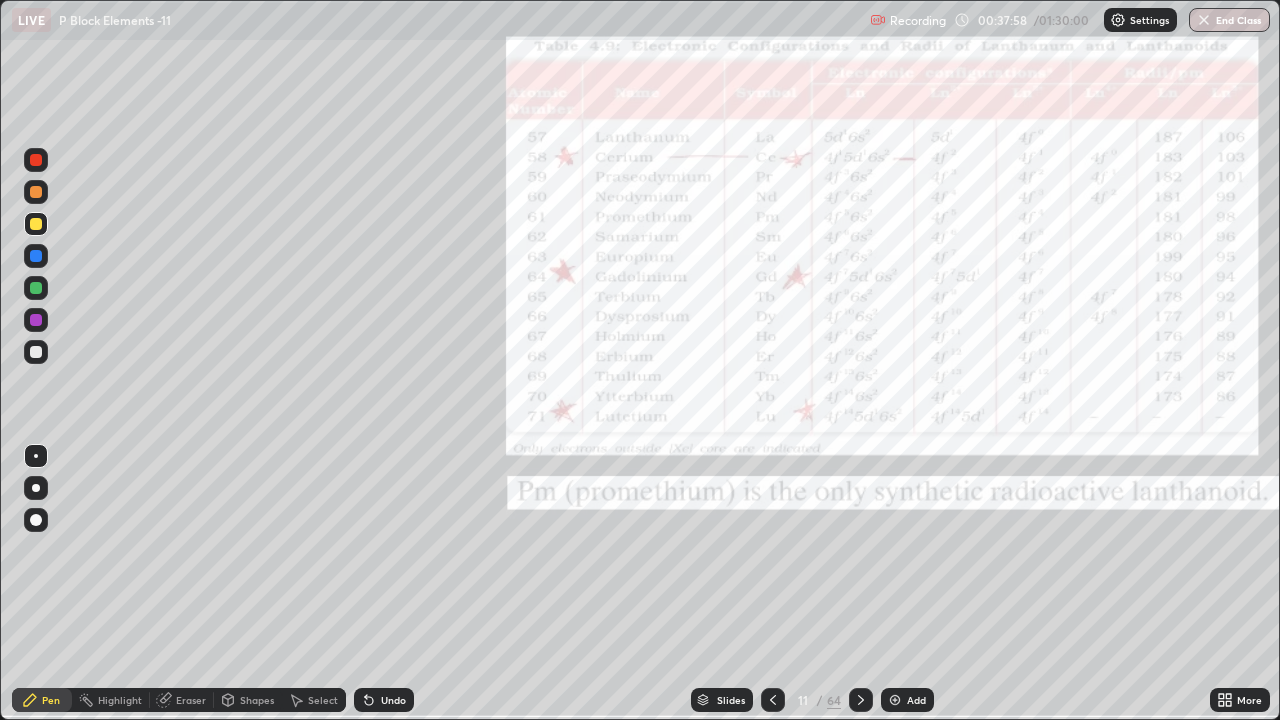 click 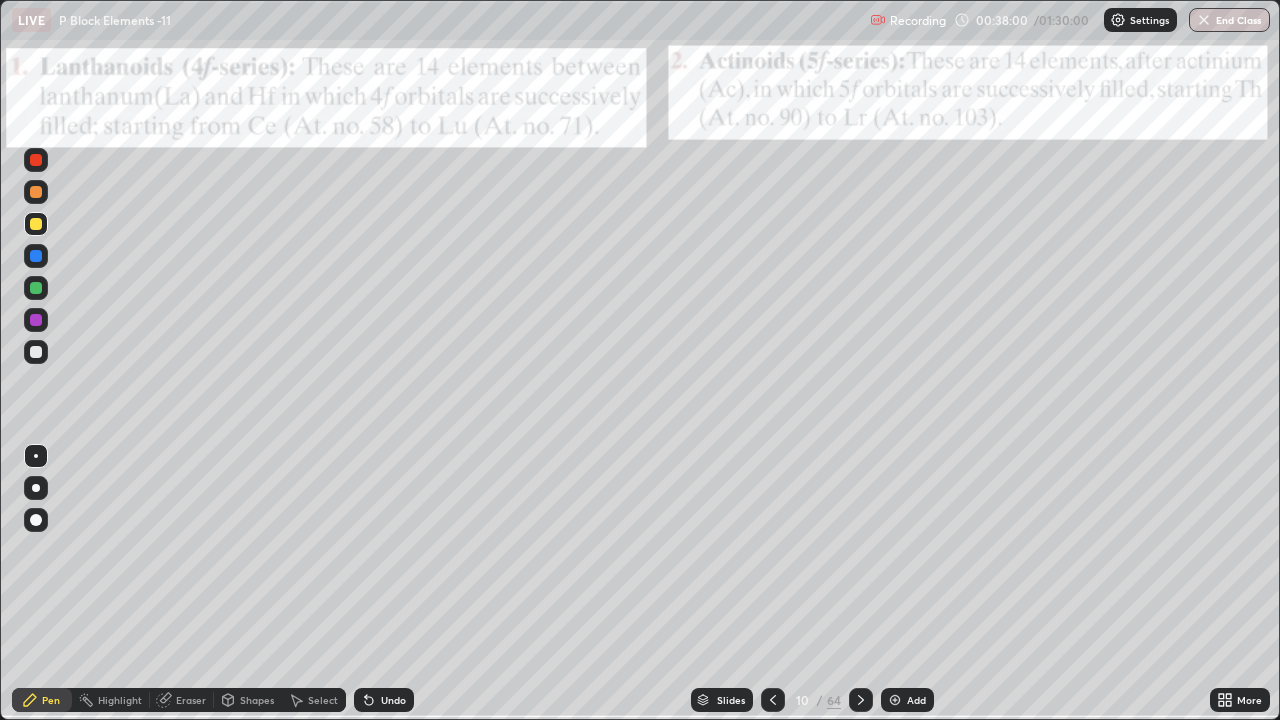 click on "/" at bounding box center (820, 700) 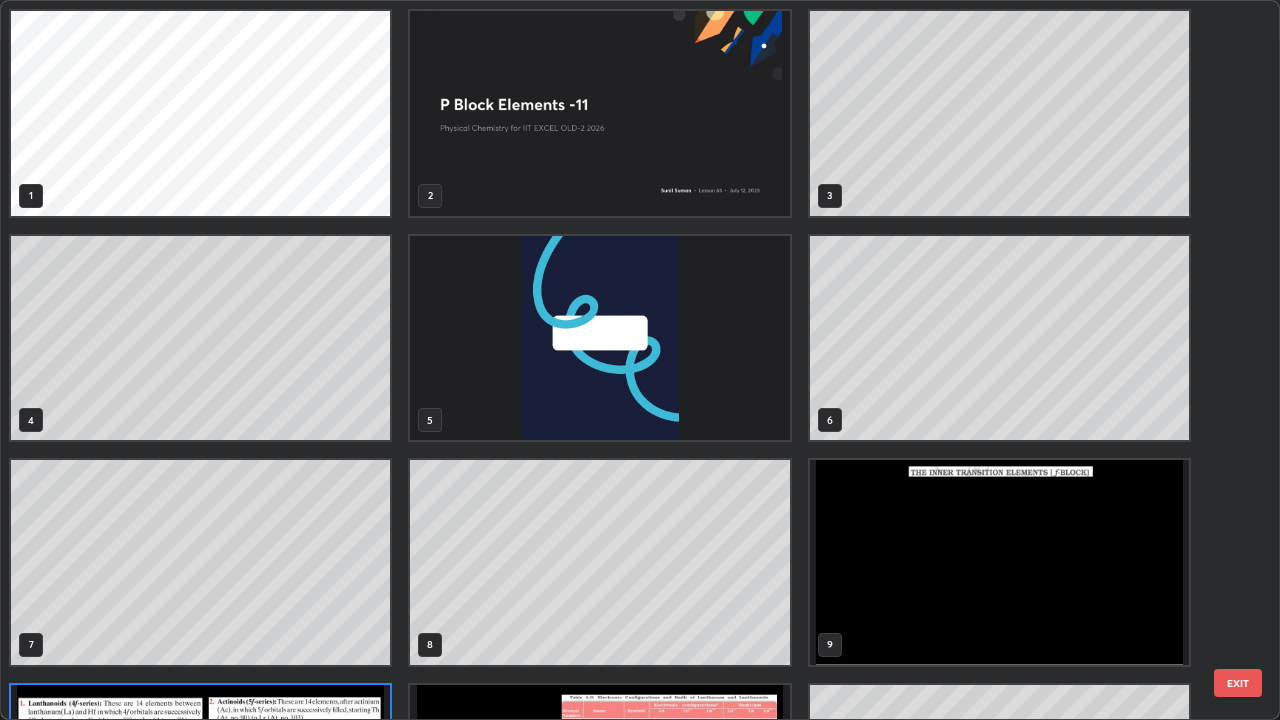 scroll, scrollTop: 180, scrollLeft: 0, axis: vertical 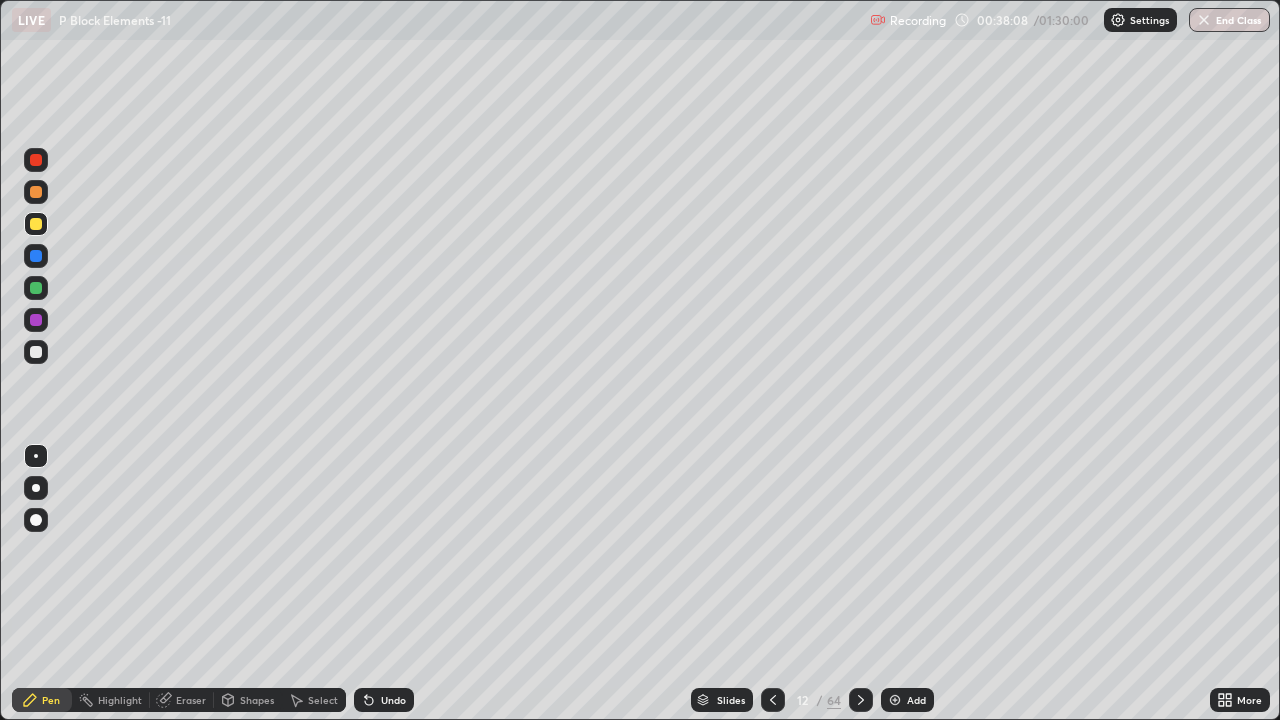 click 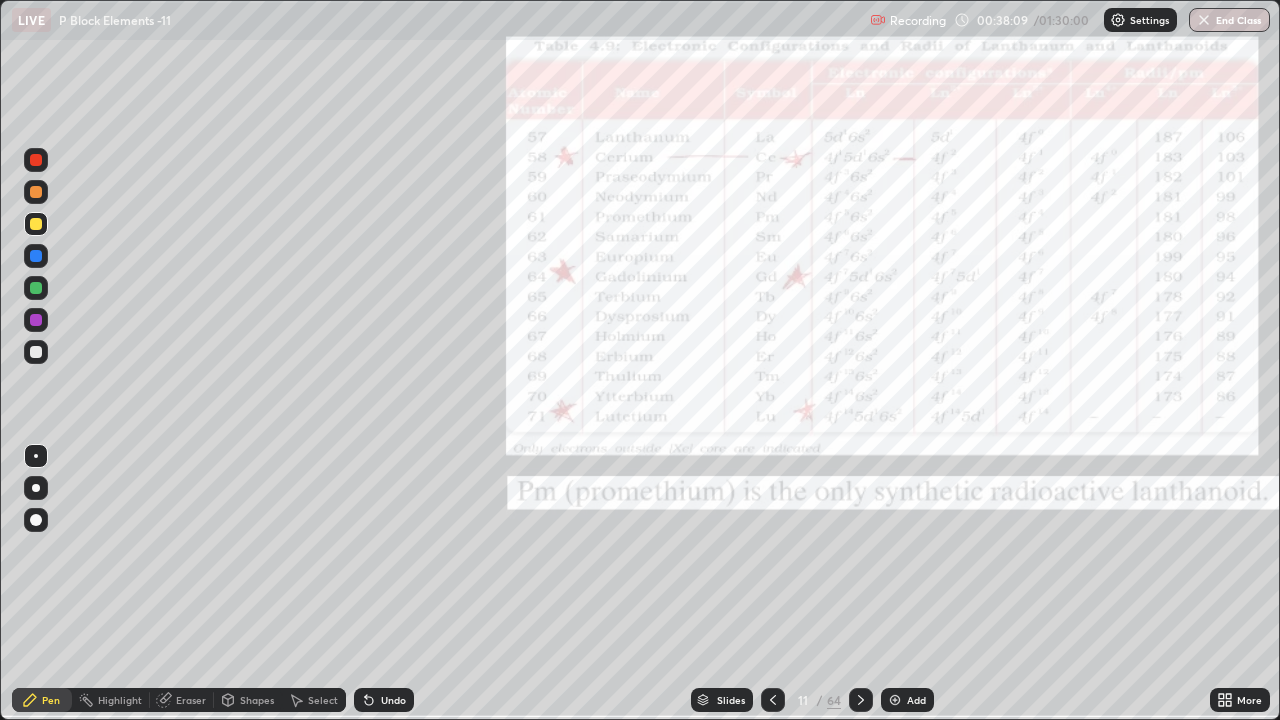 click 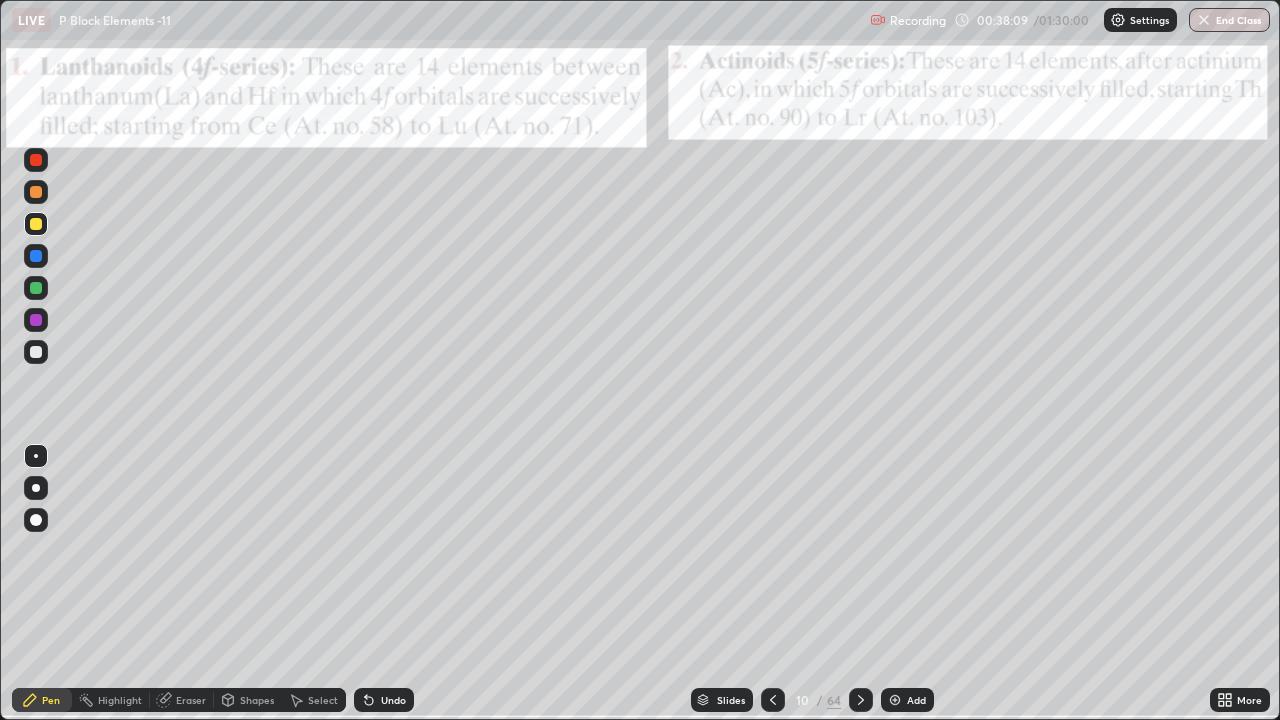 click 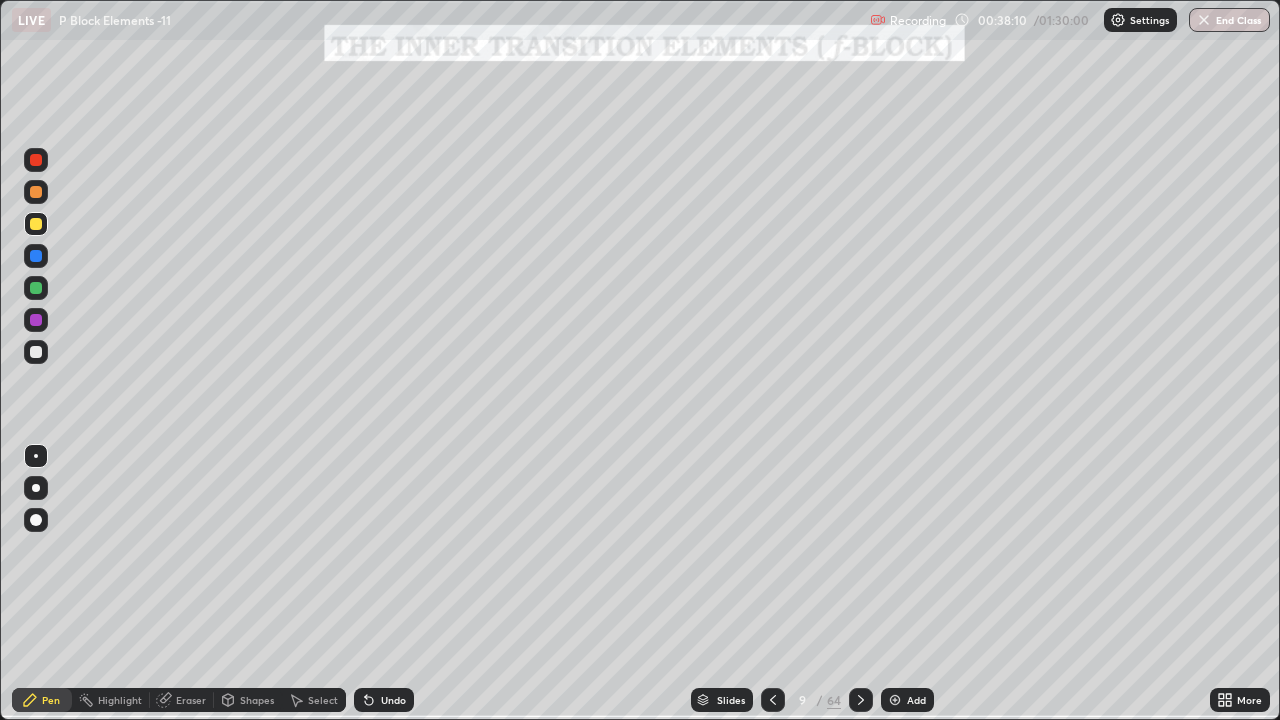 click 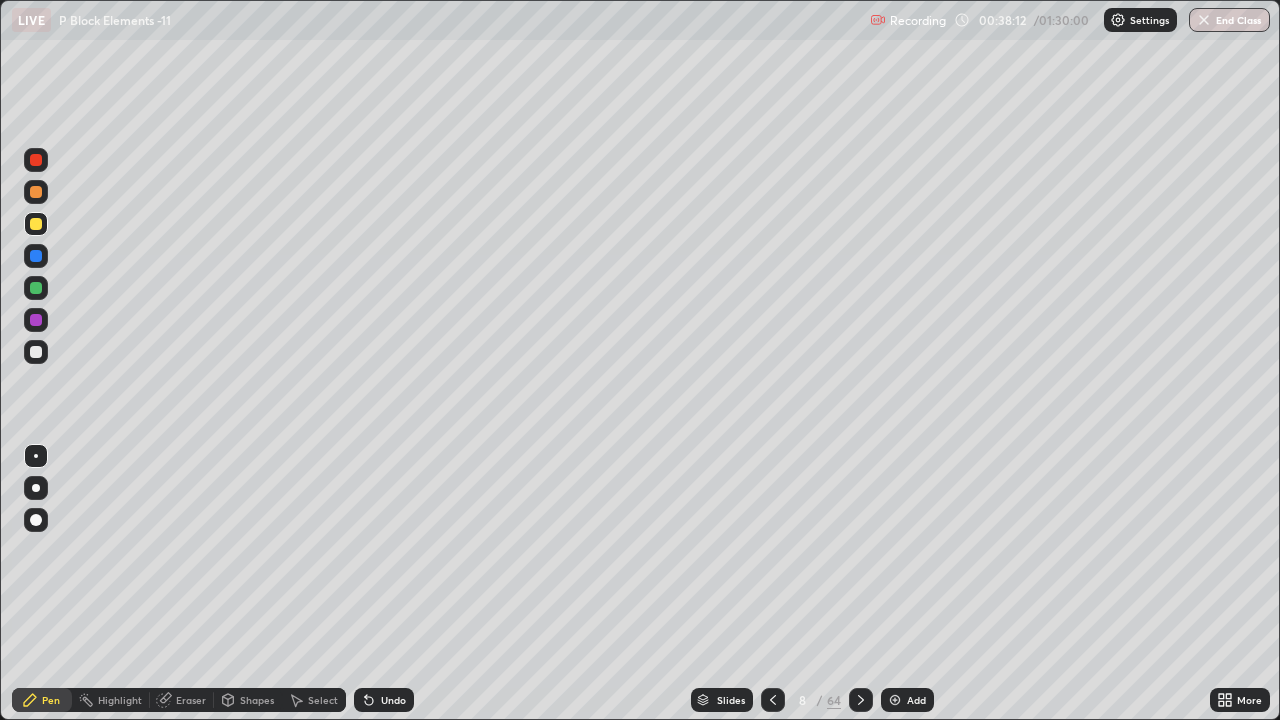 click 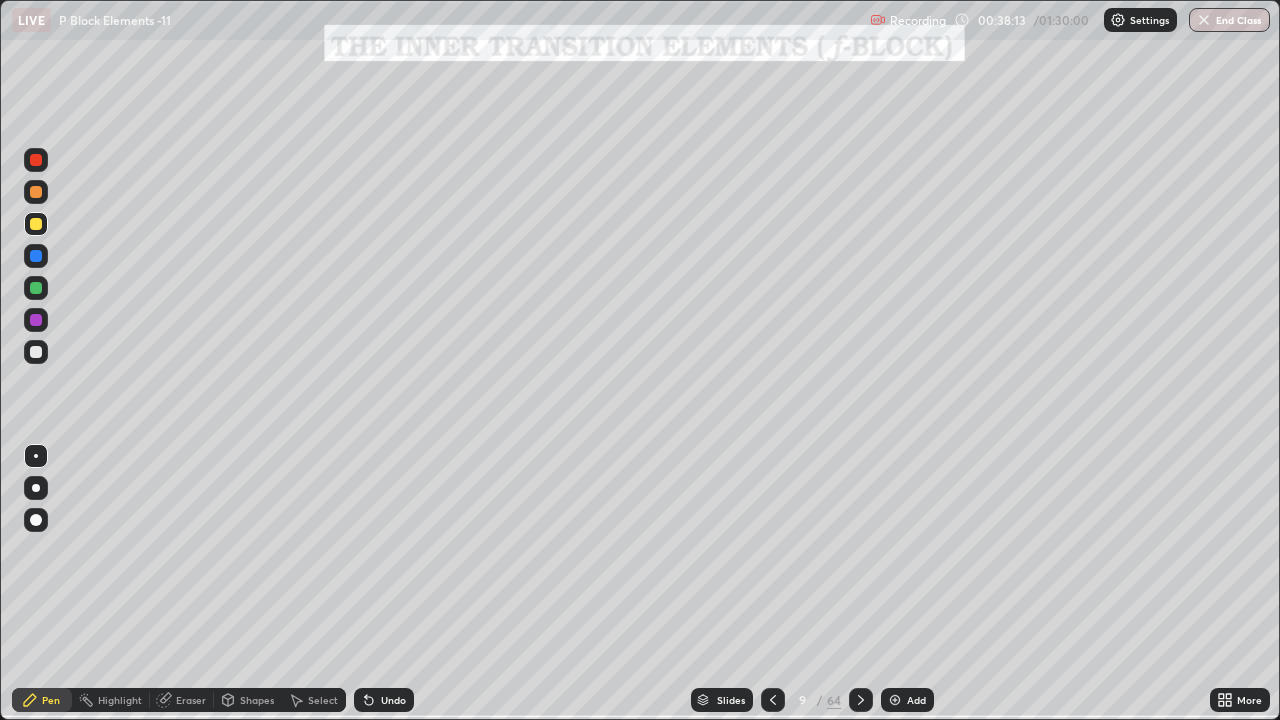 click 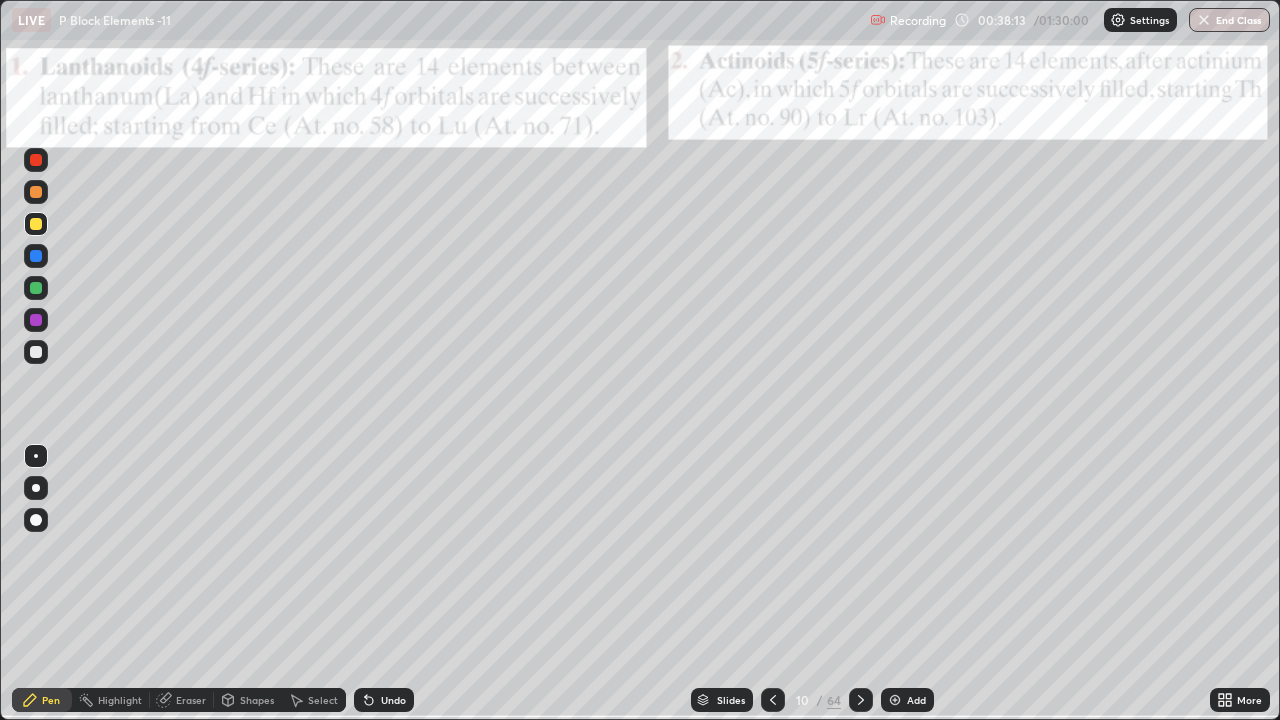 click 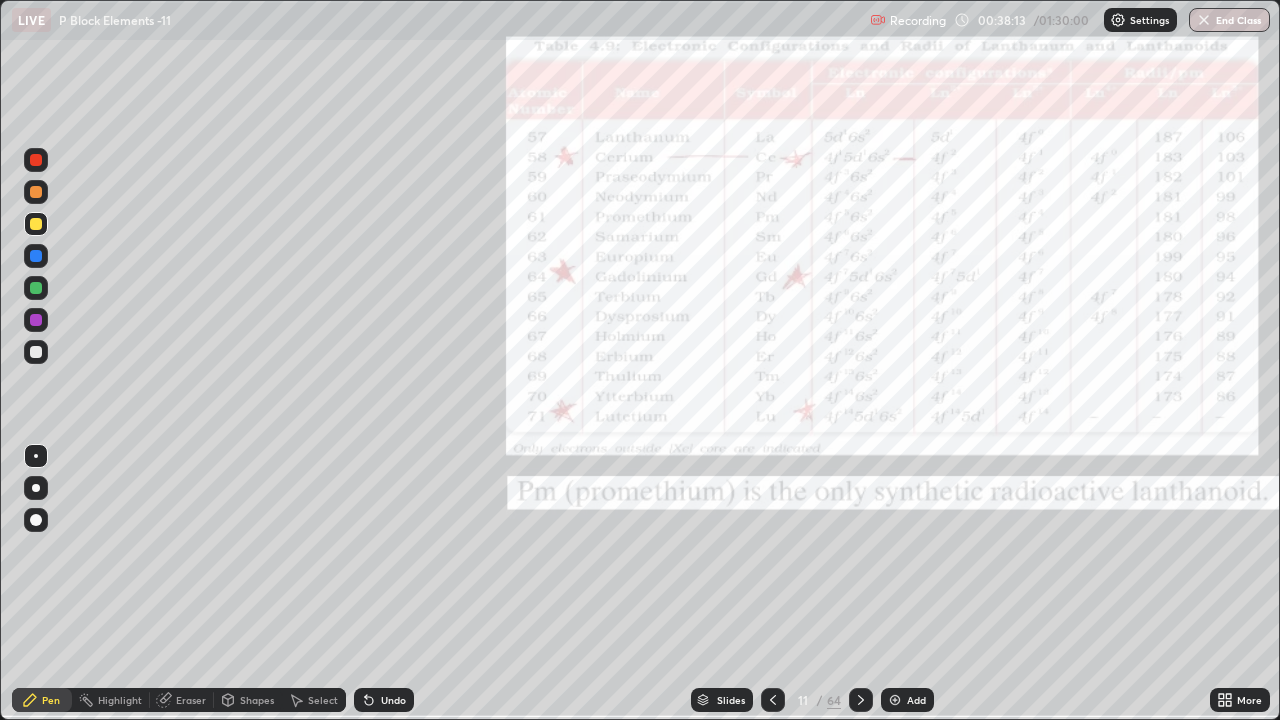click 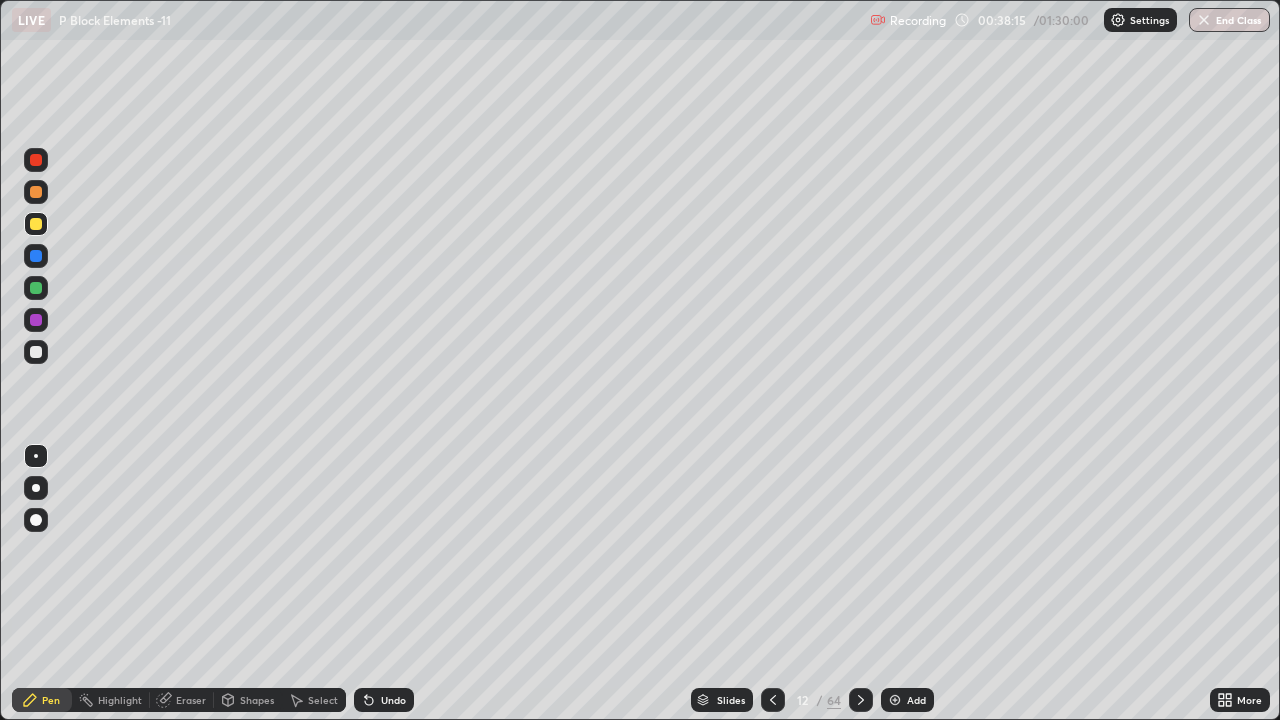 click 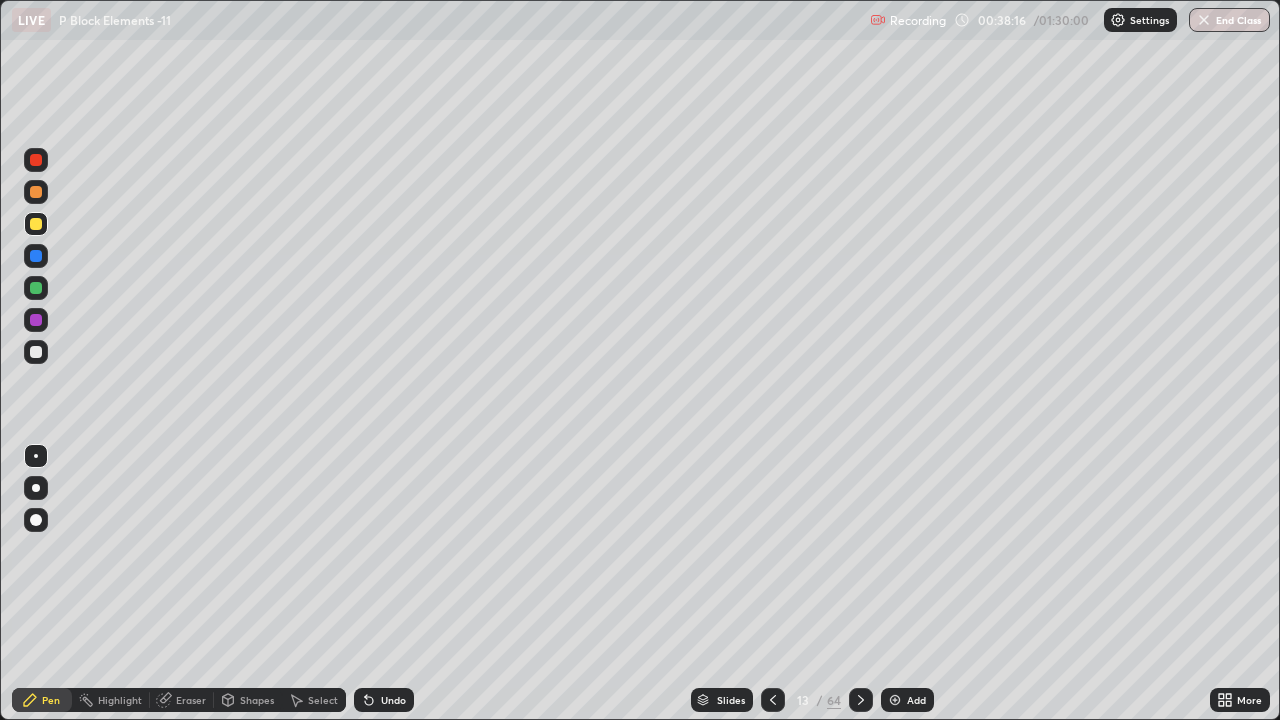 click 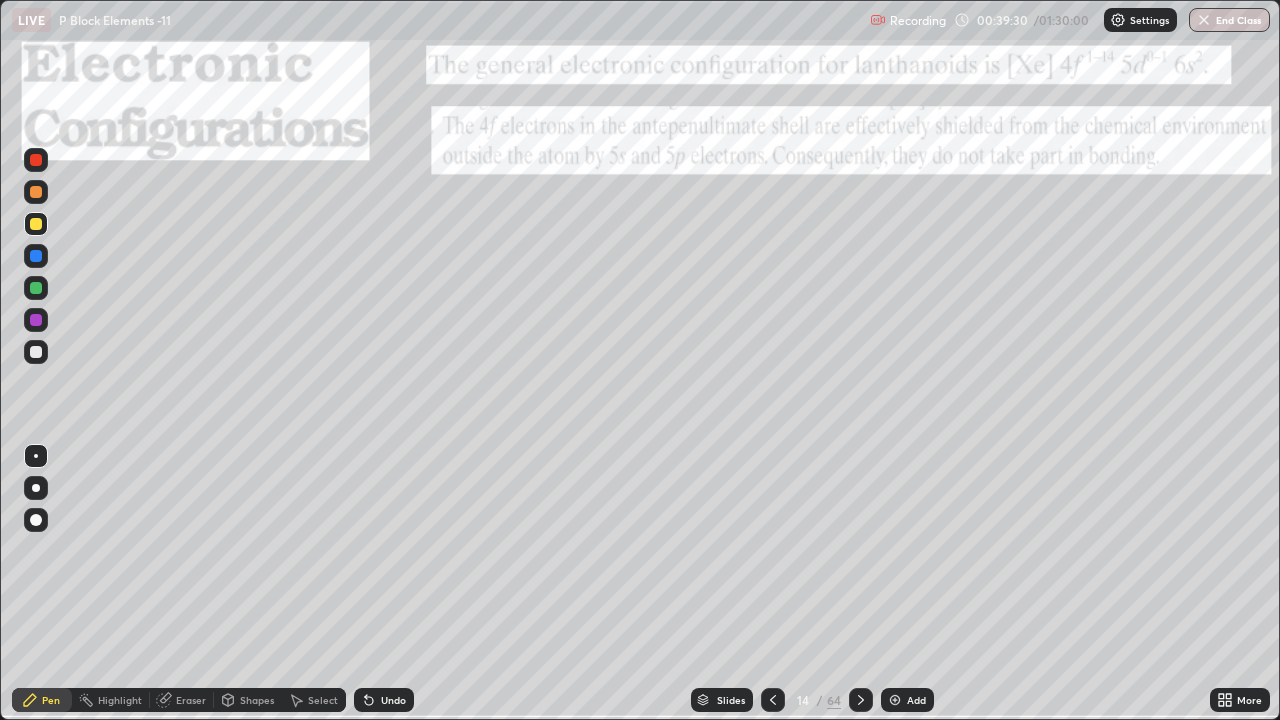 click 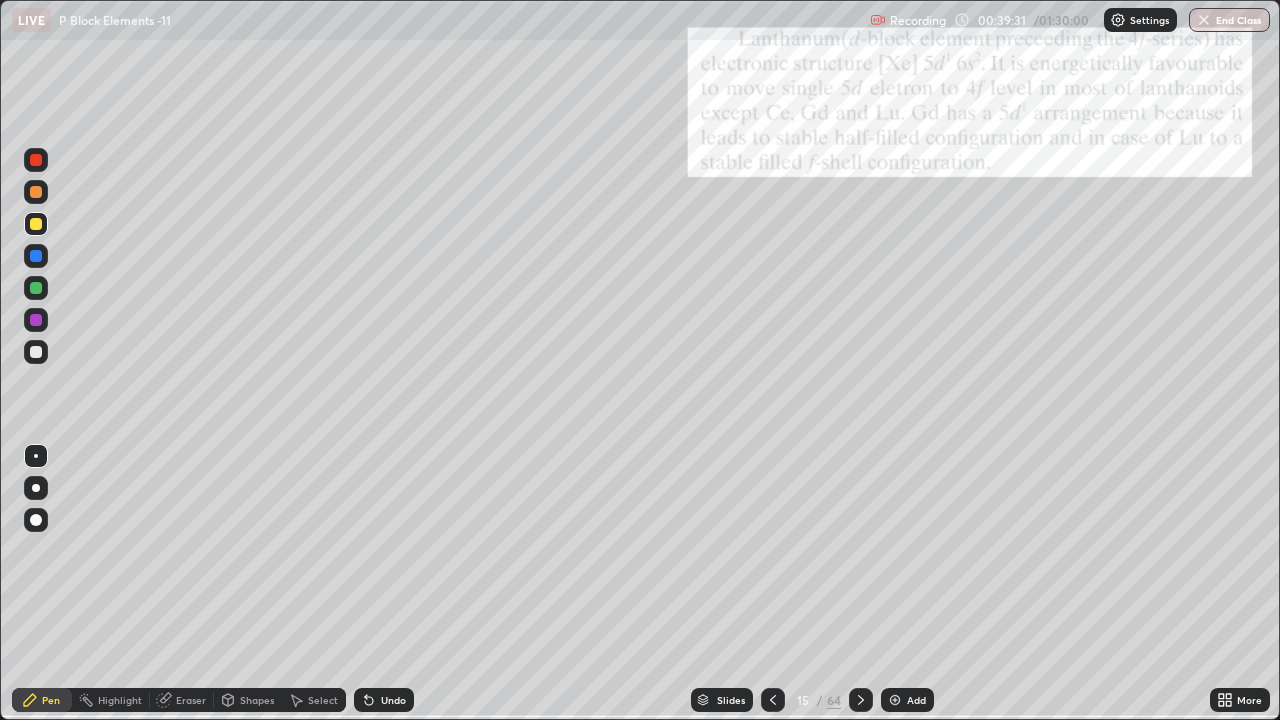 click 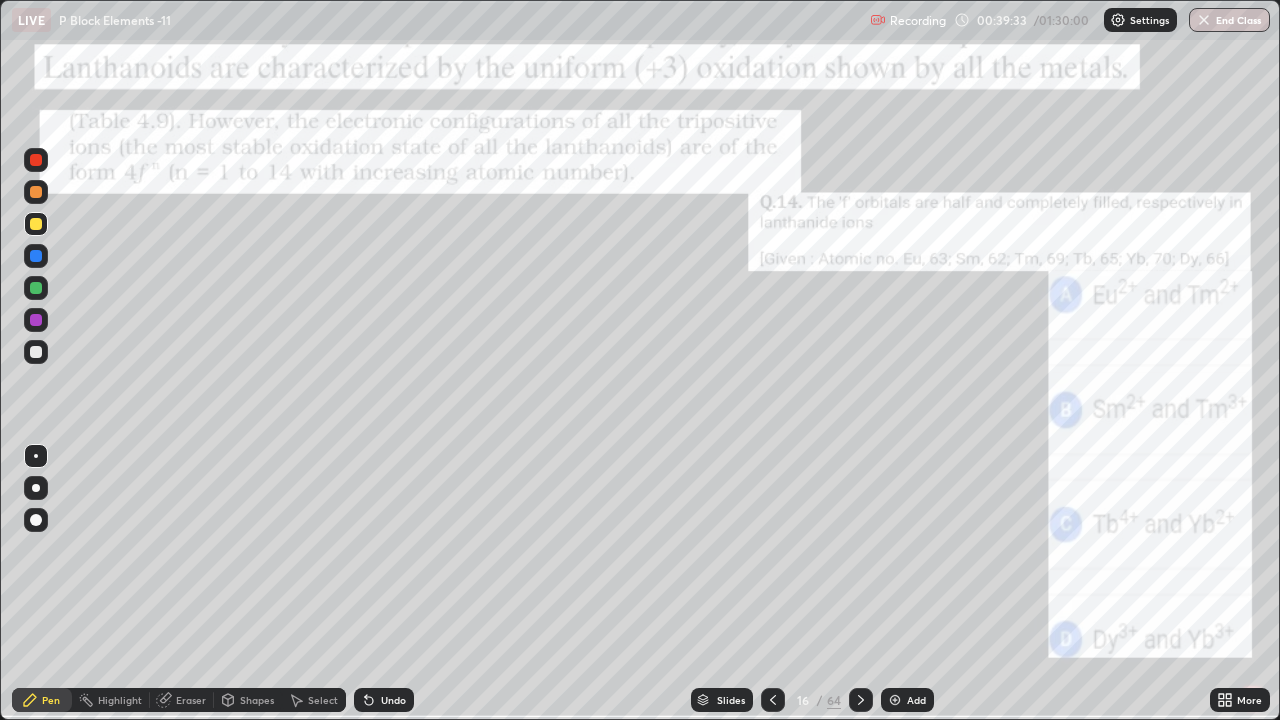 click 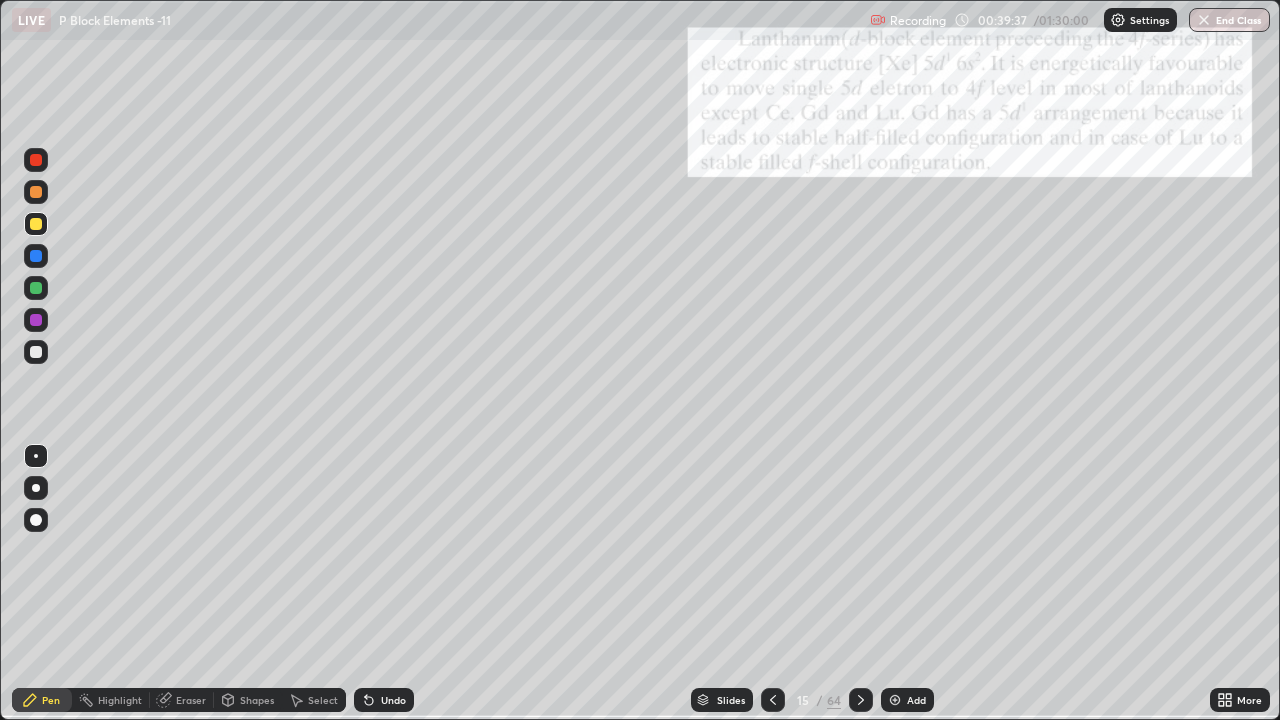 click on "/" at bounding box center (820, 700) 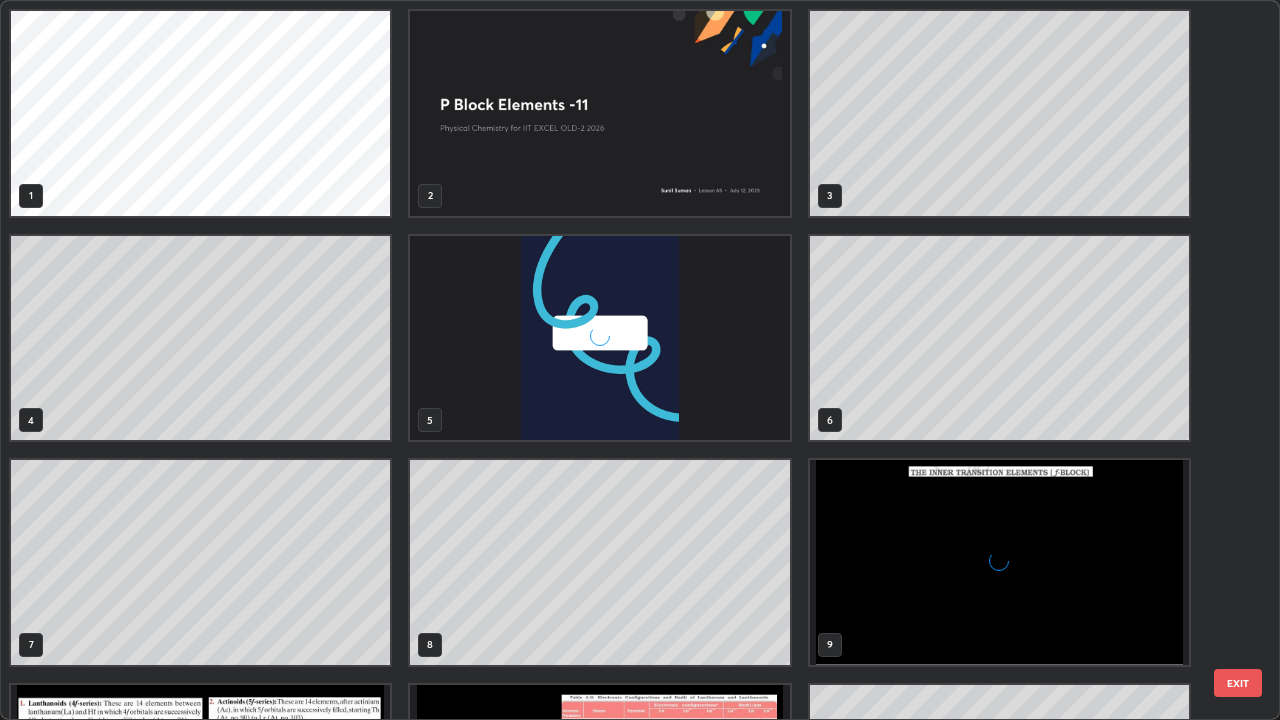 scroll, scrollTop: 405, scrollLeft: 0, axis: vertical 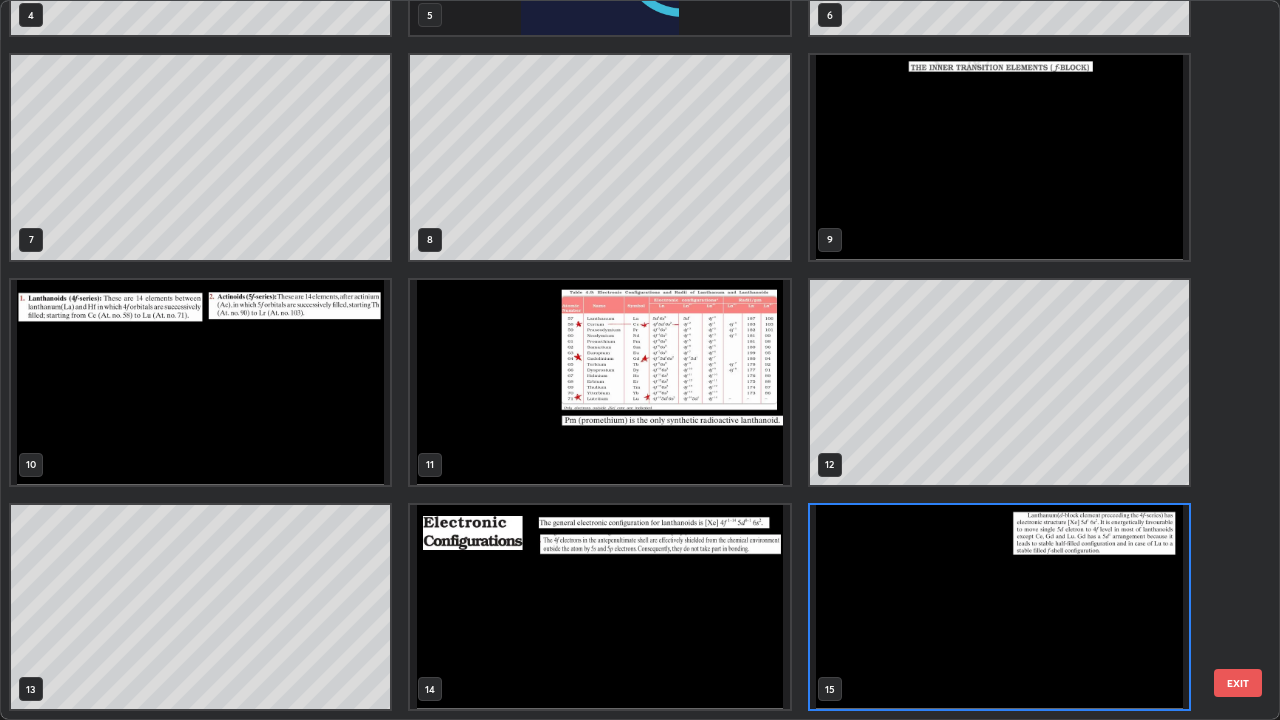 click at bounding box center (599, 382) 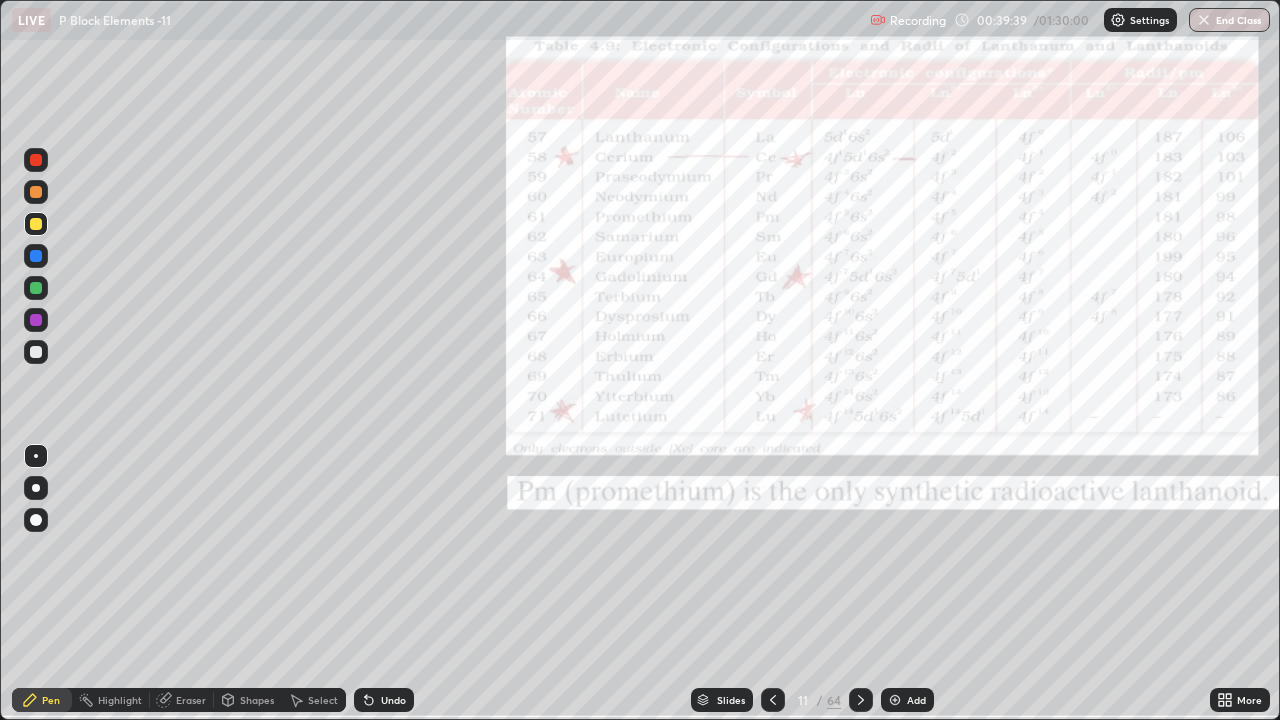 click at bounding box center [599, 382] 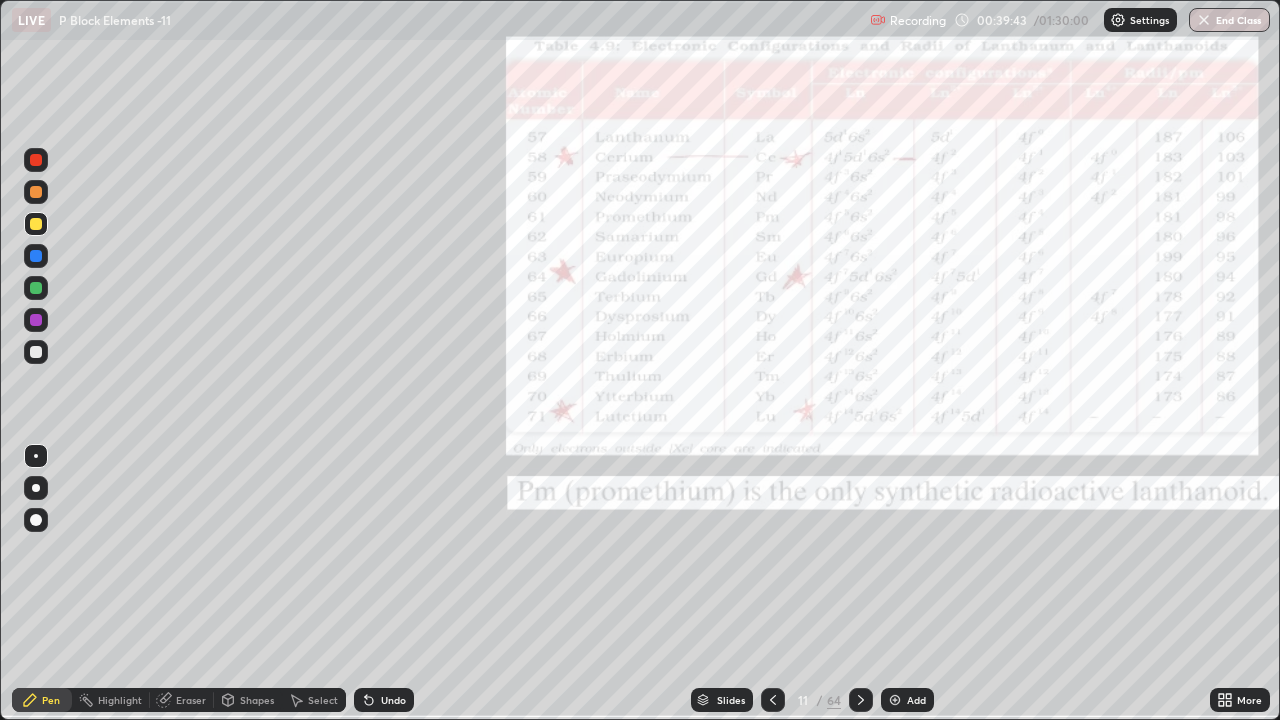 click at bounding box center (36, 352) 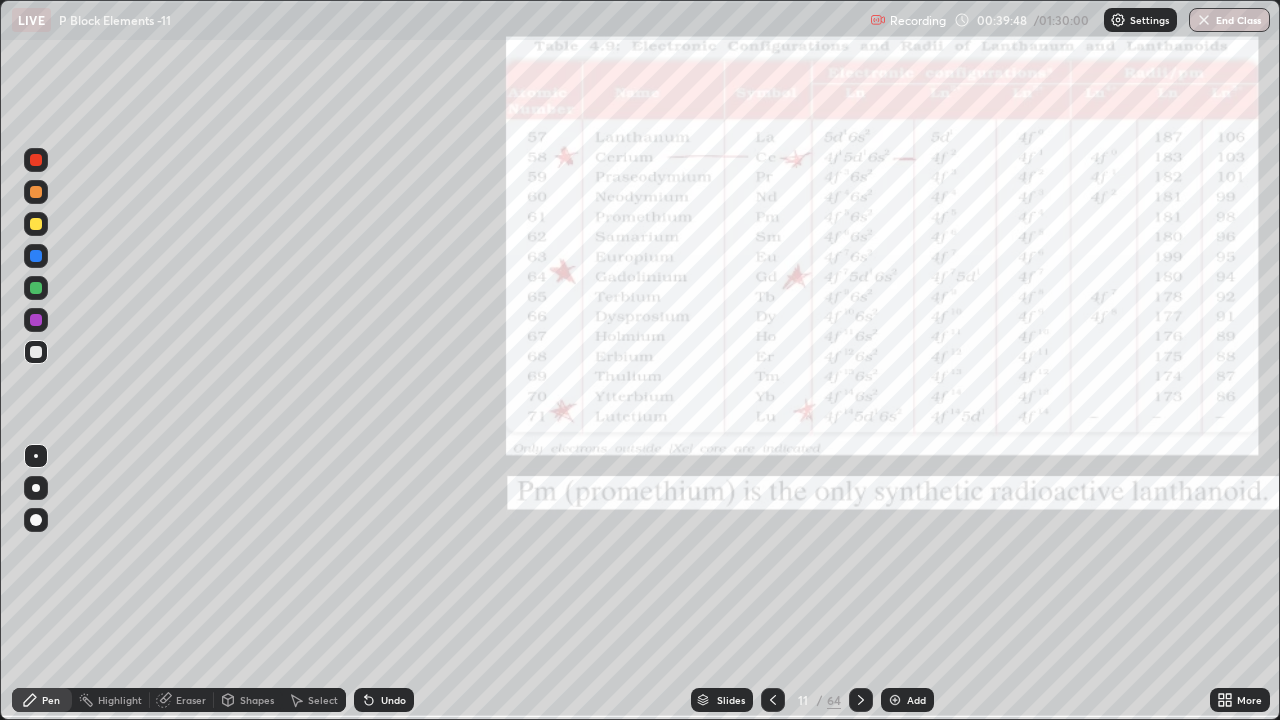 click at bounding box center (36, 352) 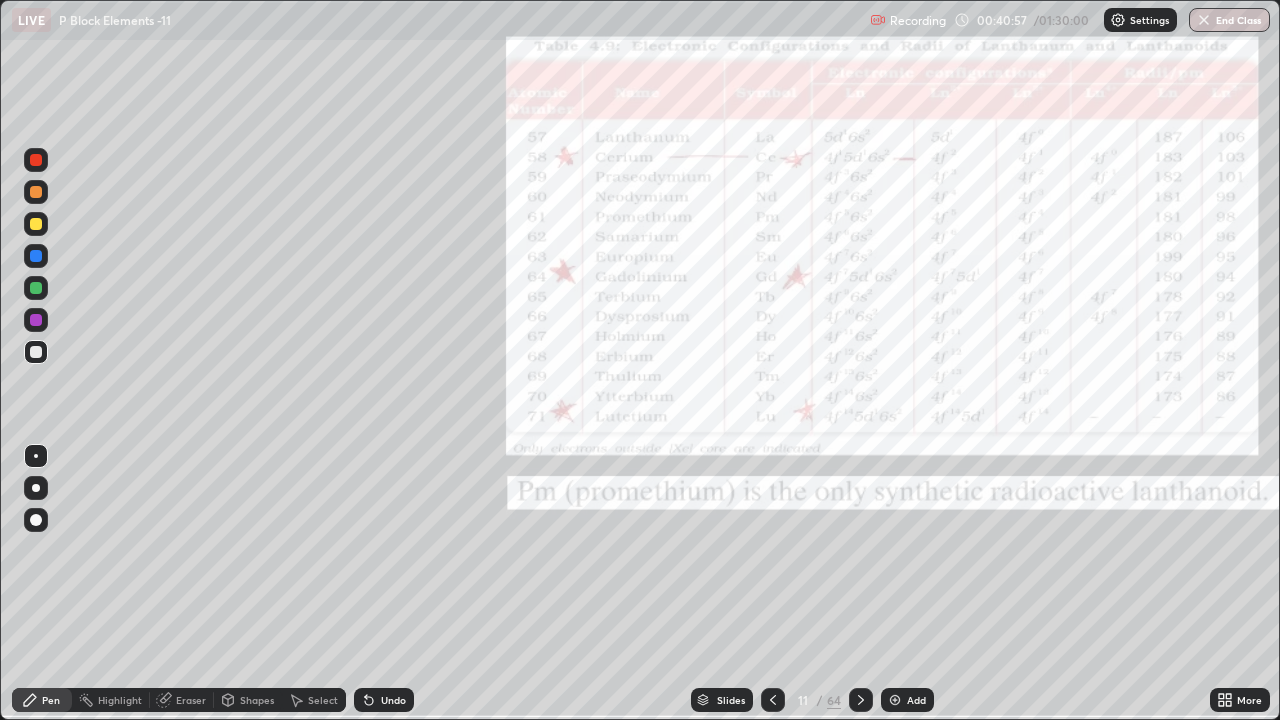 click at bounding box center [36, 224] 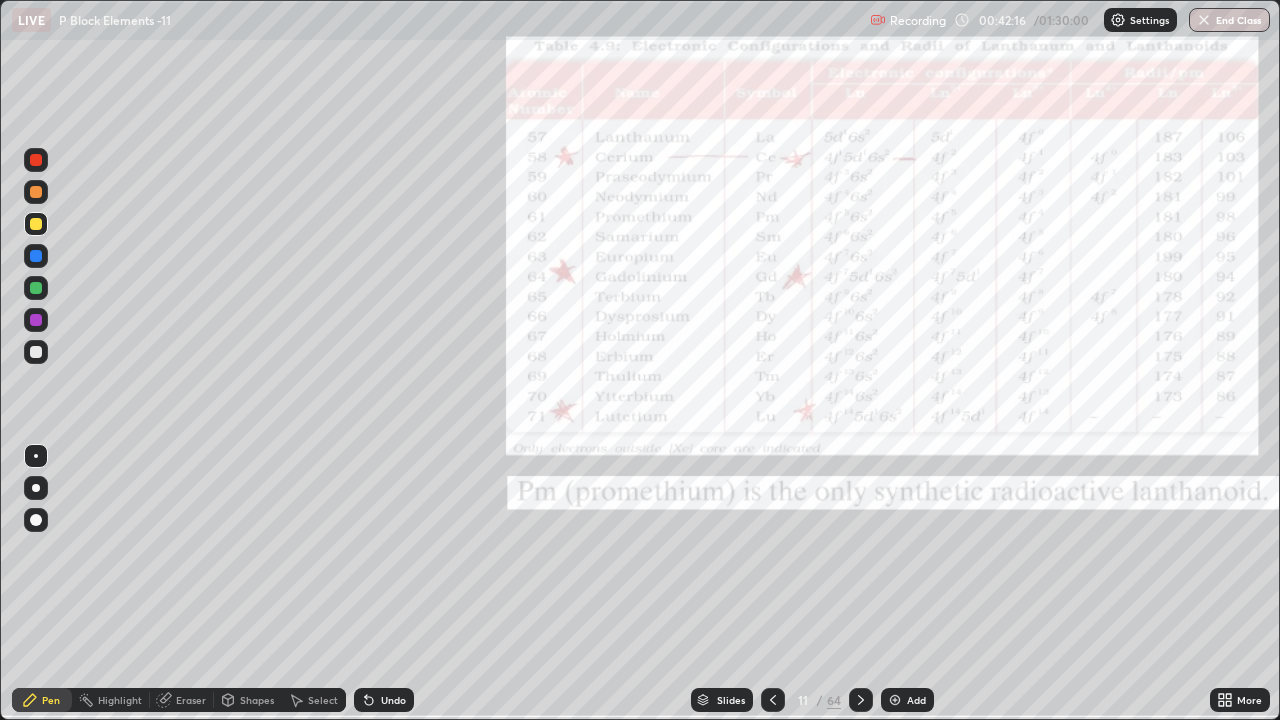 click 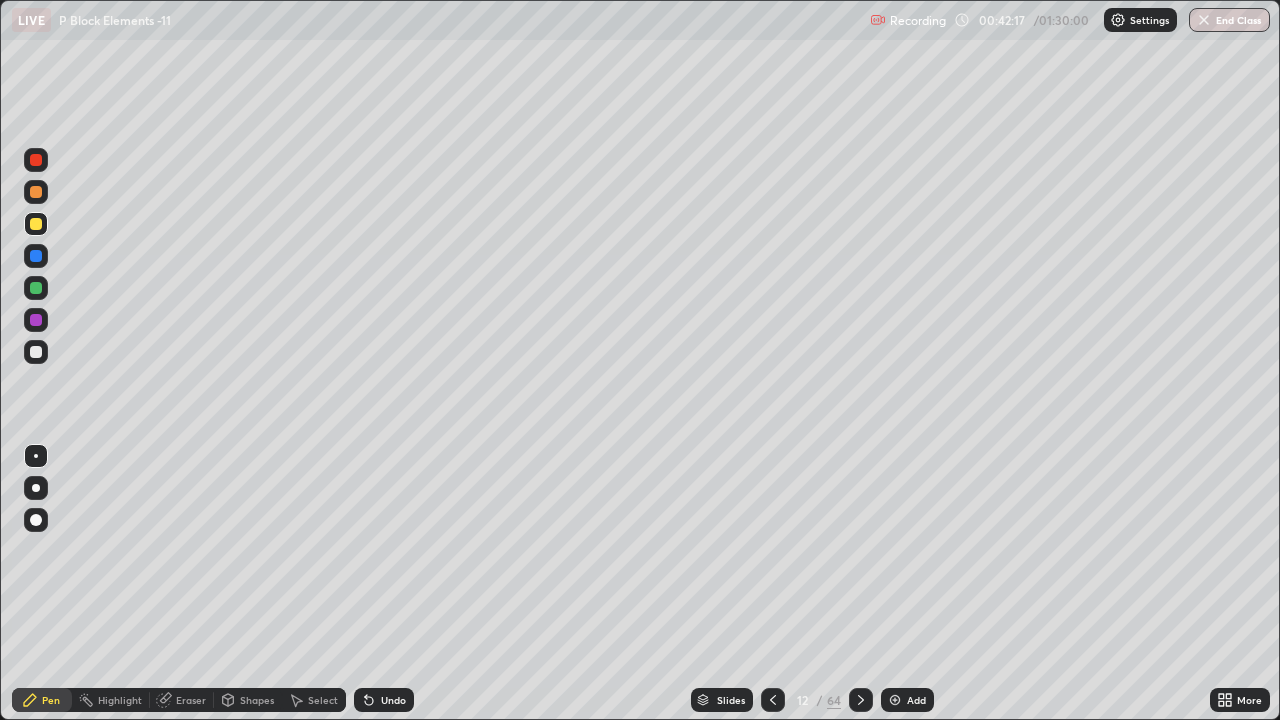 click on "64" at bounding box center [834, 700] 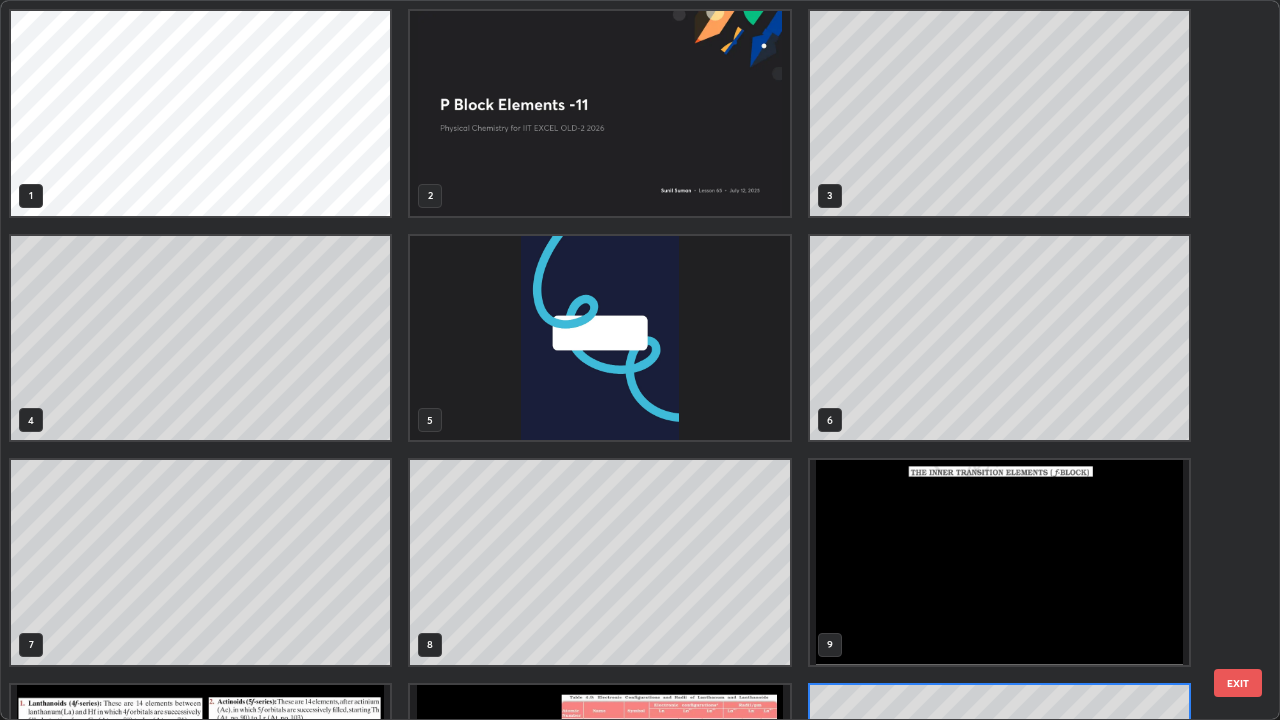 scroll, scrollTop: 180, scrollLeft: 0, axis: vertical 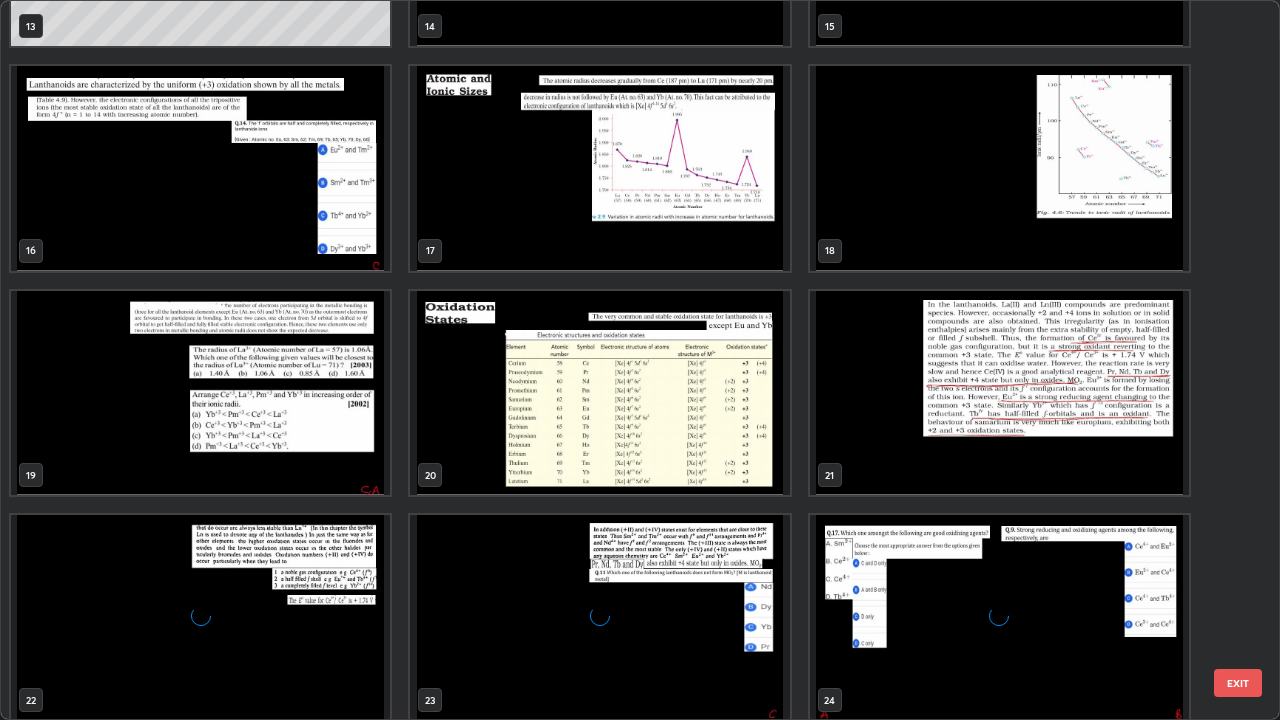 click on "13 14 15 16 17 18 19 20 21 22 23 24 25 26 27" at bounding box center [622, 360] 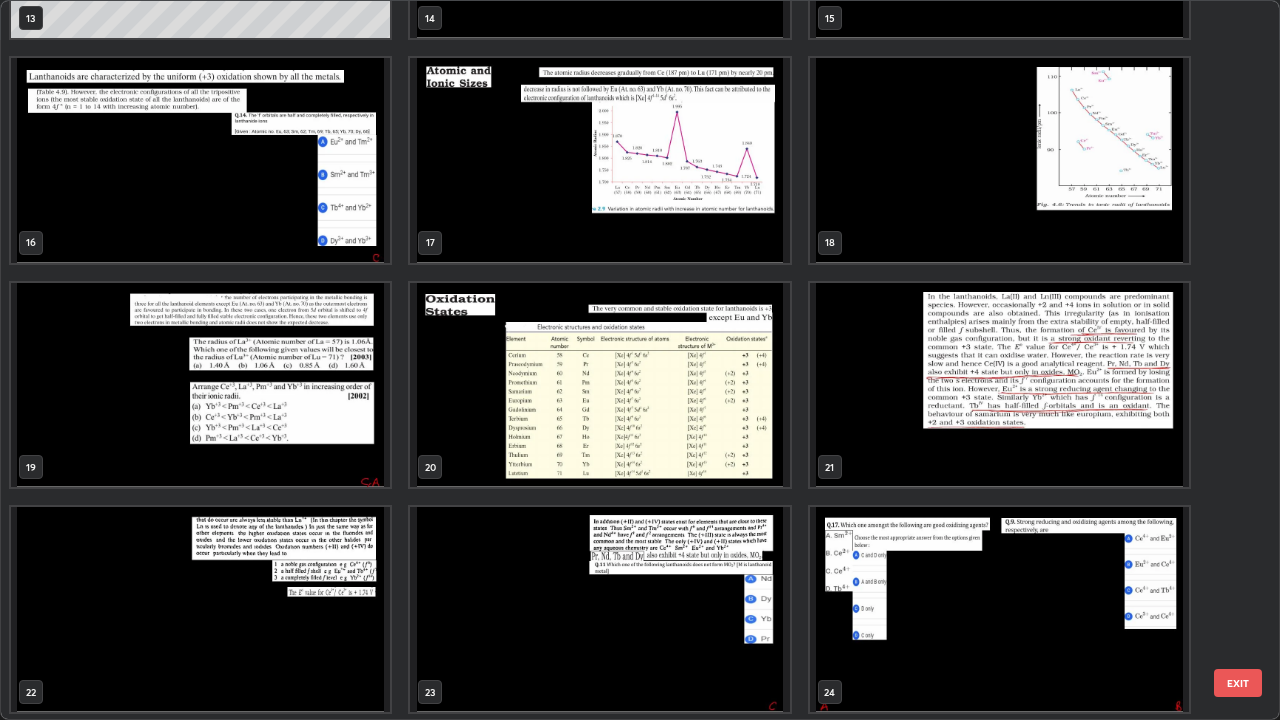 click at bounding box center (599, 385) 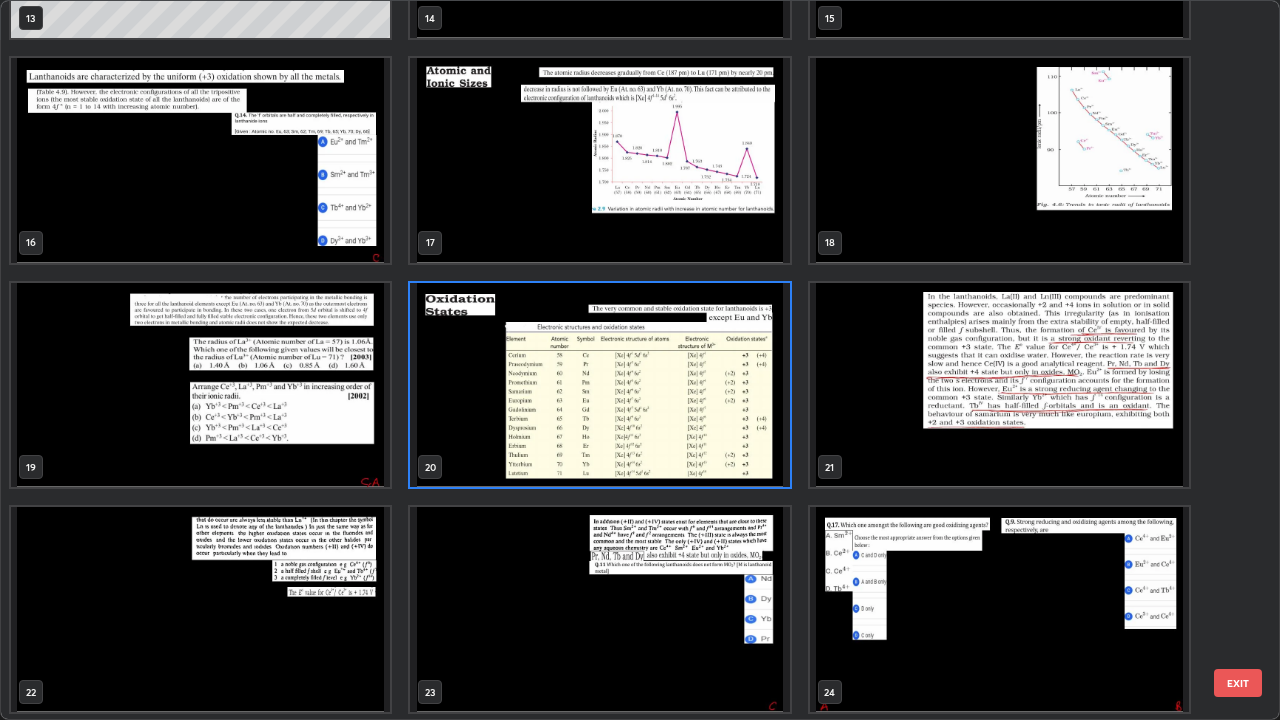 click at bounding box center (599, 385) 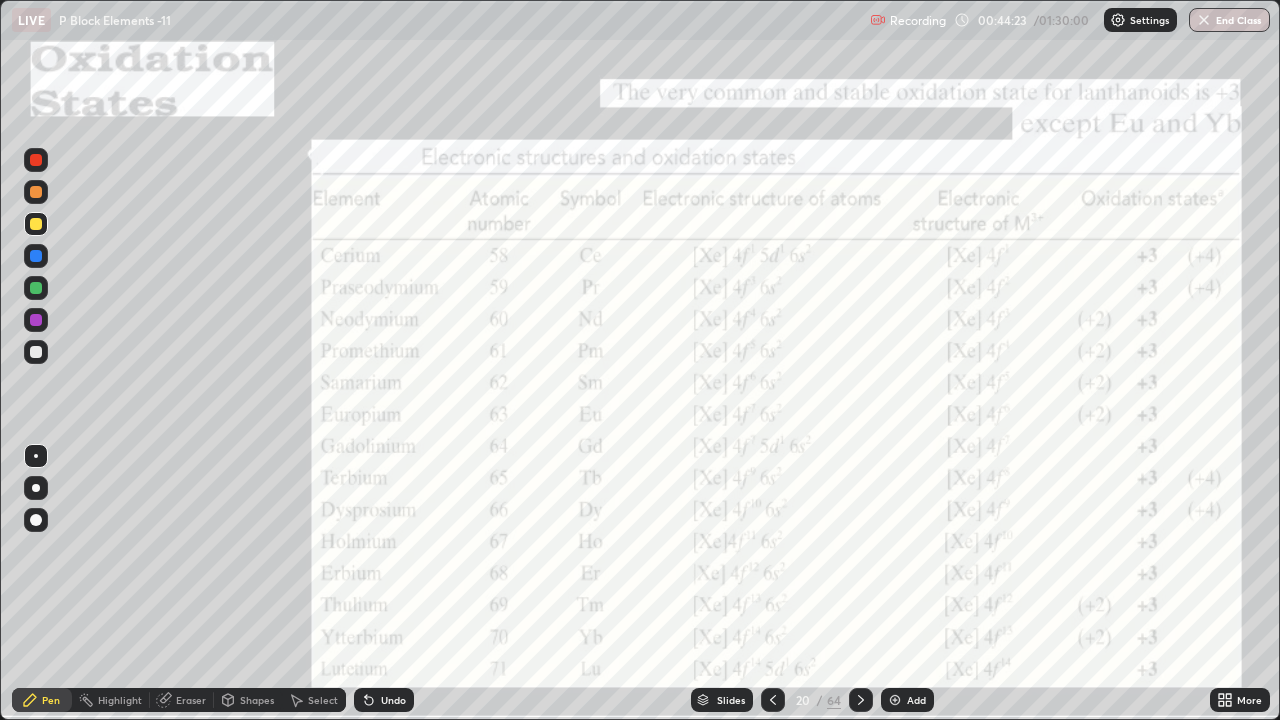 click at bounding box center (895, 700) 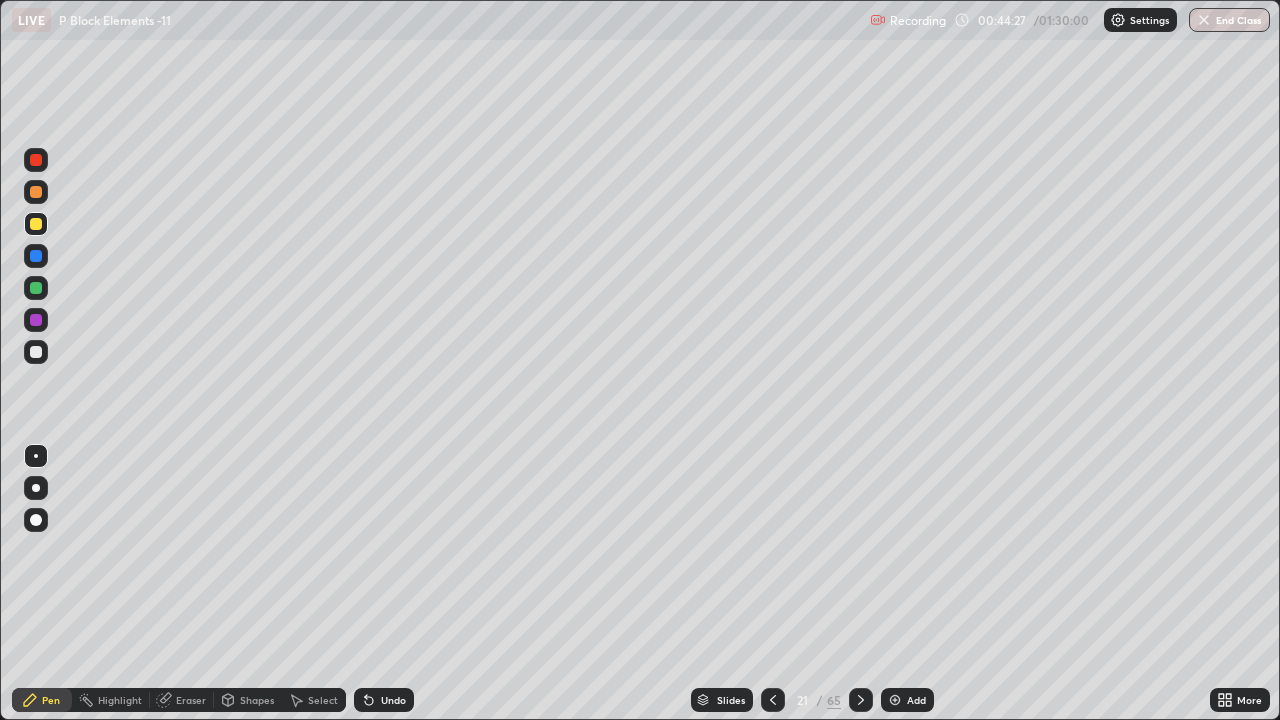 click at bounding box center (36, 352) 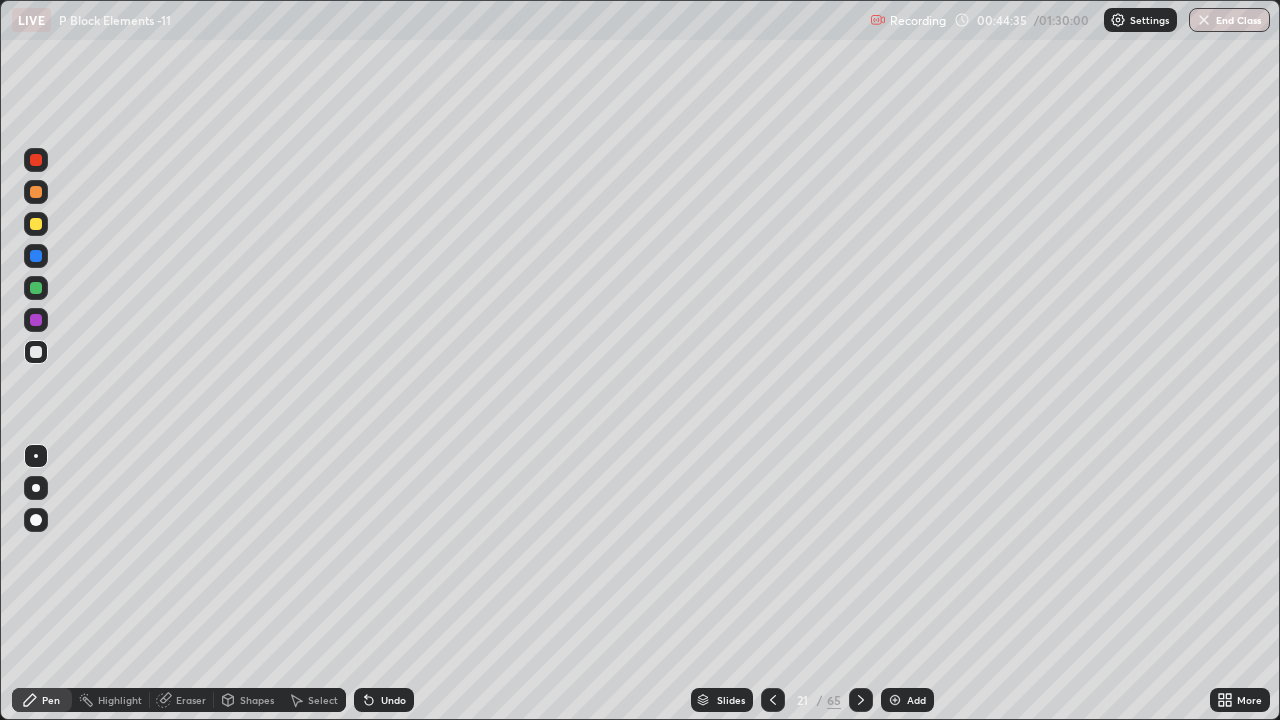 click 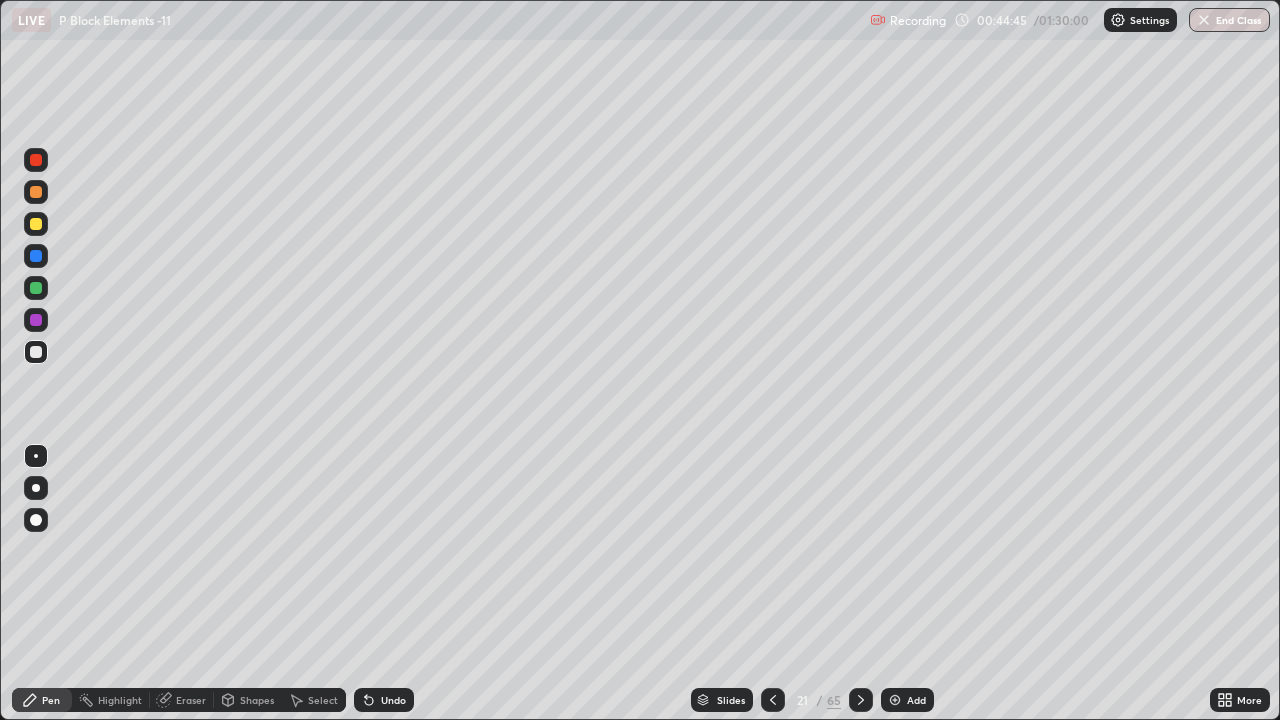 click 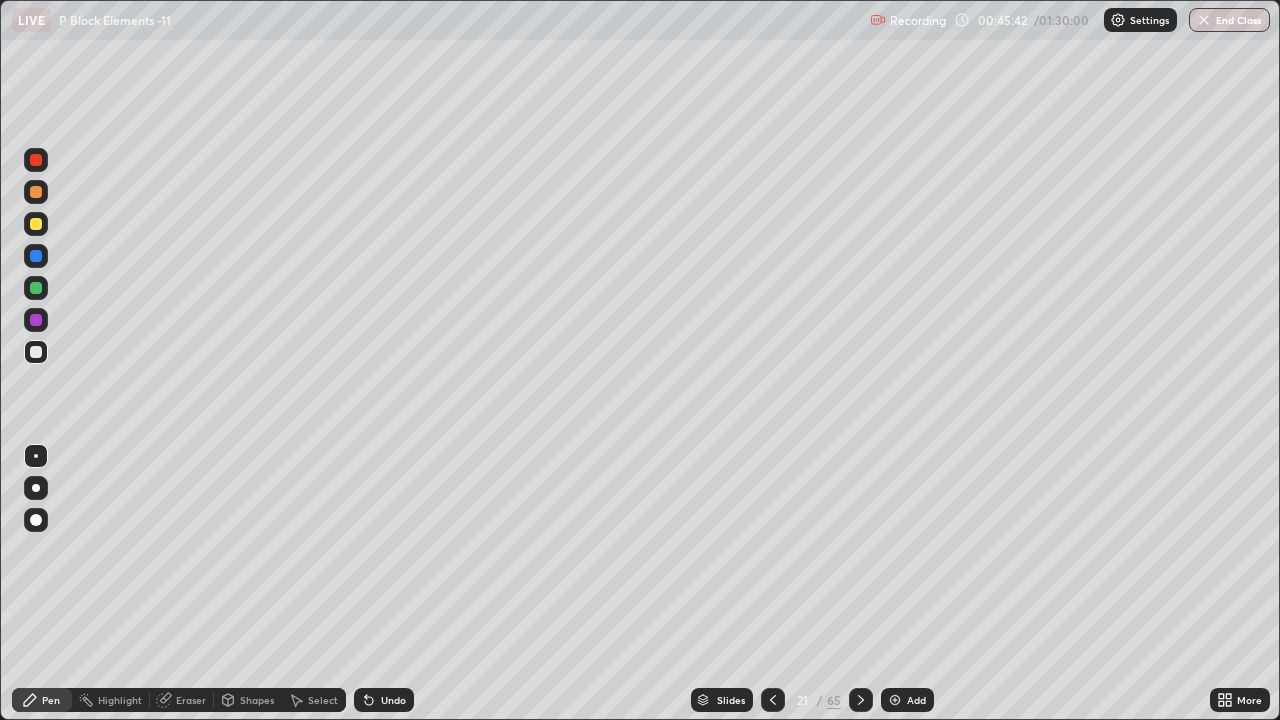 click at bounding box center (36, 352) 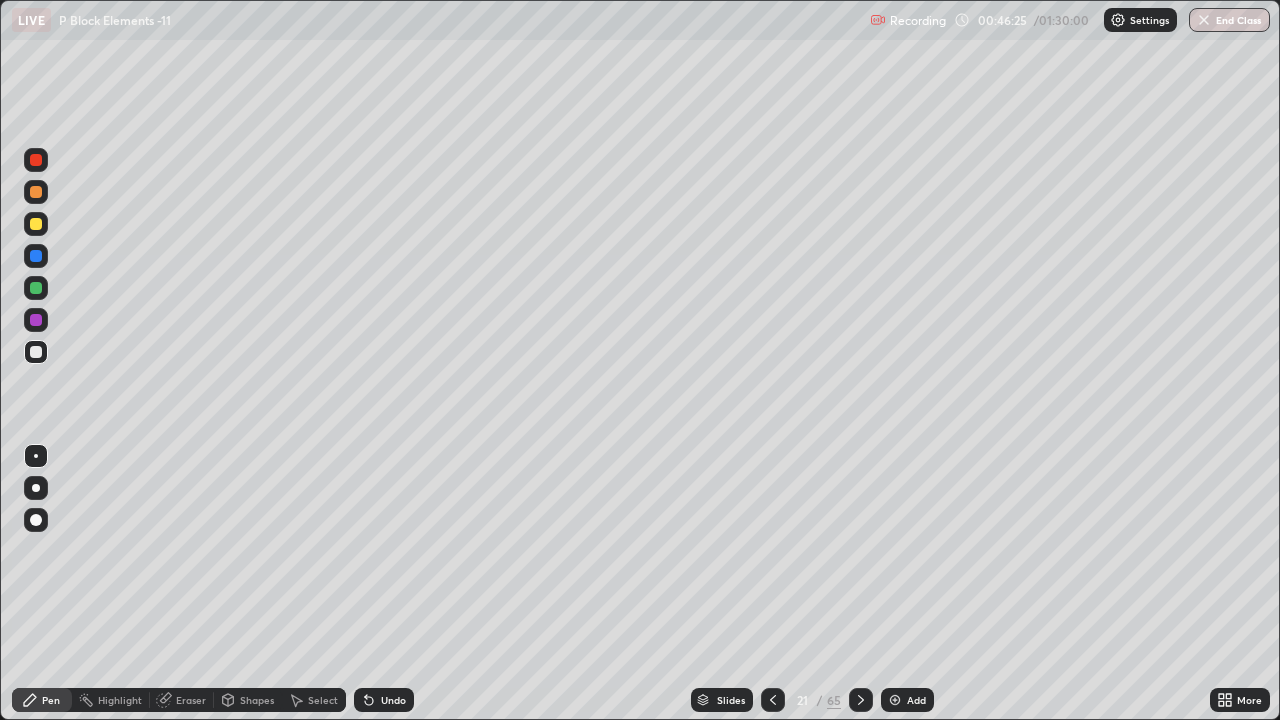 click 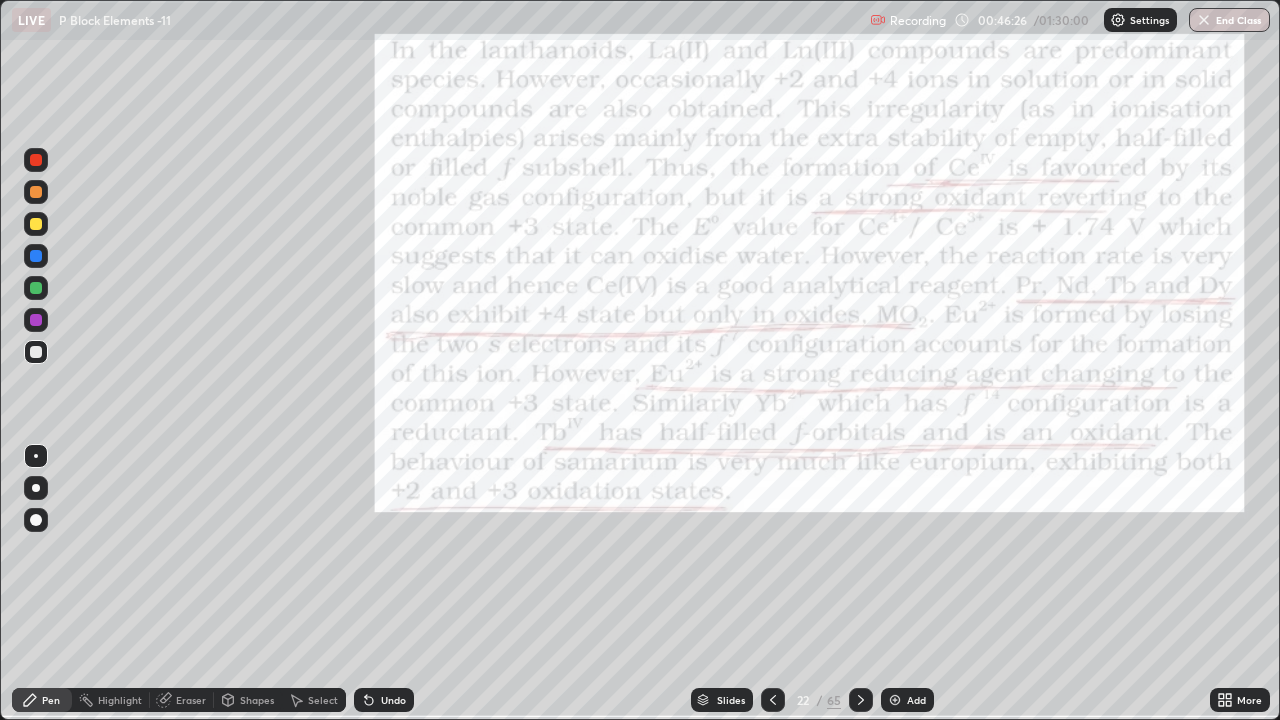 click 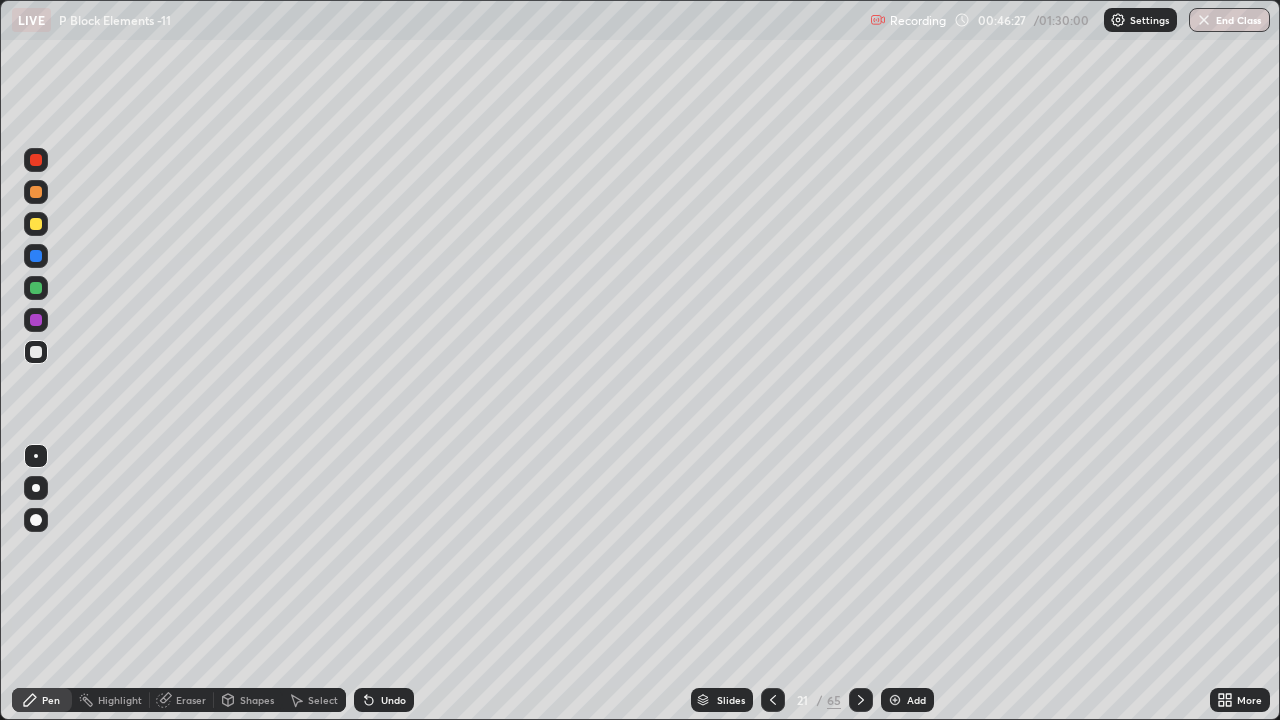 click 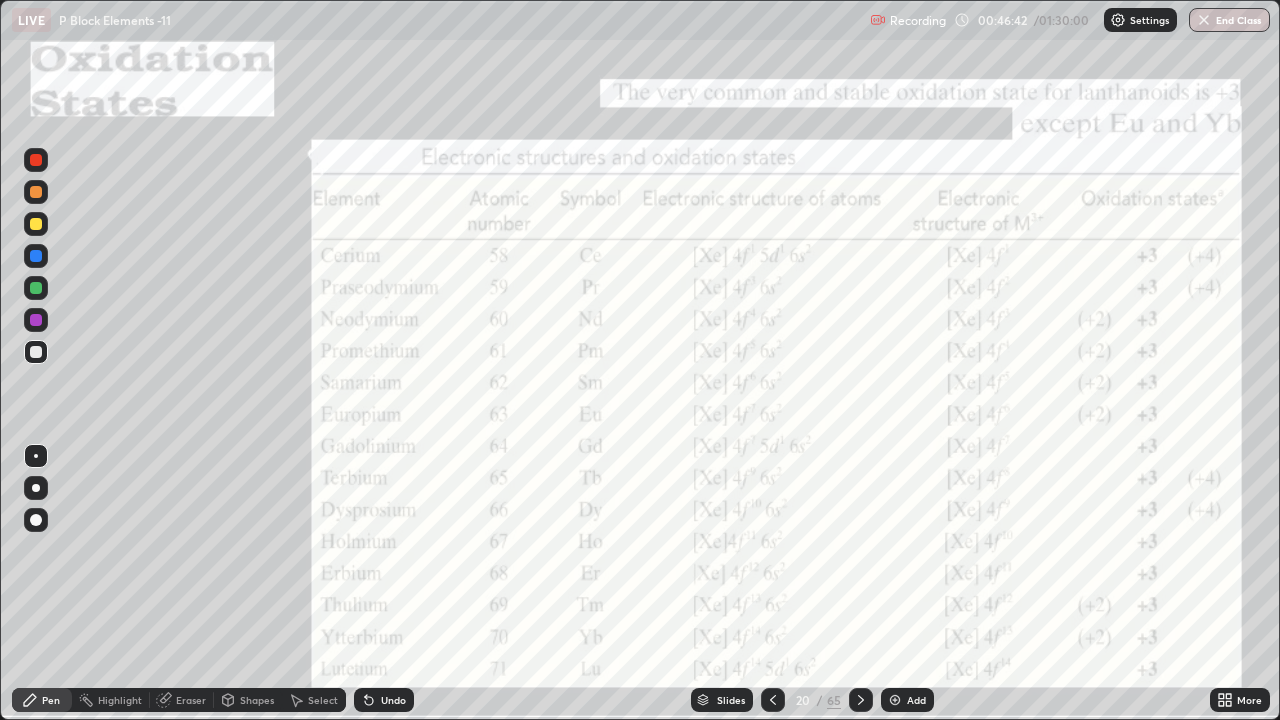 click at bounding box center [861, 700] 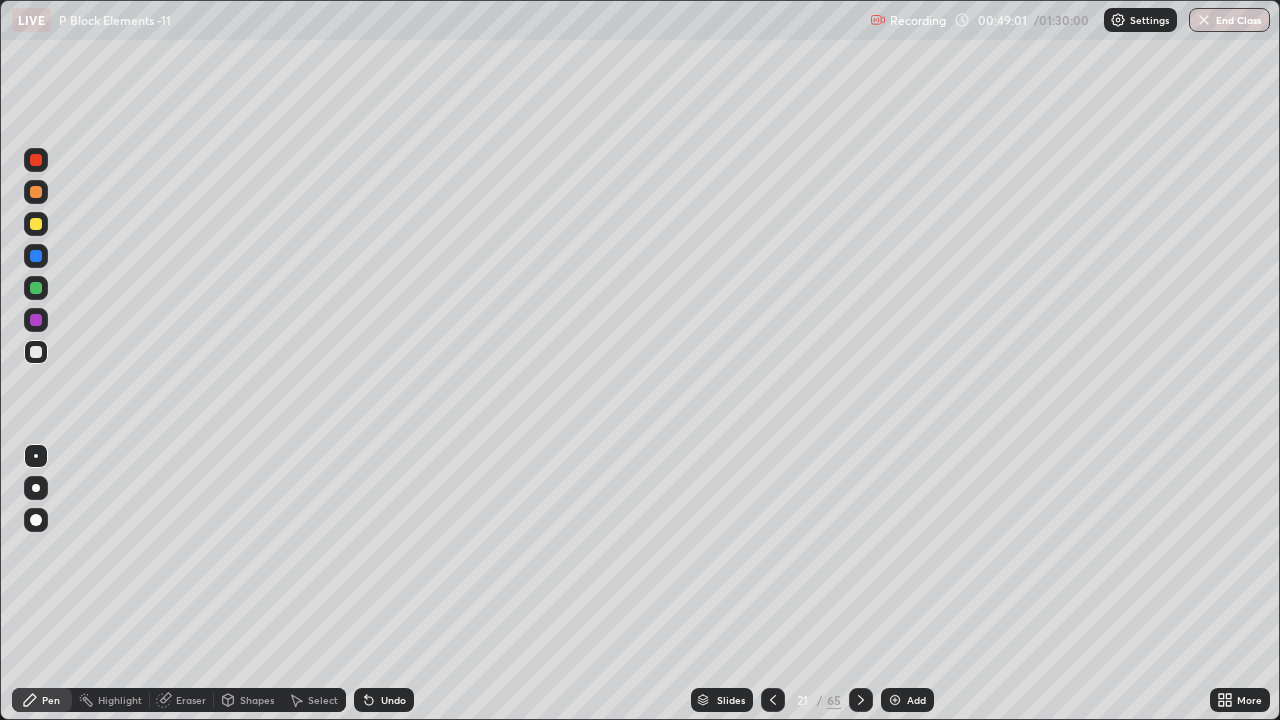 click at bounding box center [895, 700] 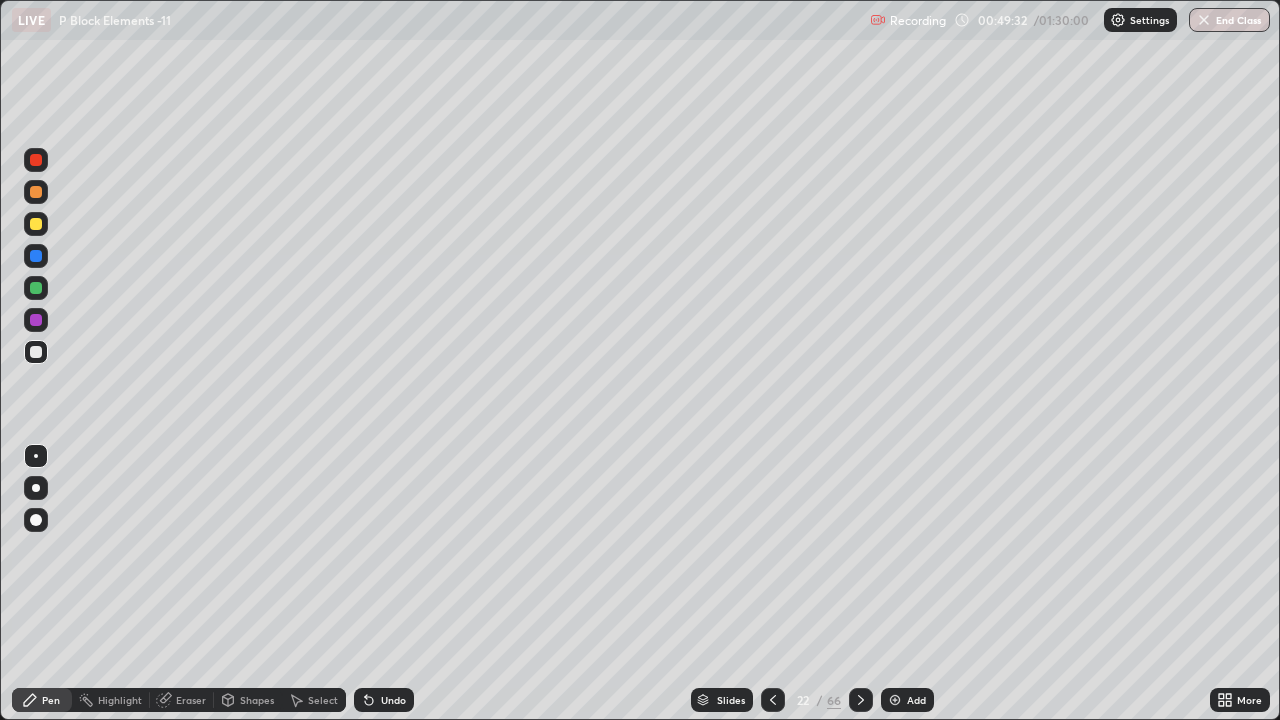 click at bounding box center [36, 224] 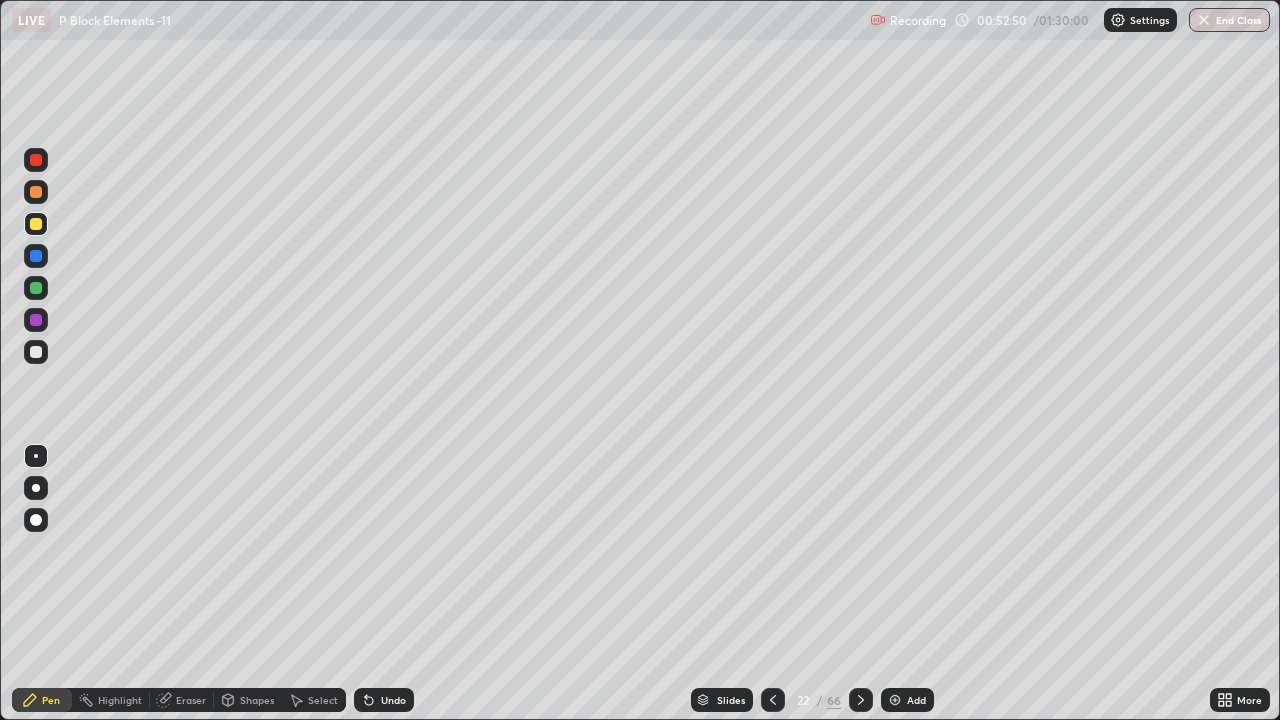 click at bounding box center (895, 700) 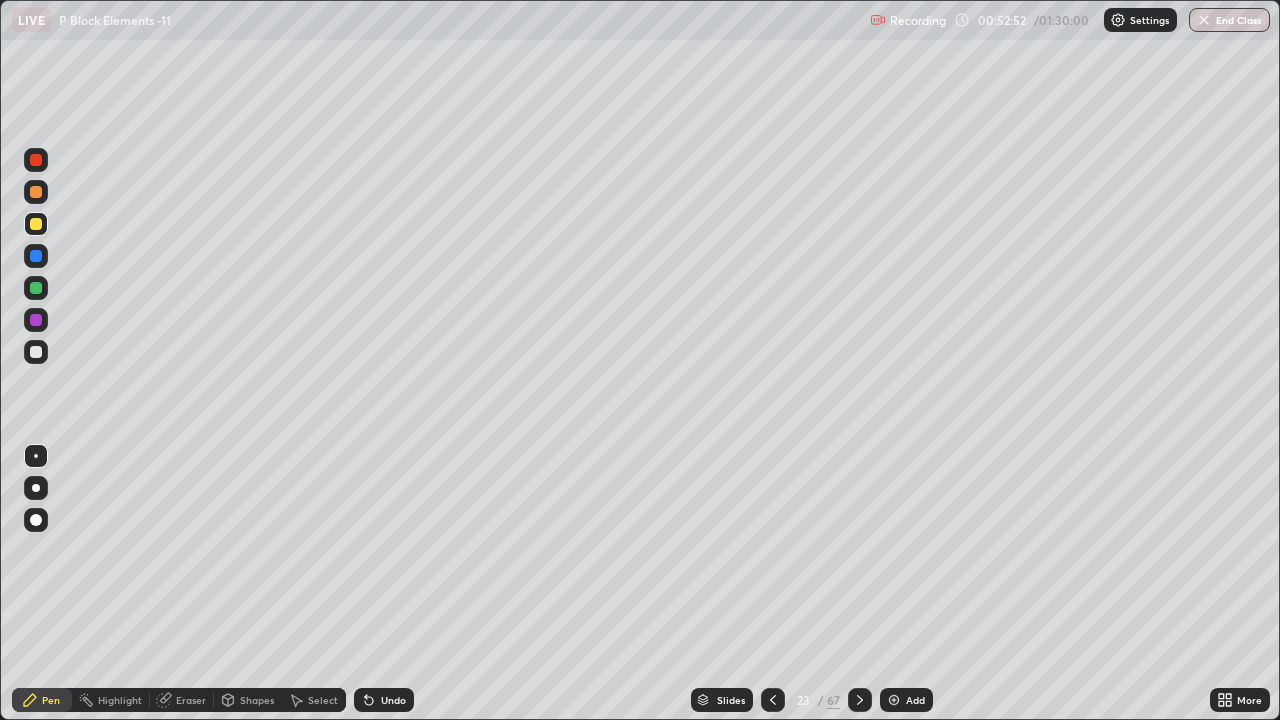 click at bounding box center (36, 352) 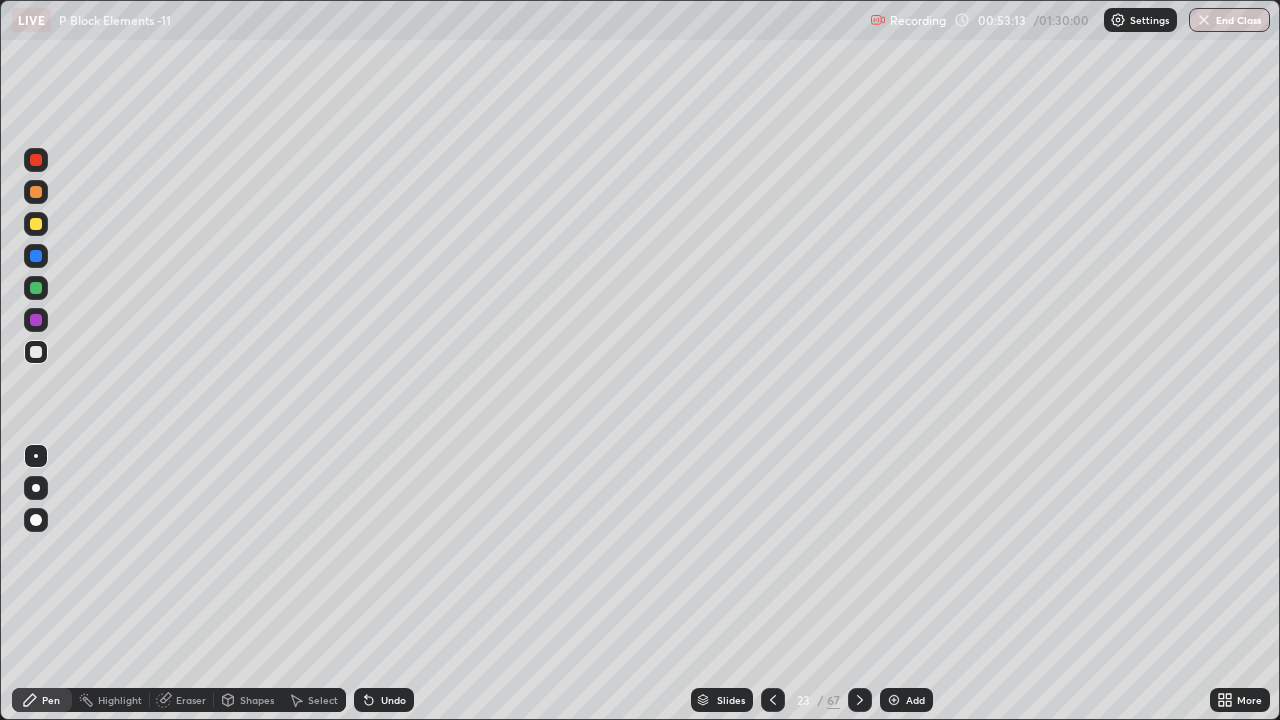 click 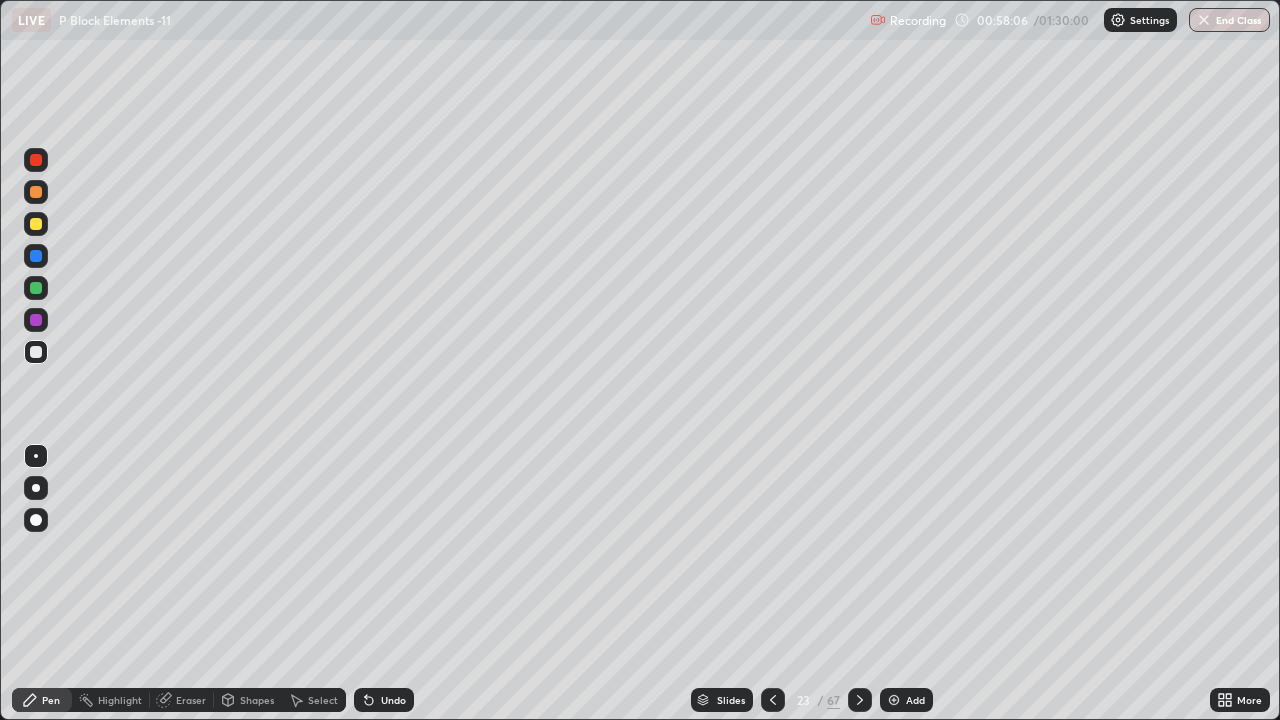 click at bounding box center (36, 224) 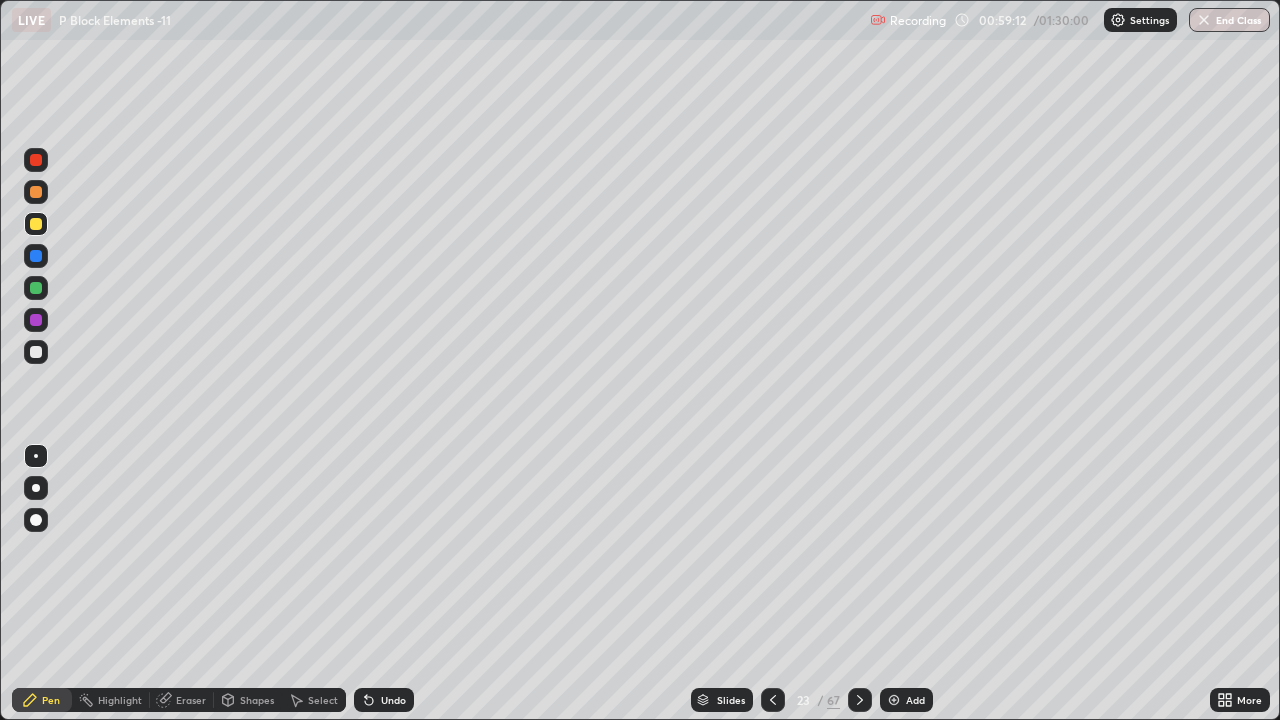 click 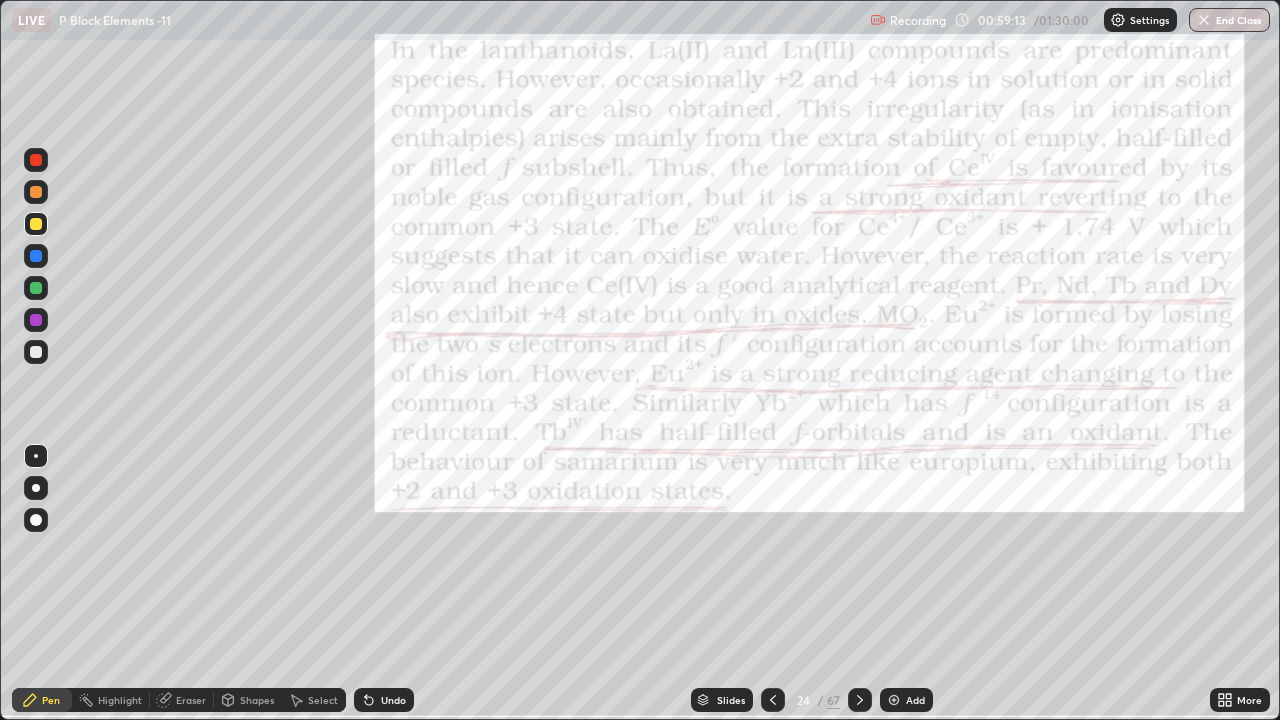 click at bounding box center (773, 700) 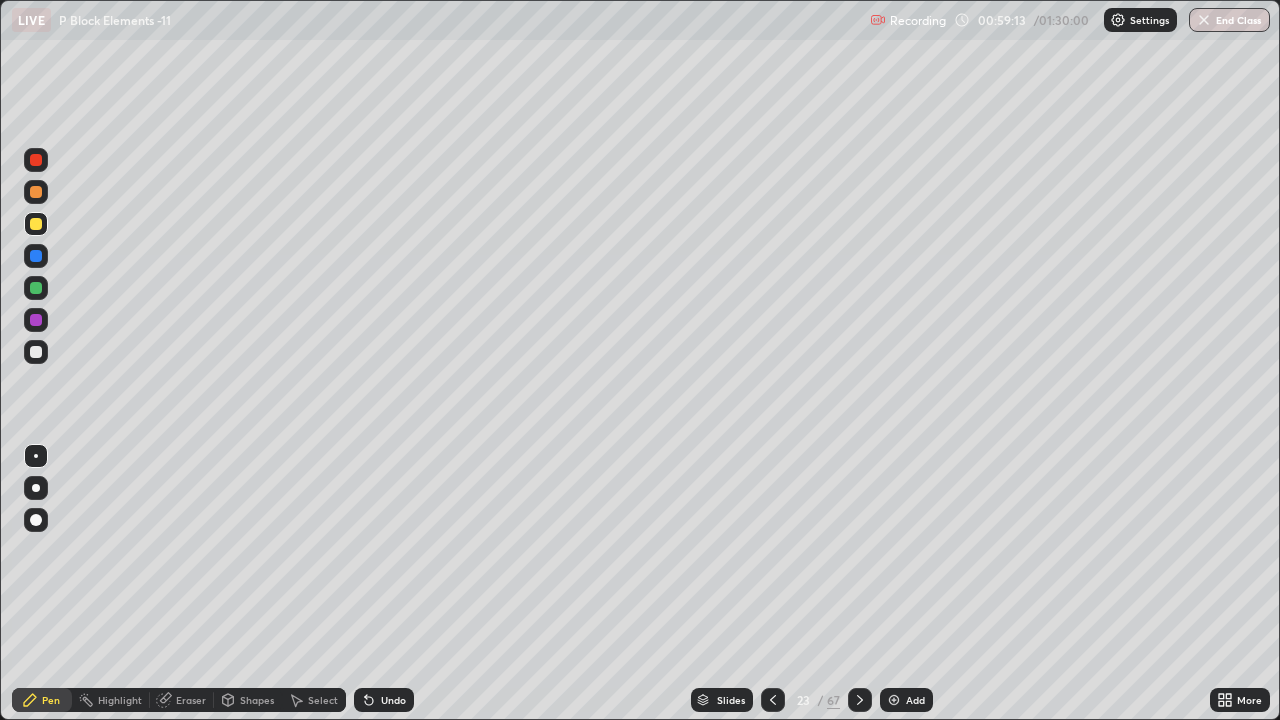 click 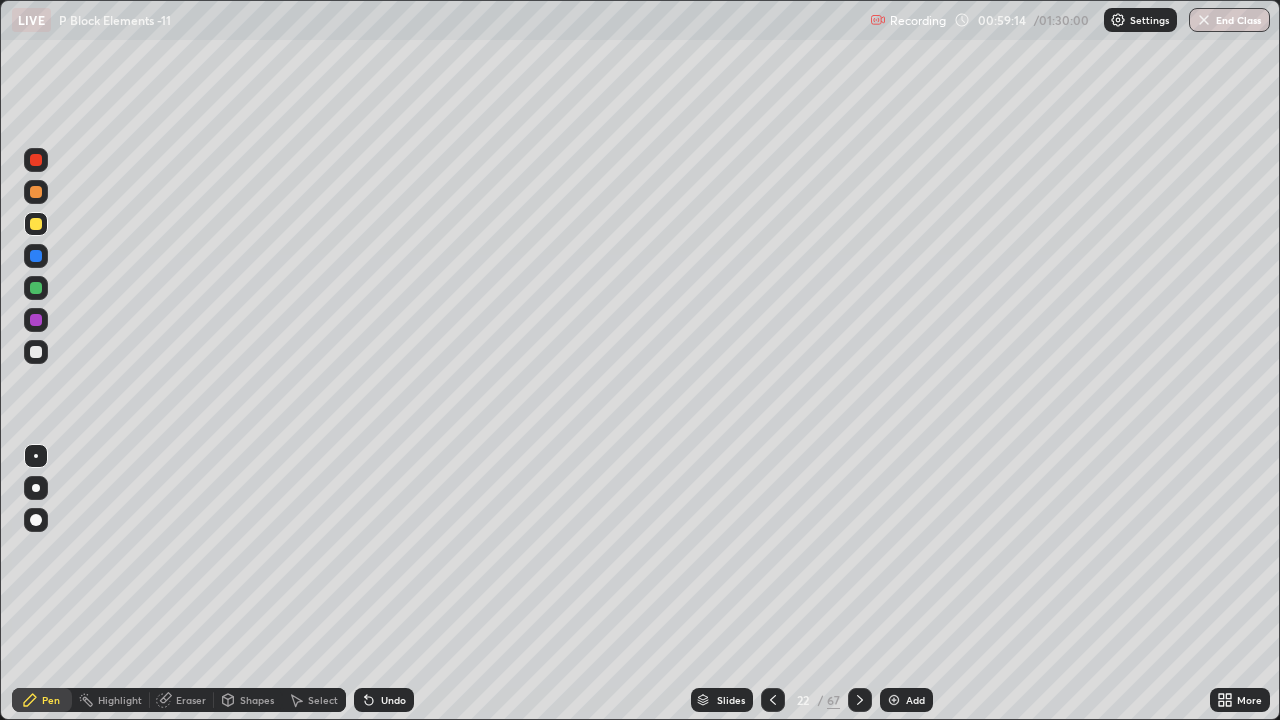 click on "67" at bounding box center (833, 700) 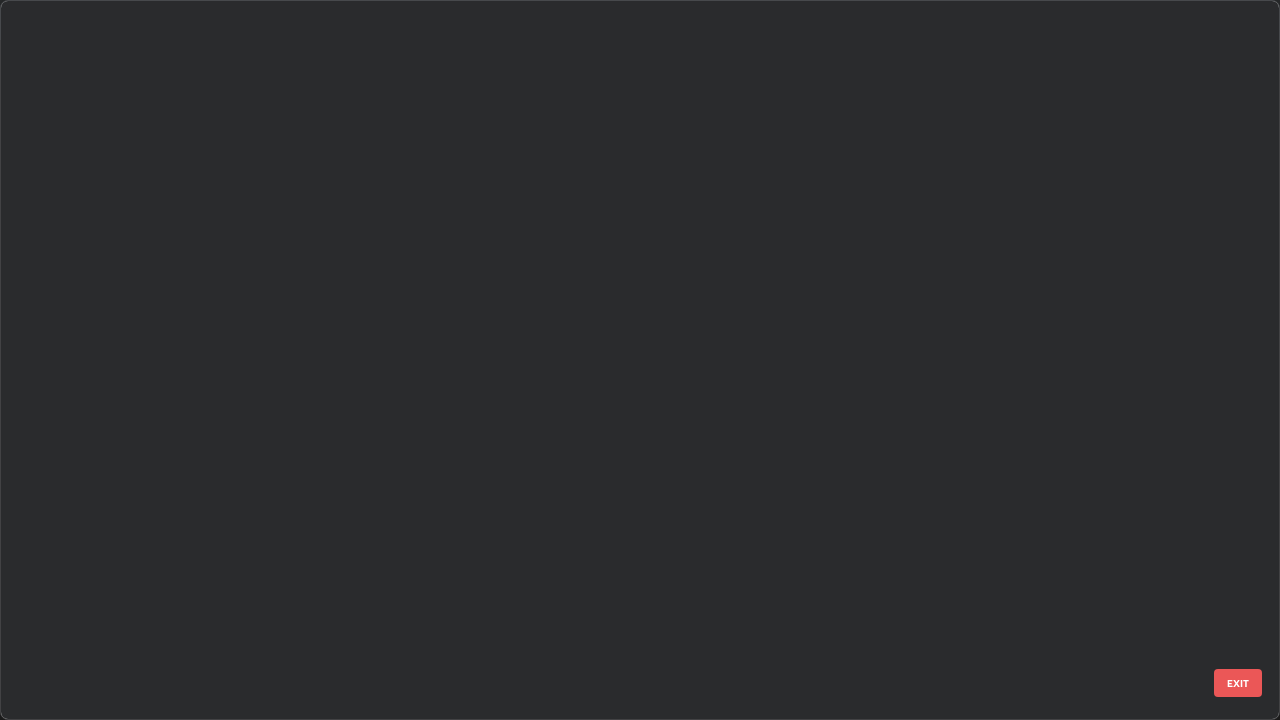 scroll, scrollTop: 1079, scrollLeft: 0, axis: vertical 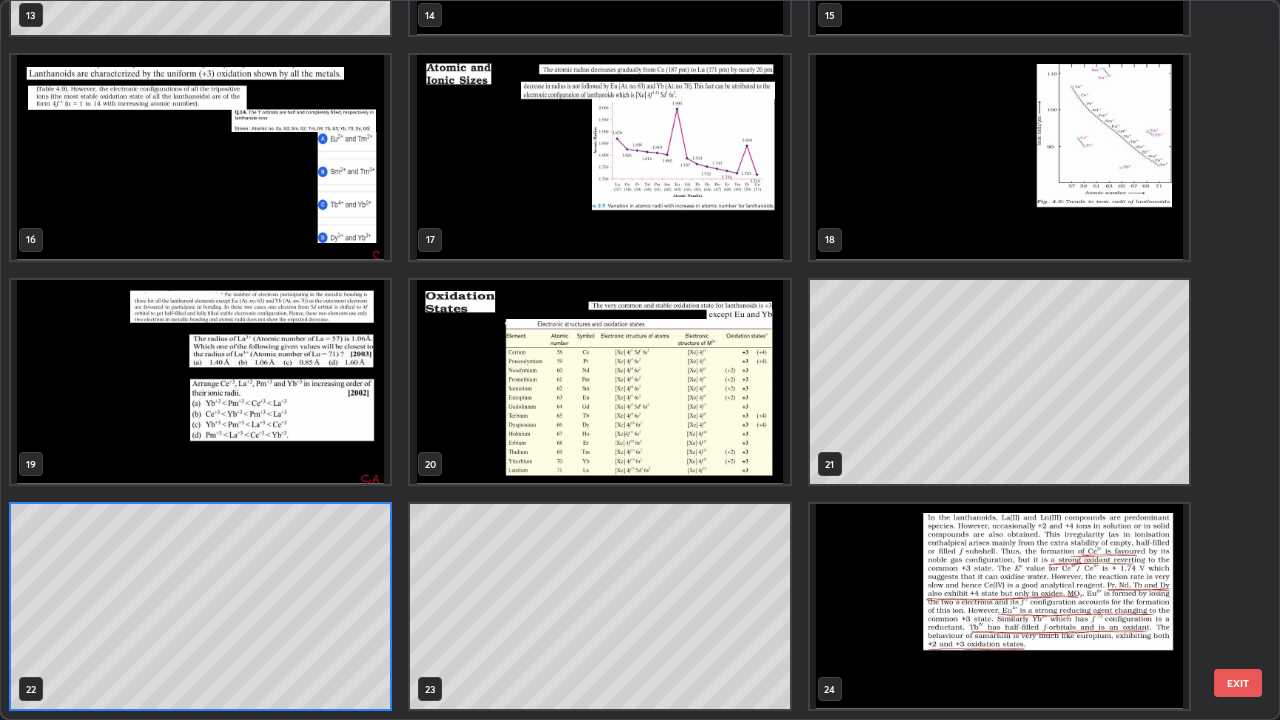 click at bounding box center [599, 382] 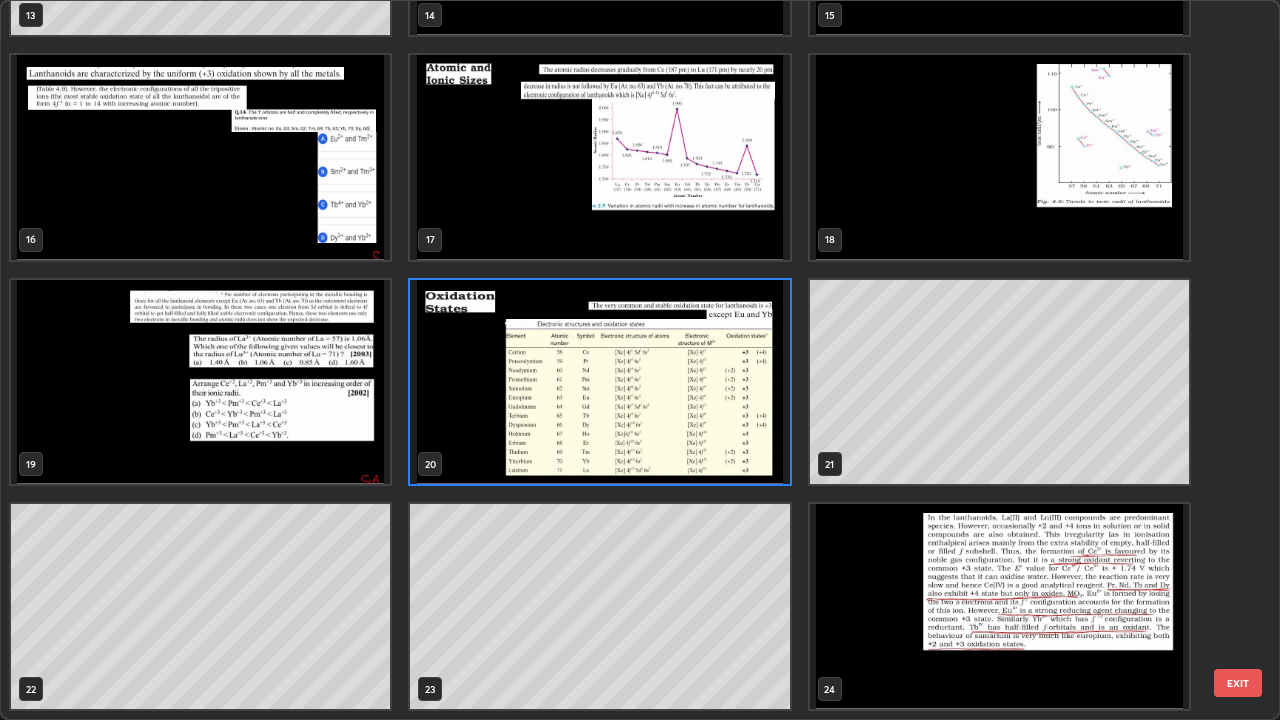 click at bounding box center (599, 382) 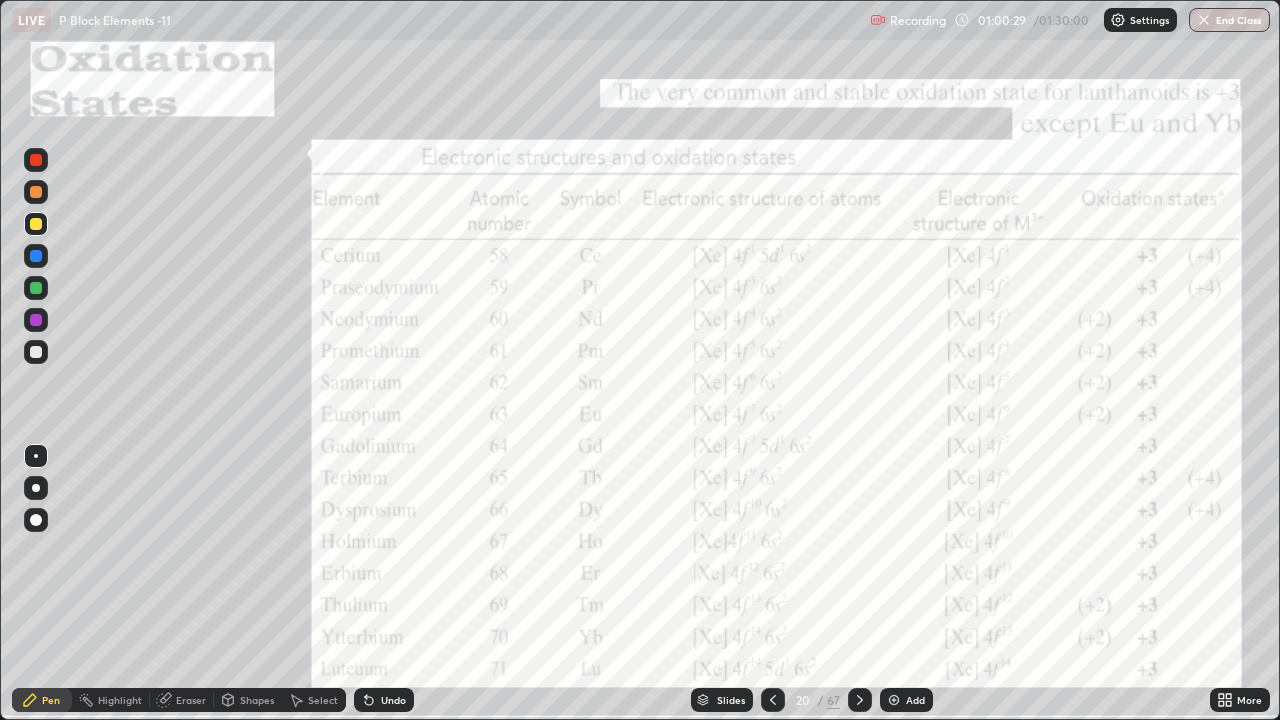 click at bounding box center (36, 320) 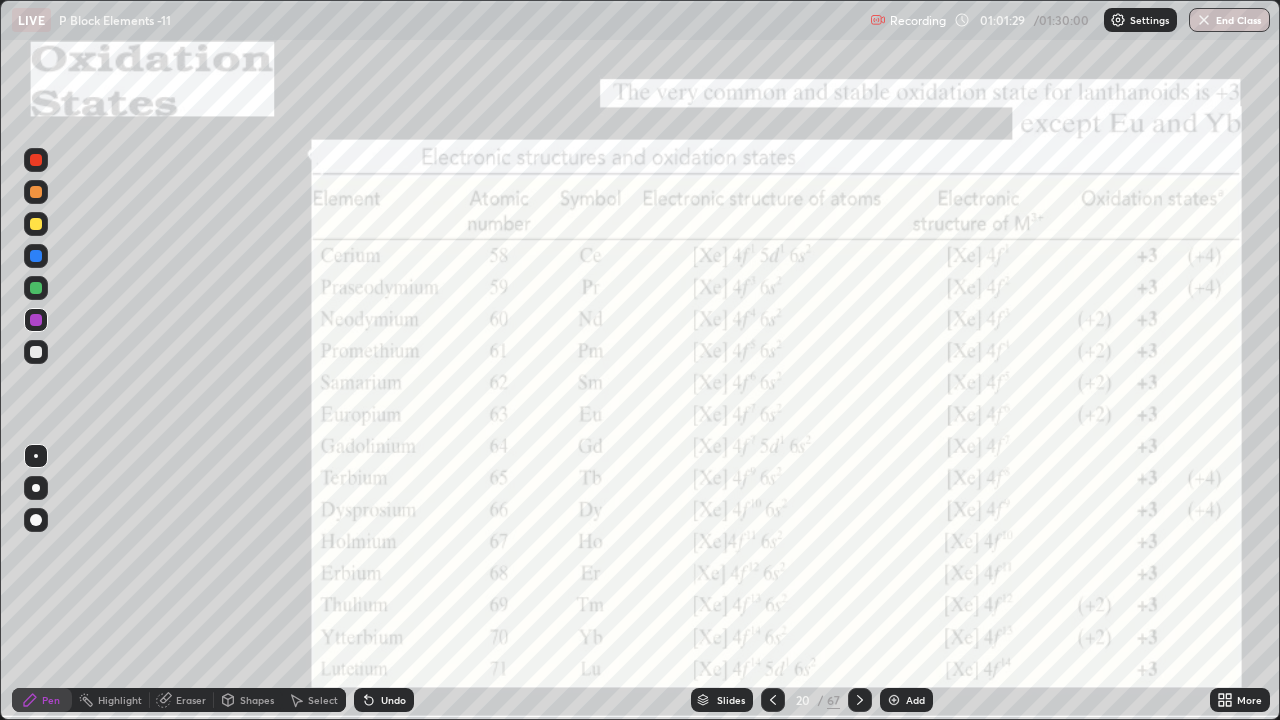 click at bounding box center (894, 700) 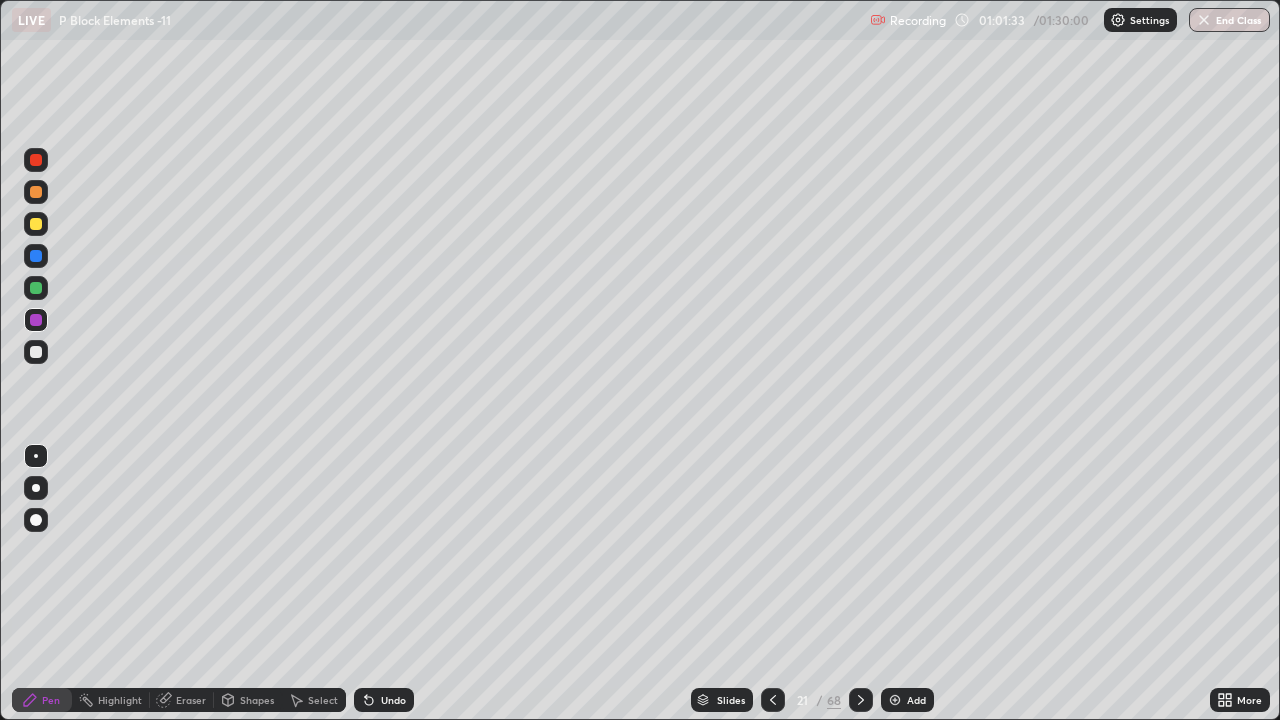 click on "21" at bounding box center [803, 700] 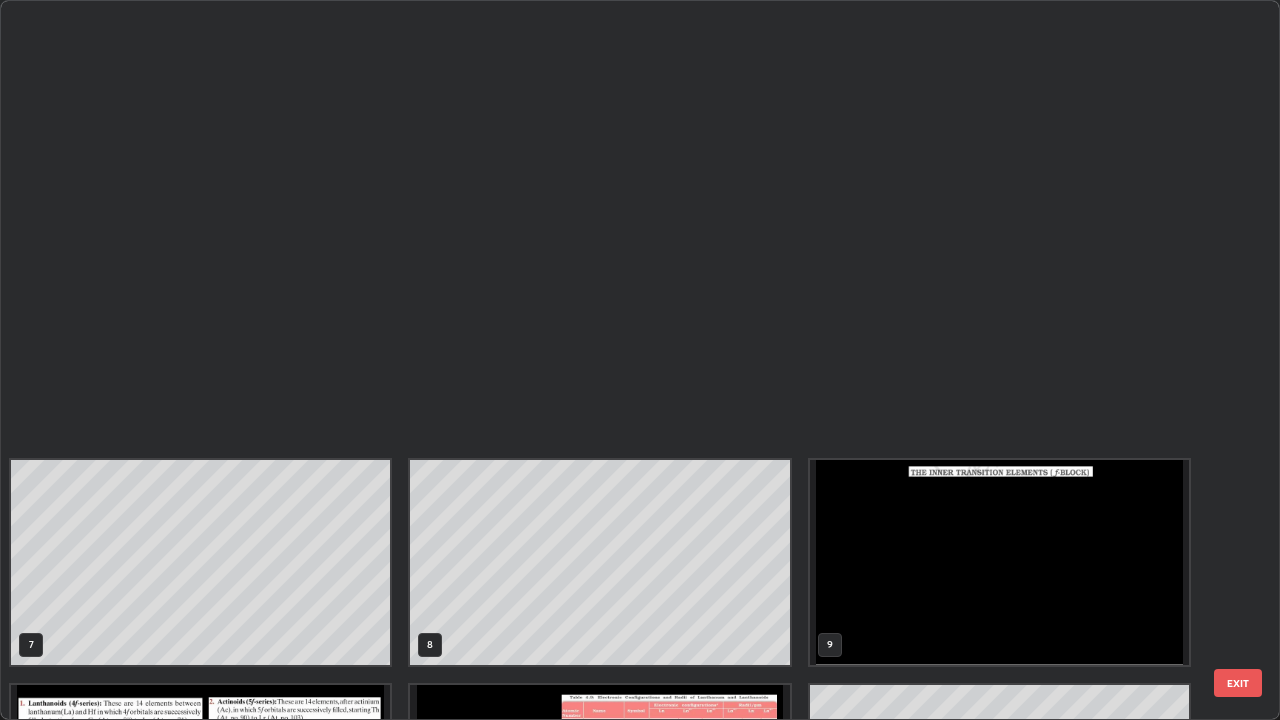 scroll, scrollTop: 854, scrollLeft: 0, axis: vertical 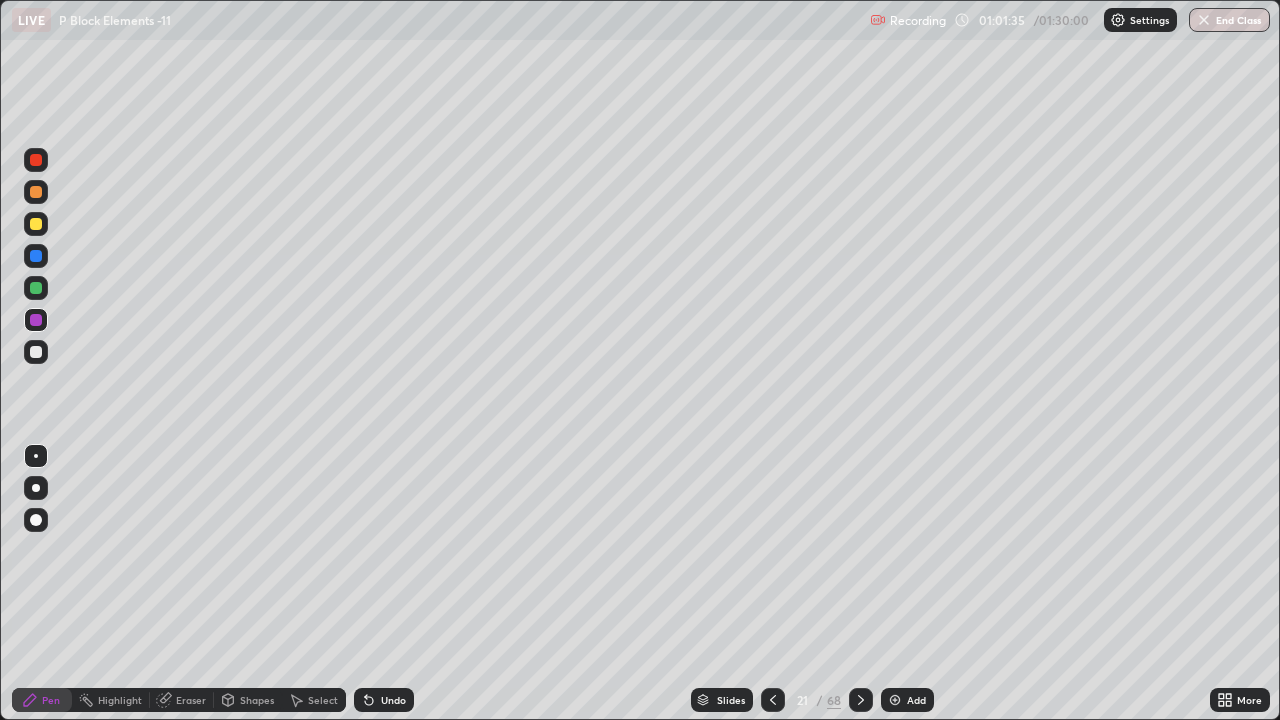 click on "68" at bounding box center [834, 700] 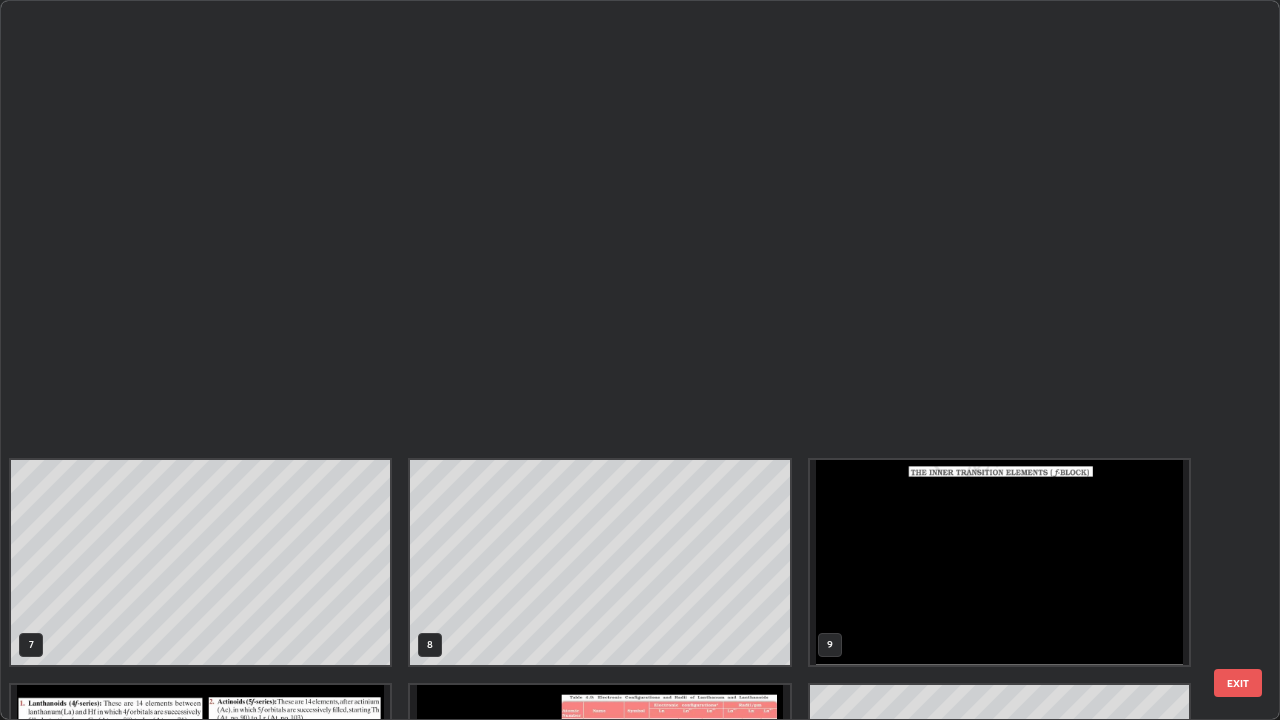 scroll, scrollTop: 854, scrollLeft: 0, axis: vertical 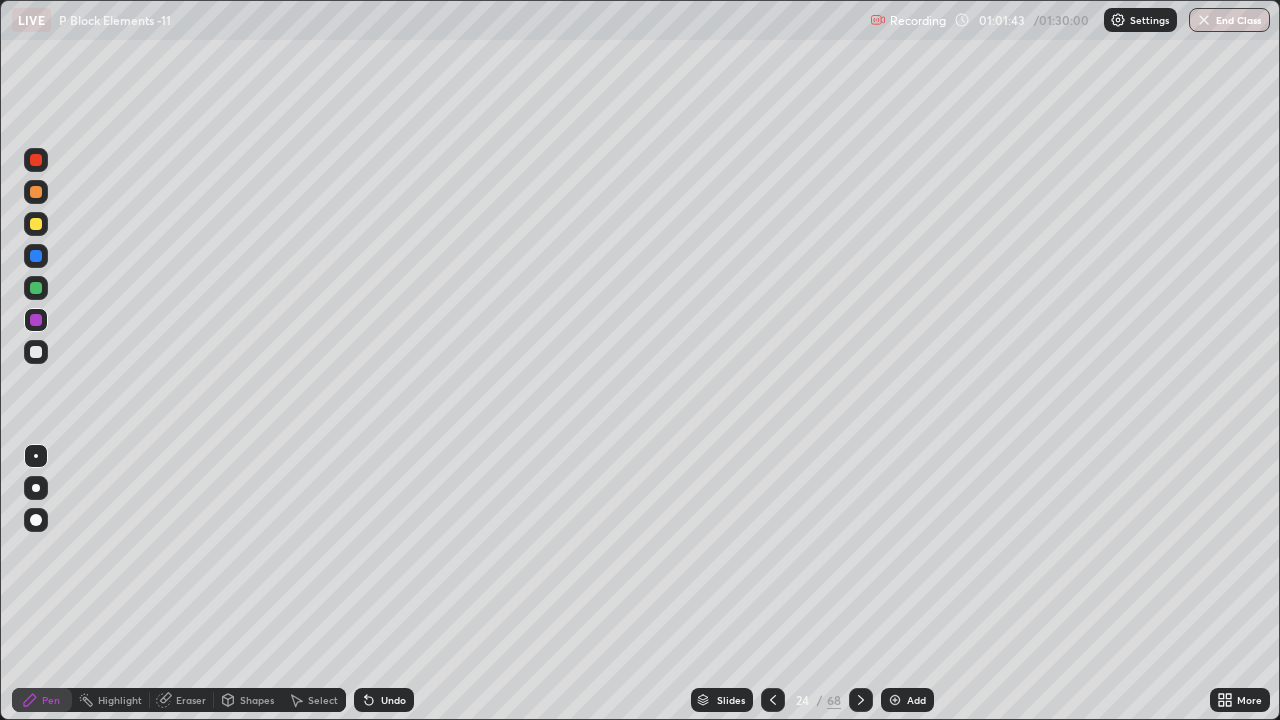 click at bounding box center (36, 352) 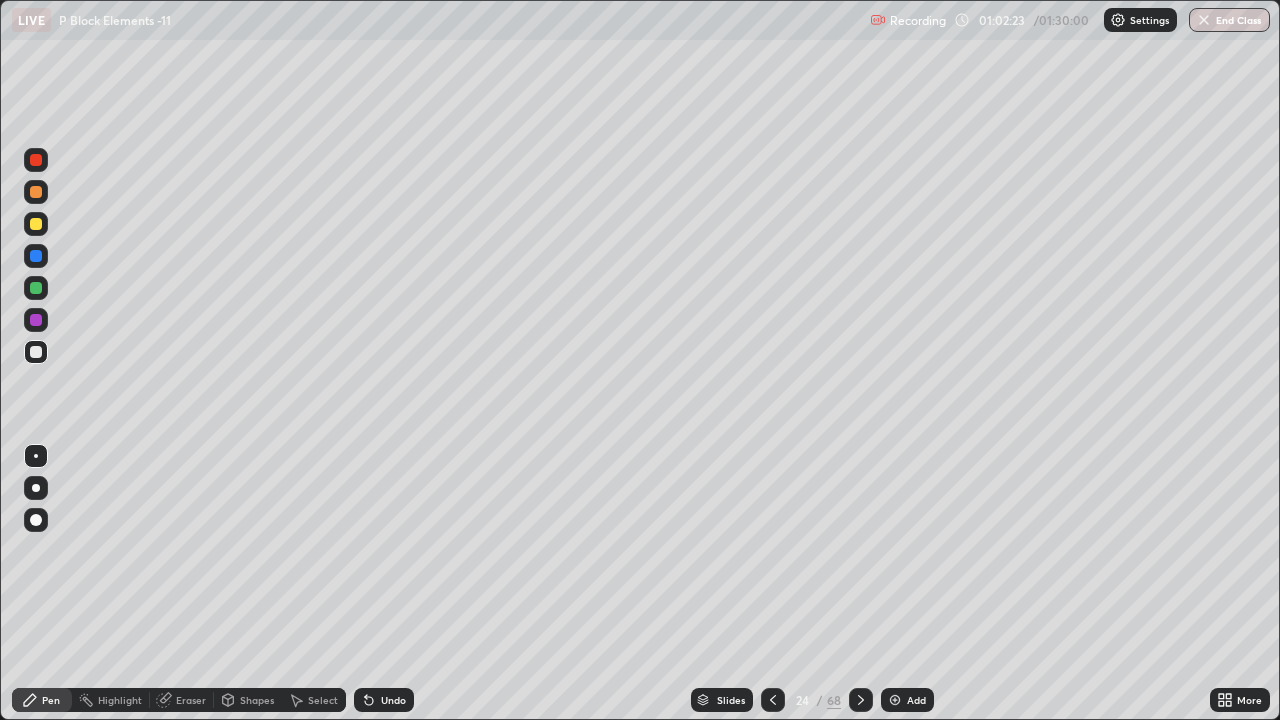 click 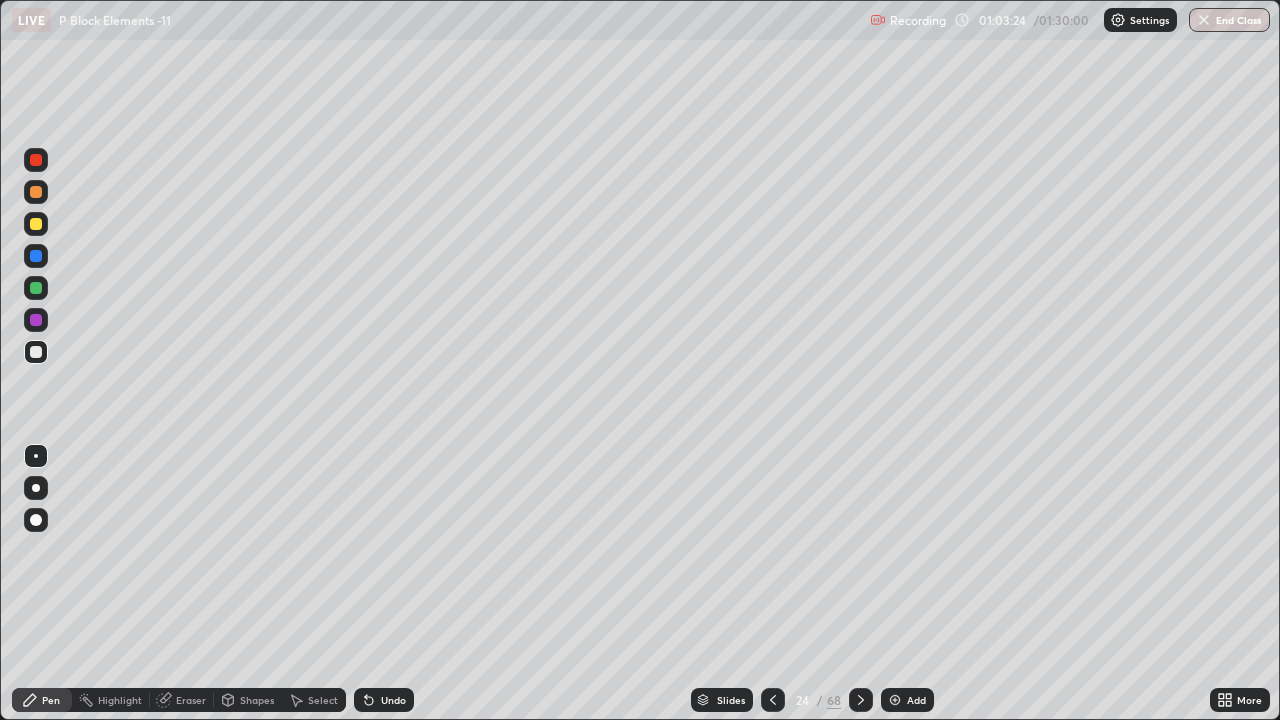click at bounding box center [773, 700] 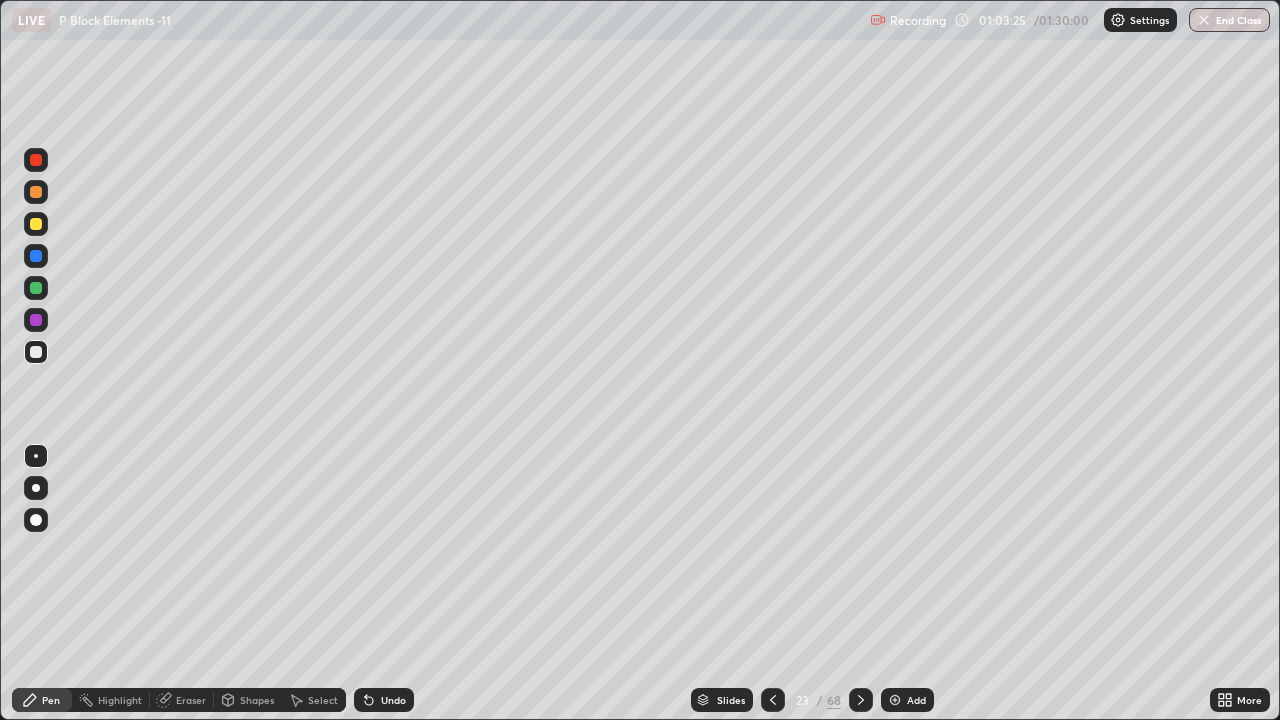 click 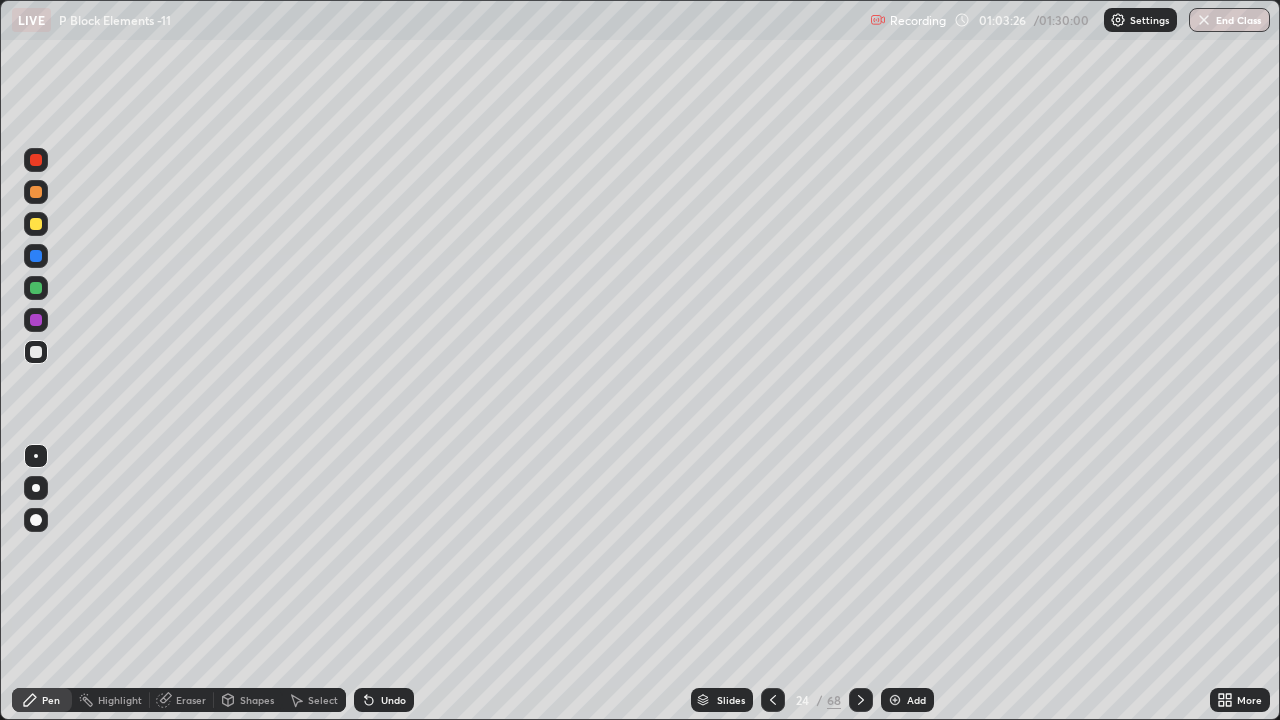 click on "/" at bounding box center (820, 700) 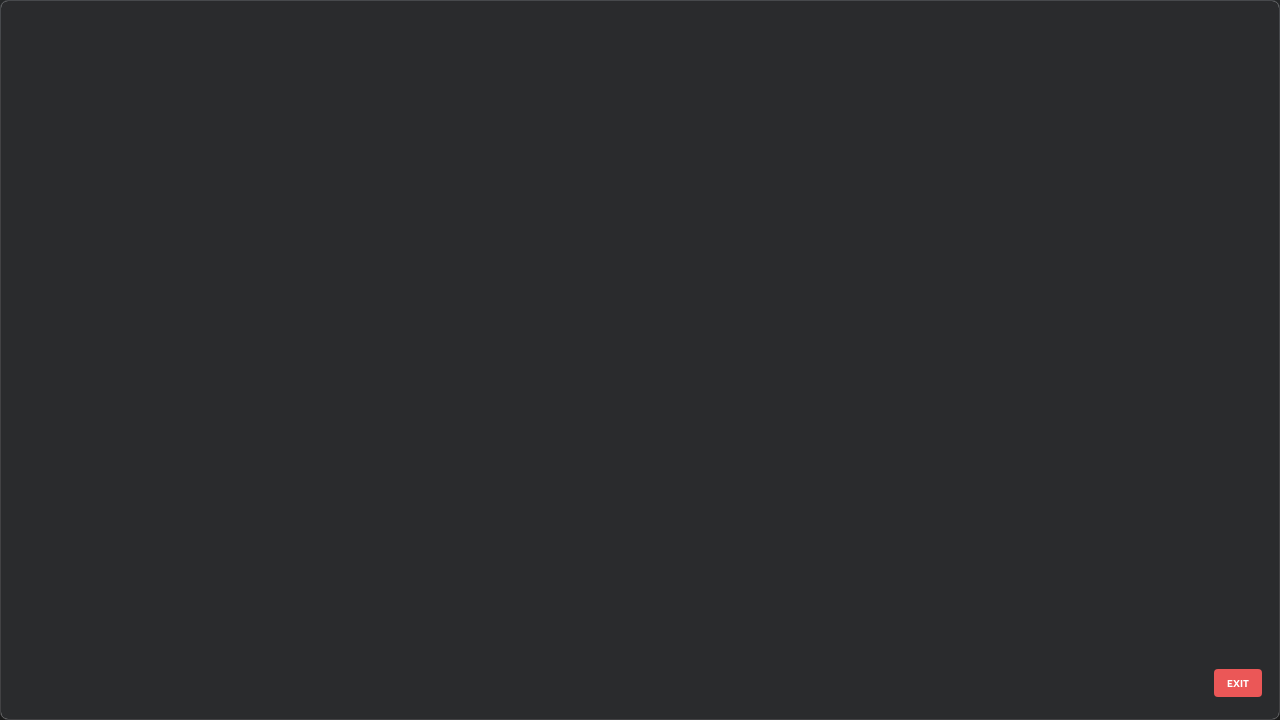 scroll, scrollTop: 1079, scrollLeft: 0, axis: vertical 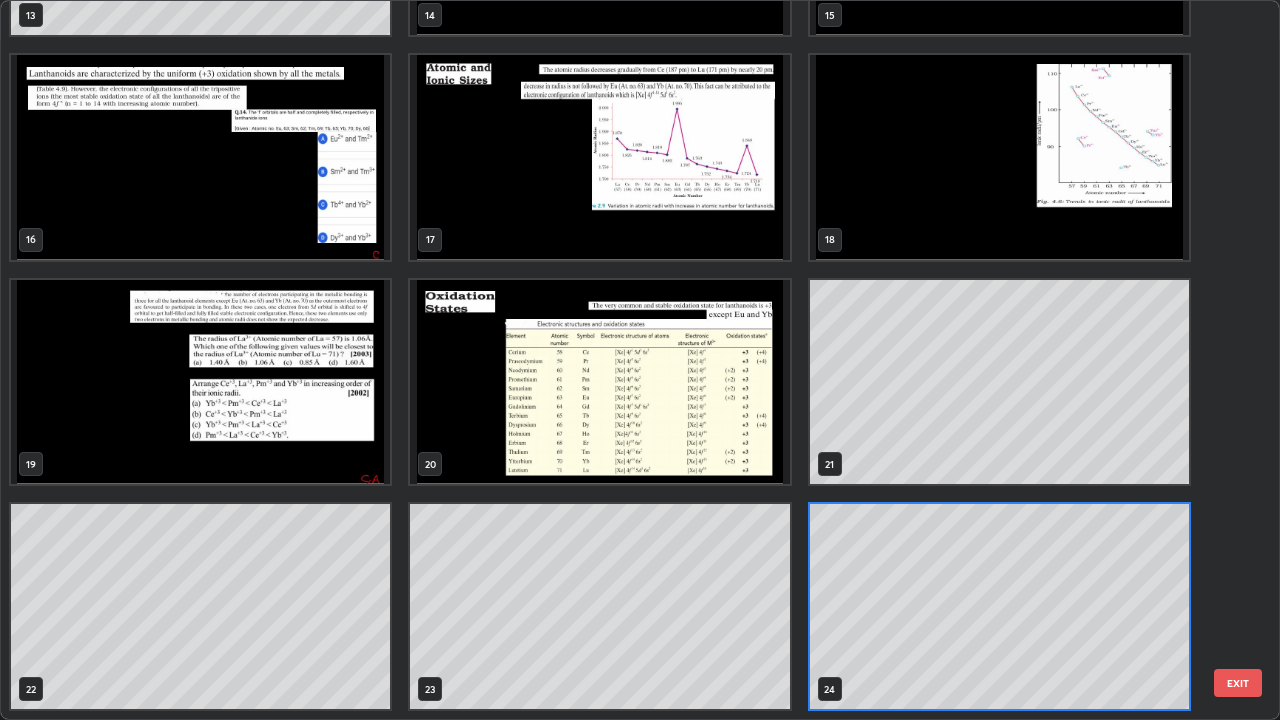click at bounding box center [599, 382] 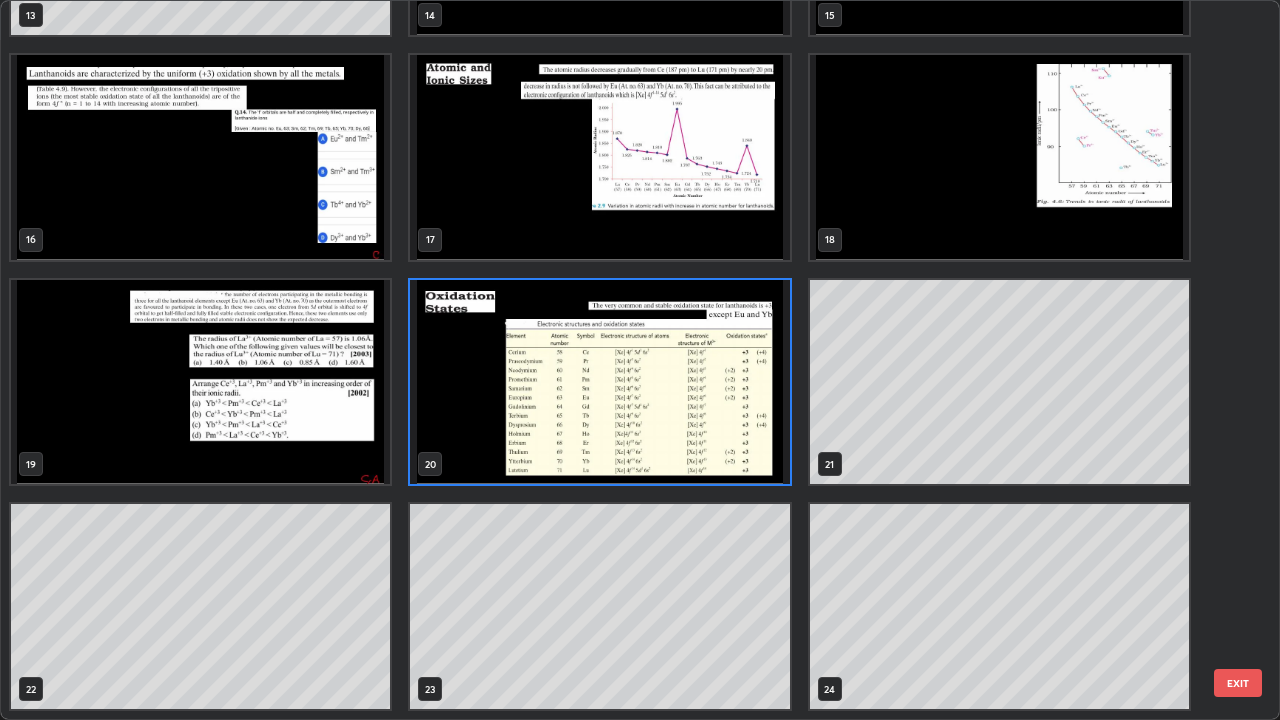 click at bounding box center [599, 382] 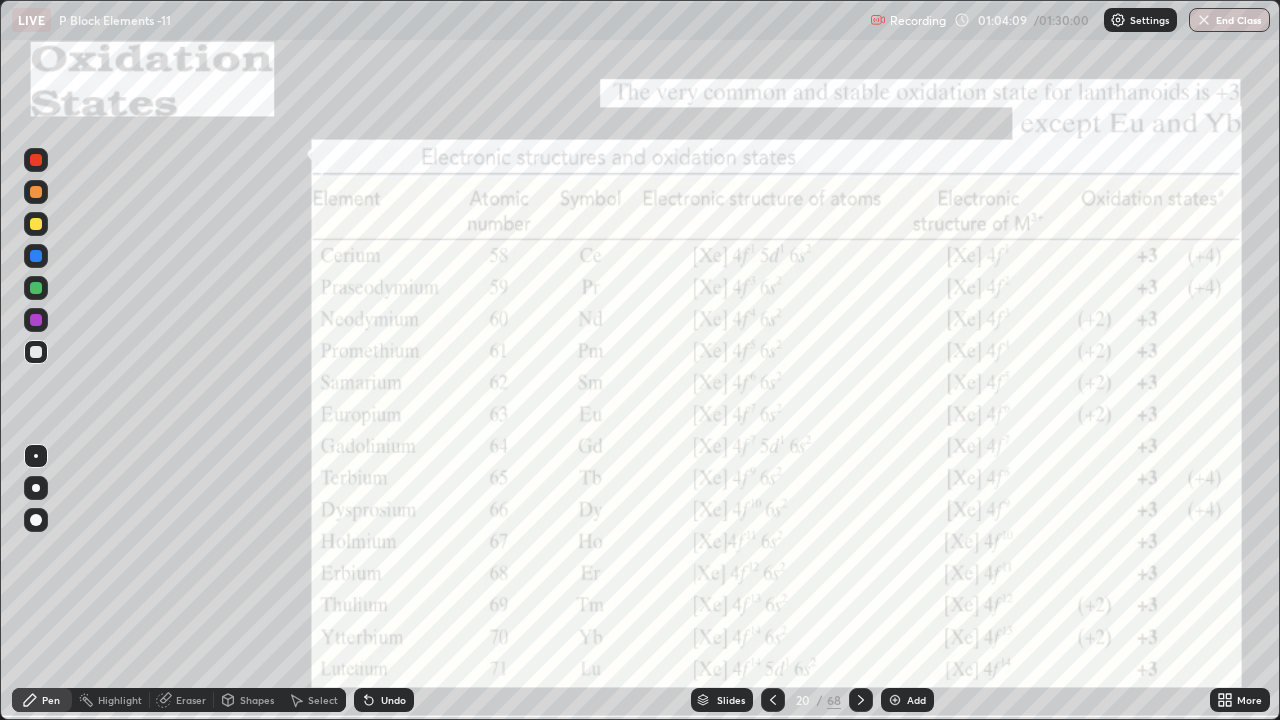 click 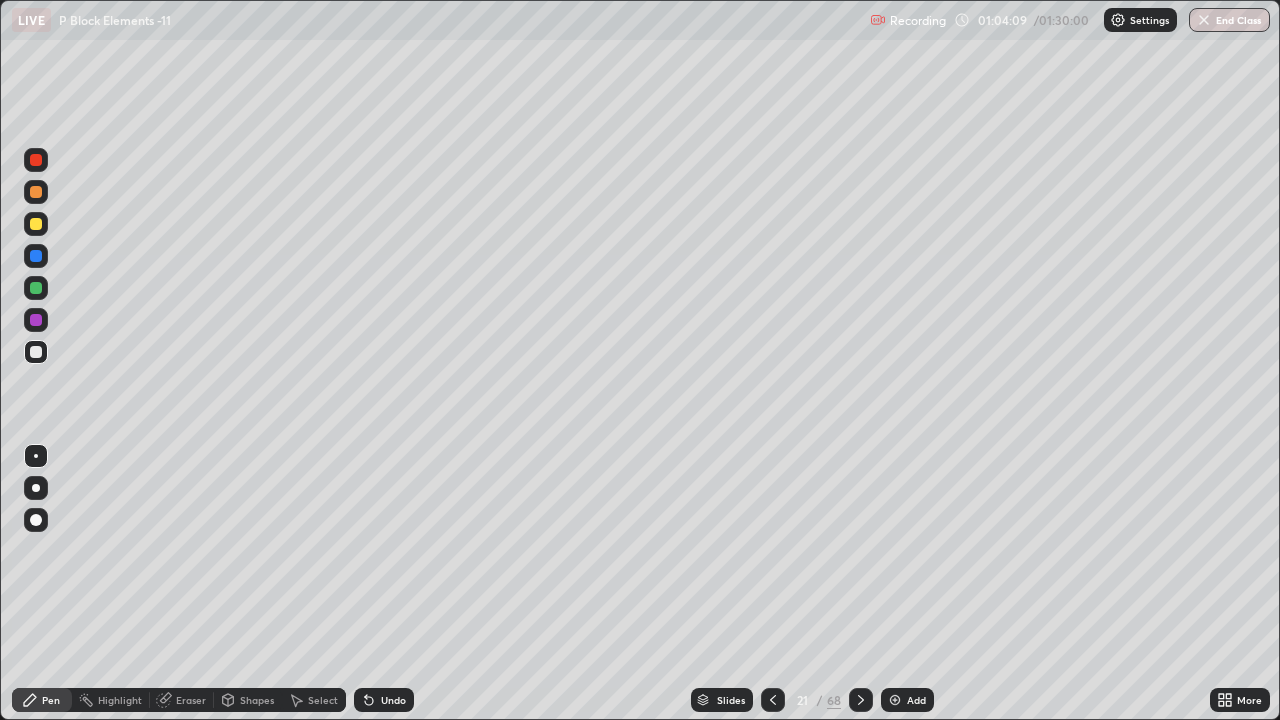 click 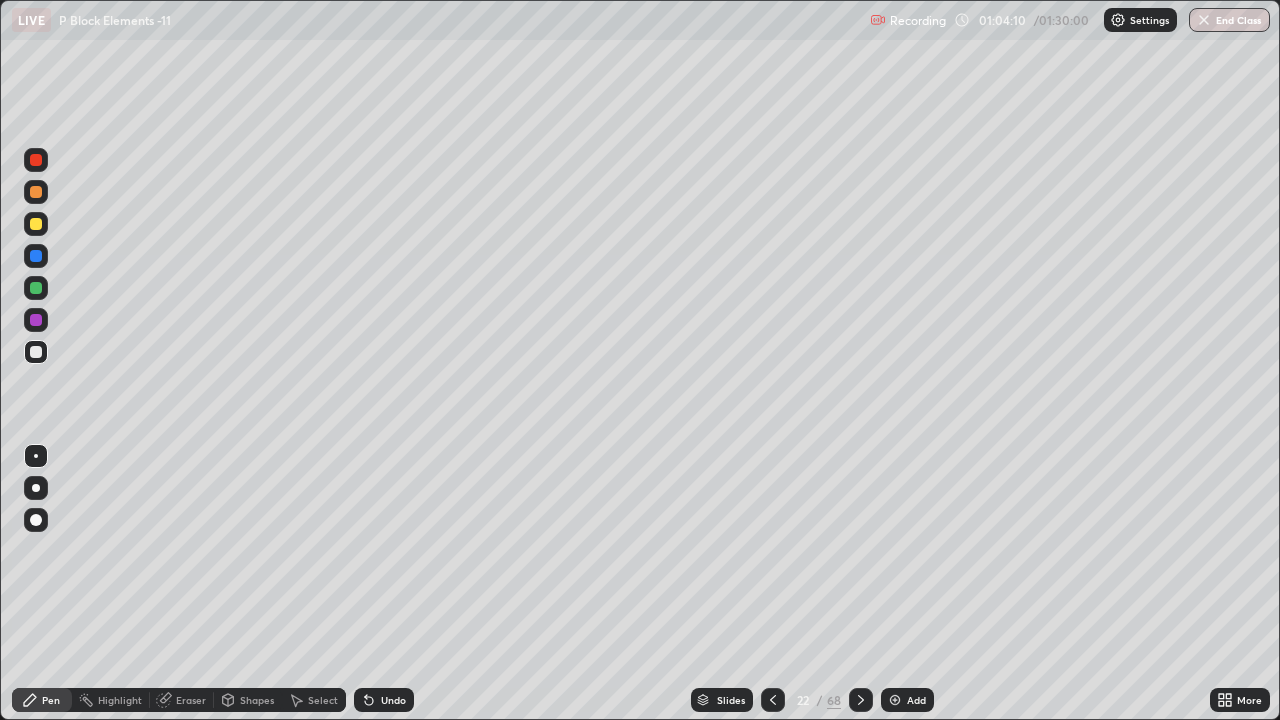 click 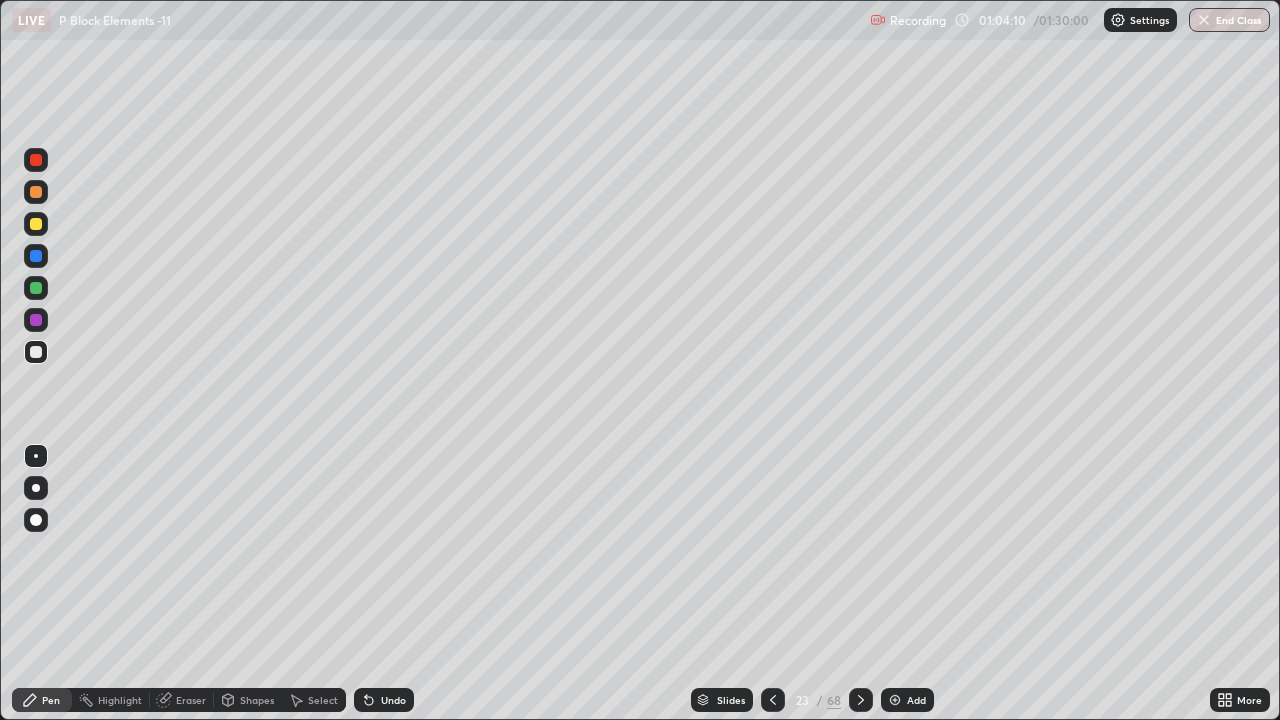 click 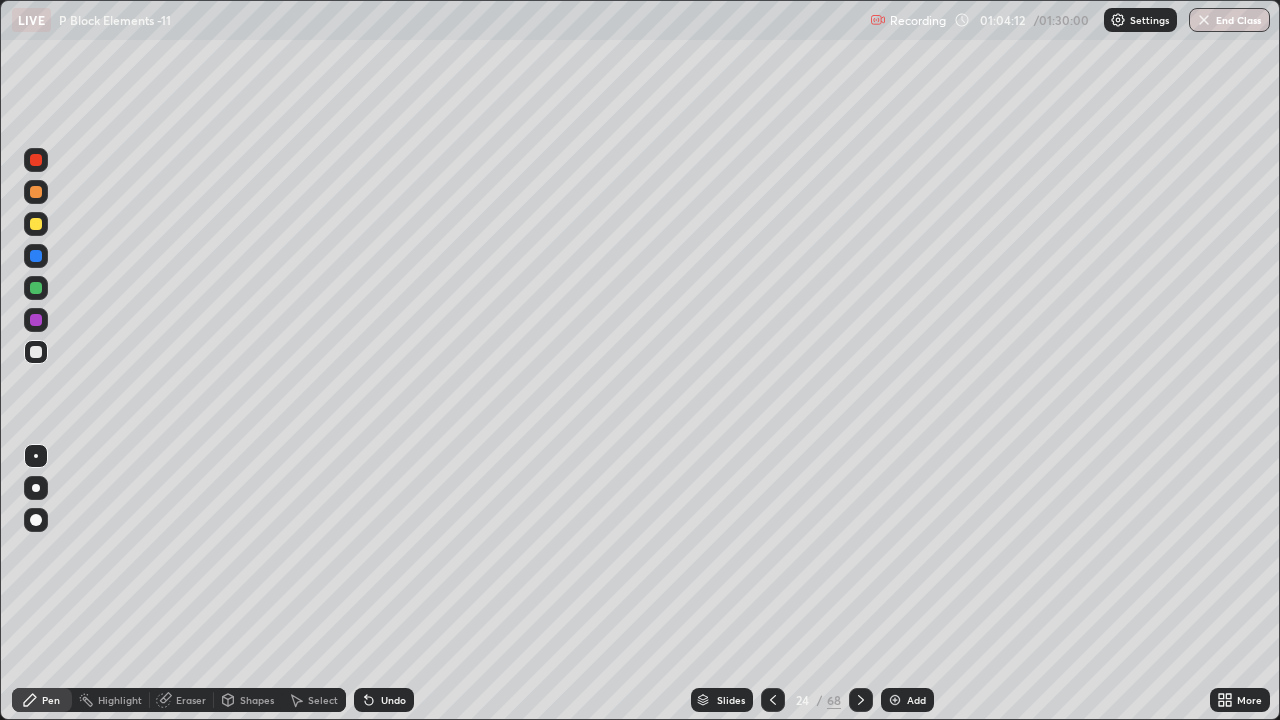 click 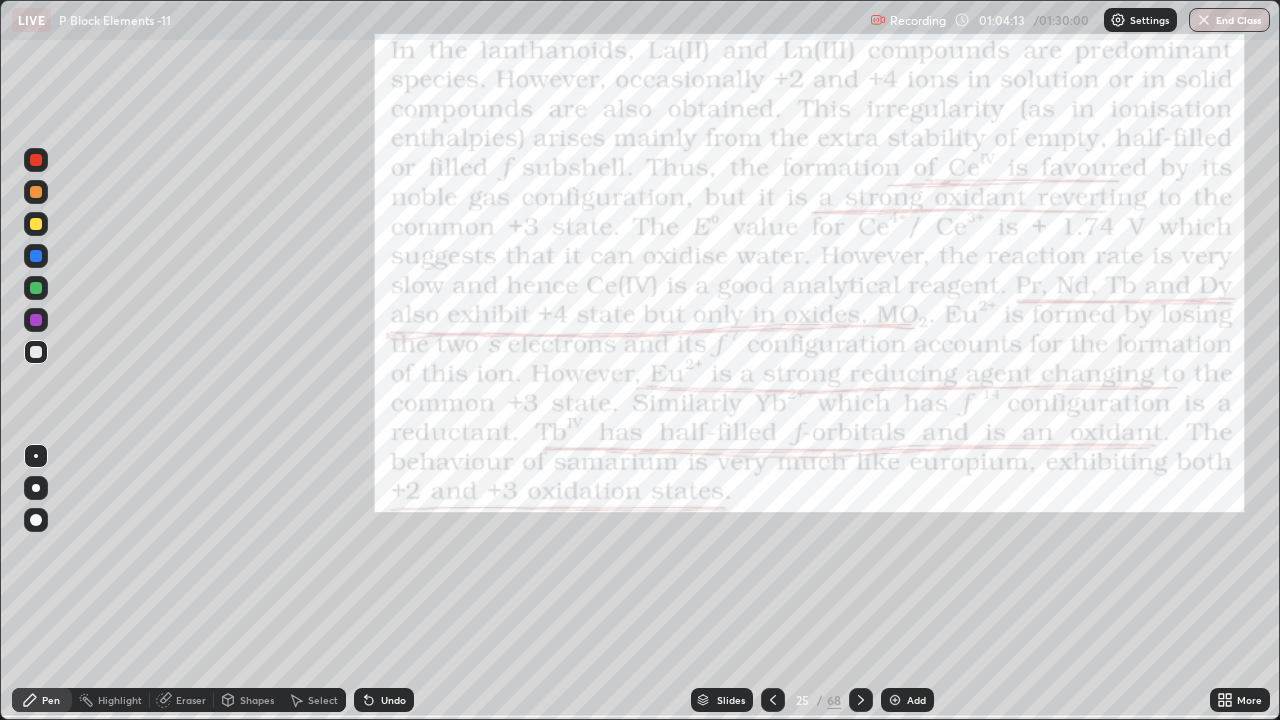 click 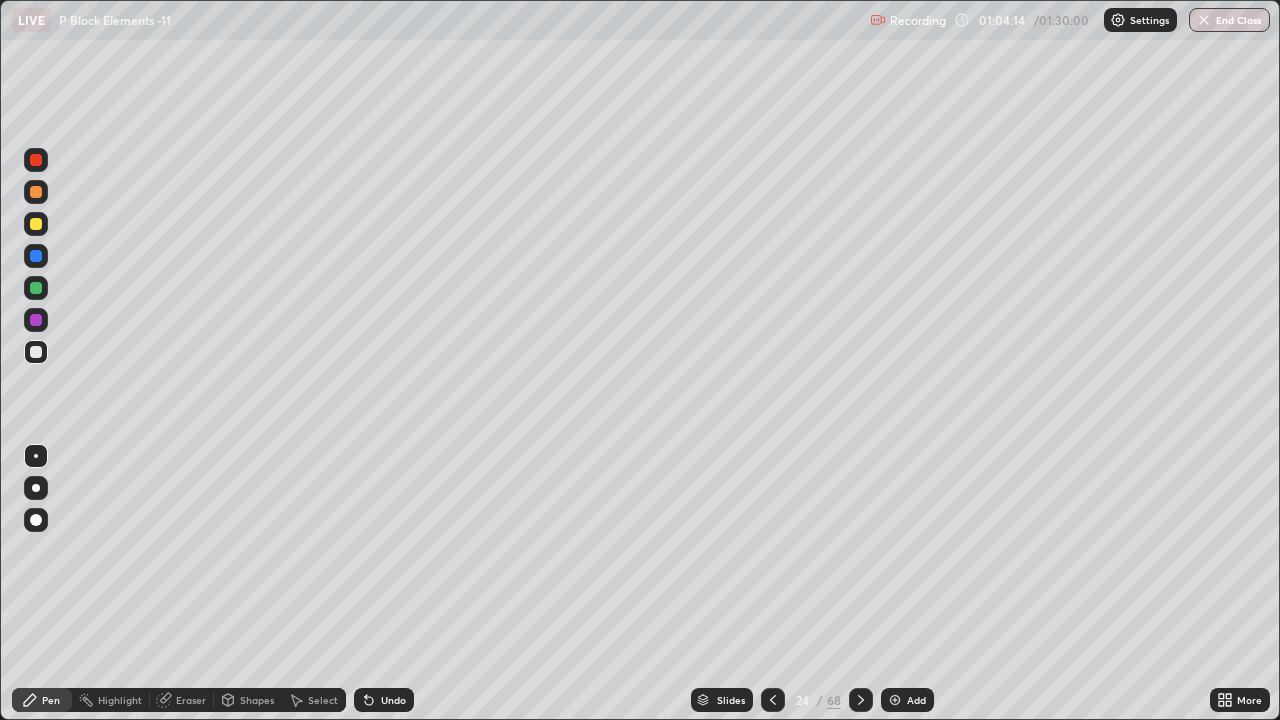 click at bounding box center (895, 700) 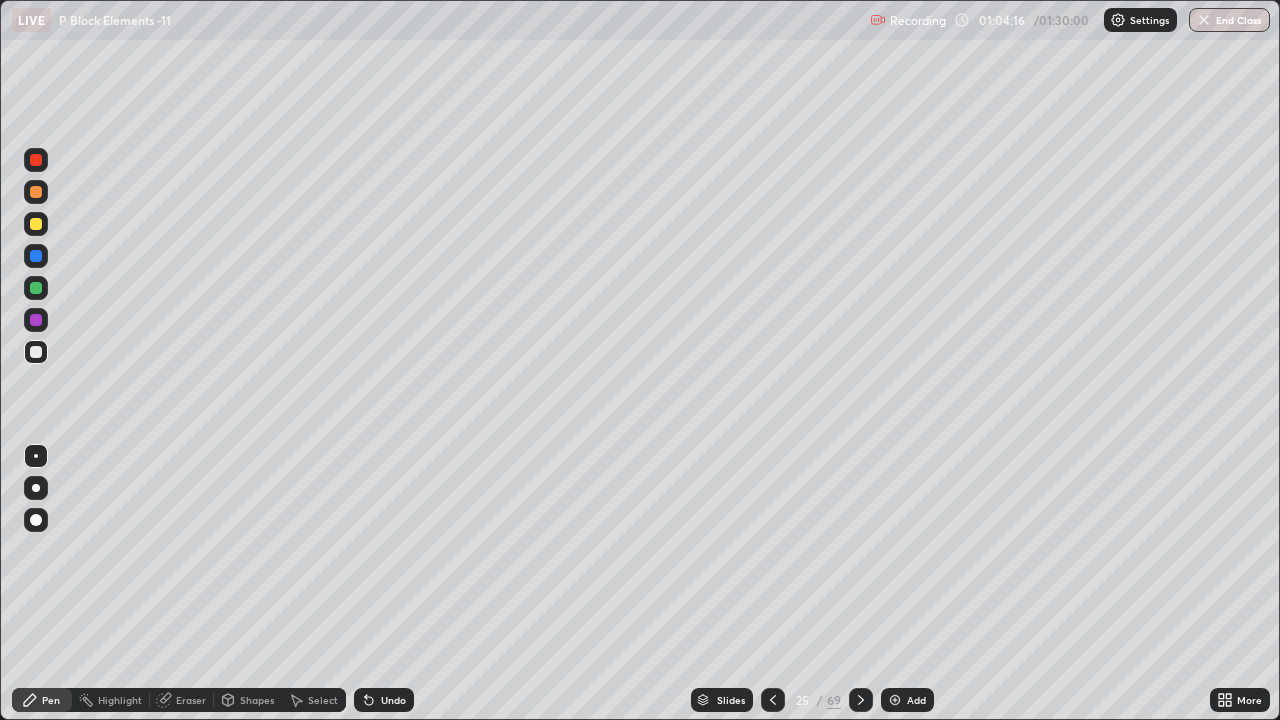 click at bounding box center [36, 352] 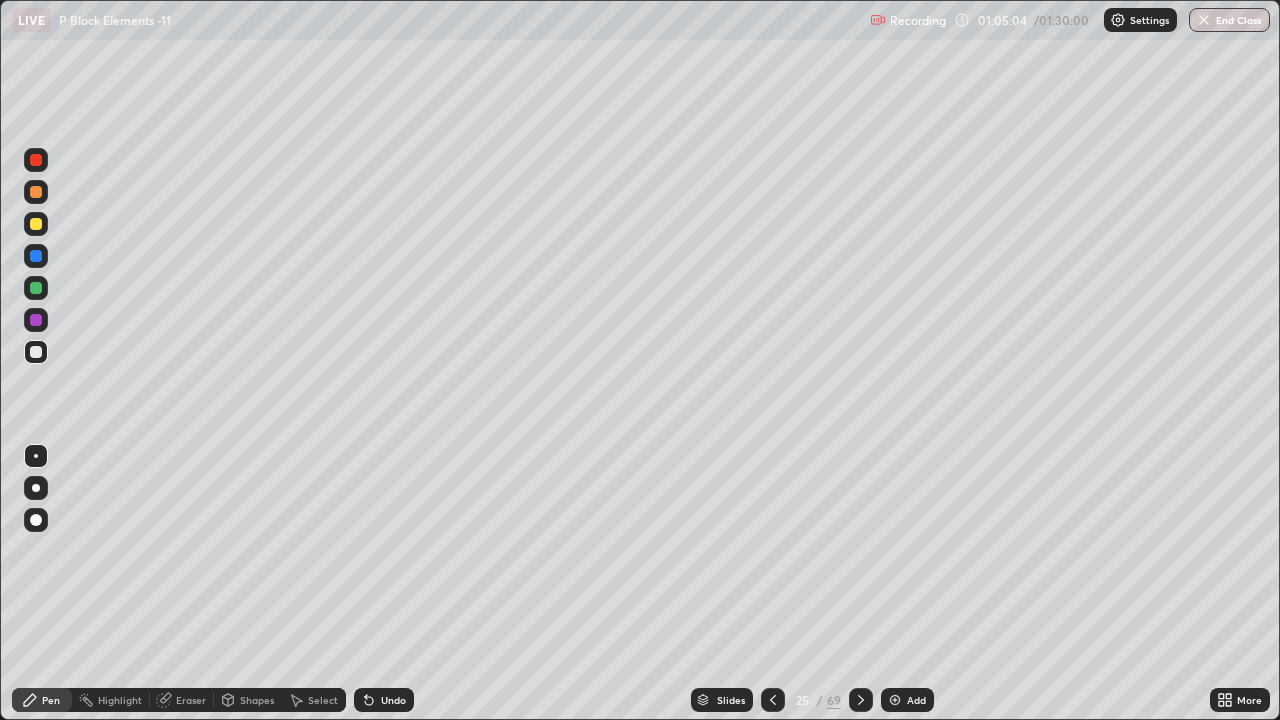 click at bounding box center (36, 224) 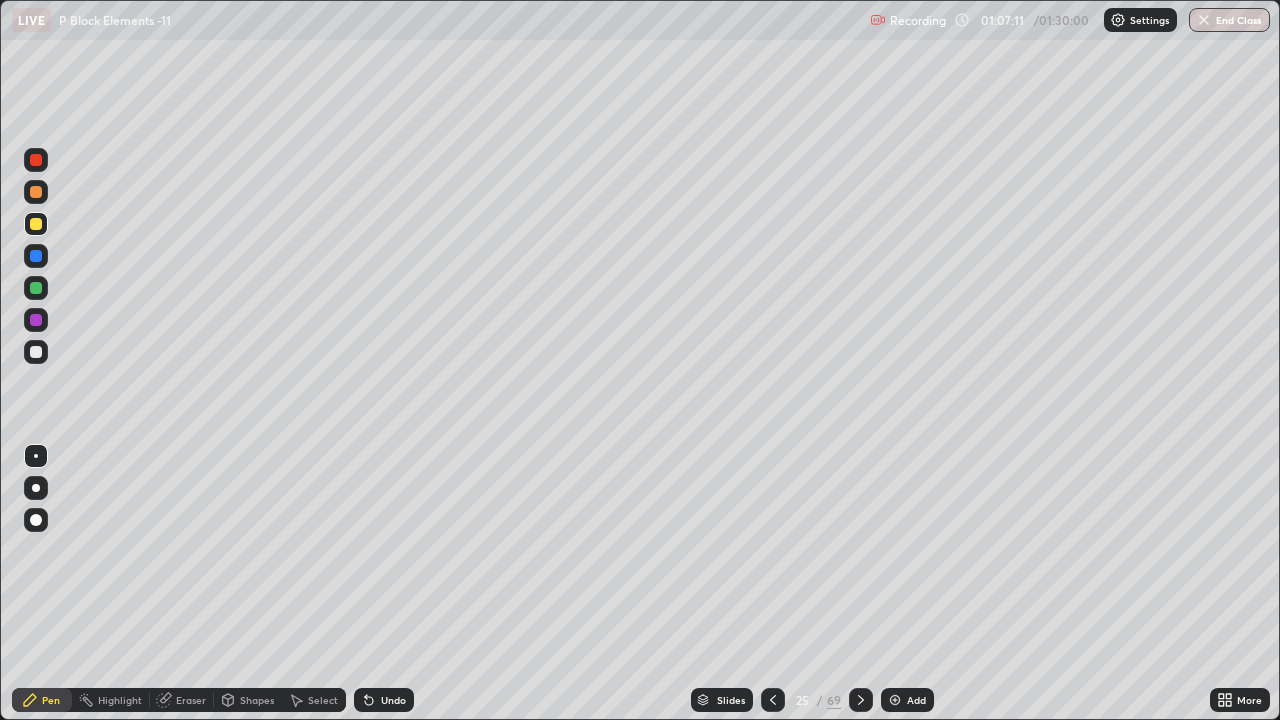 click 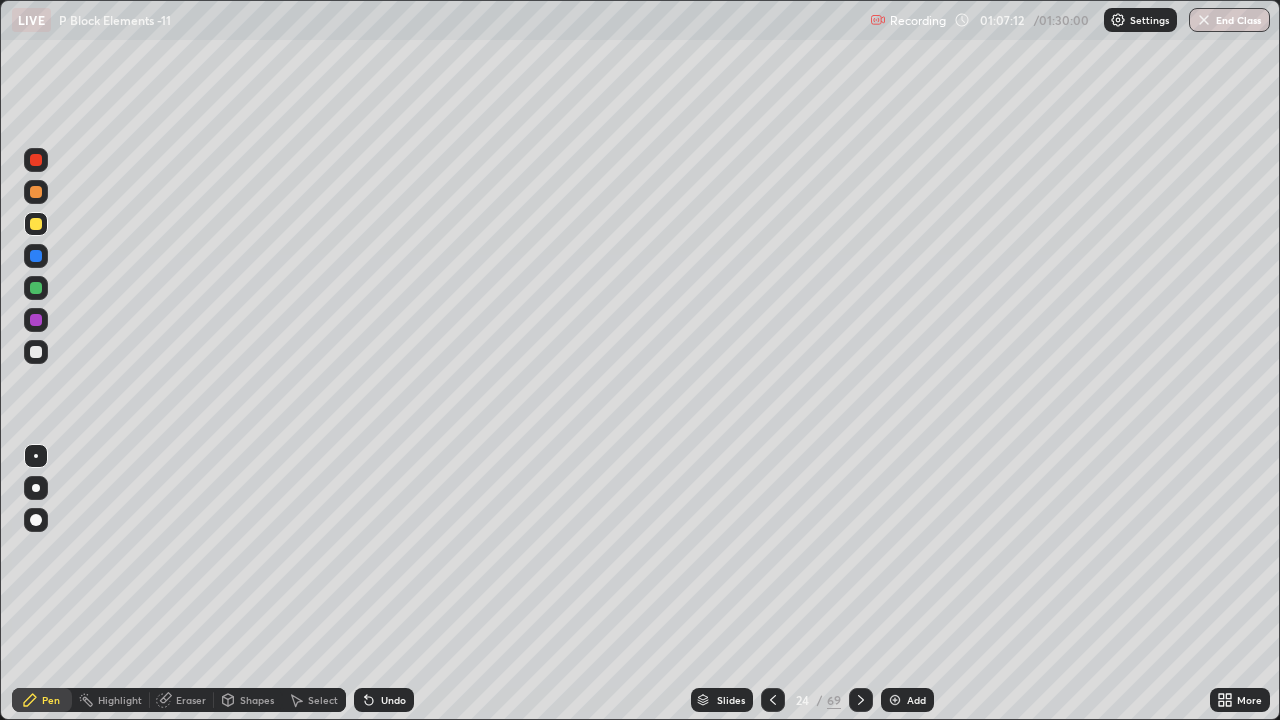 click 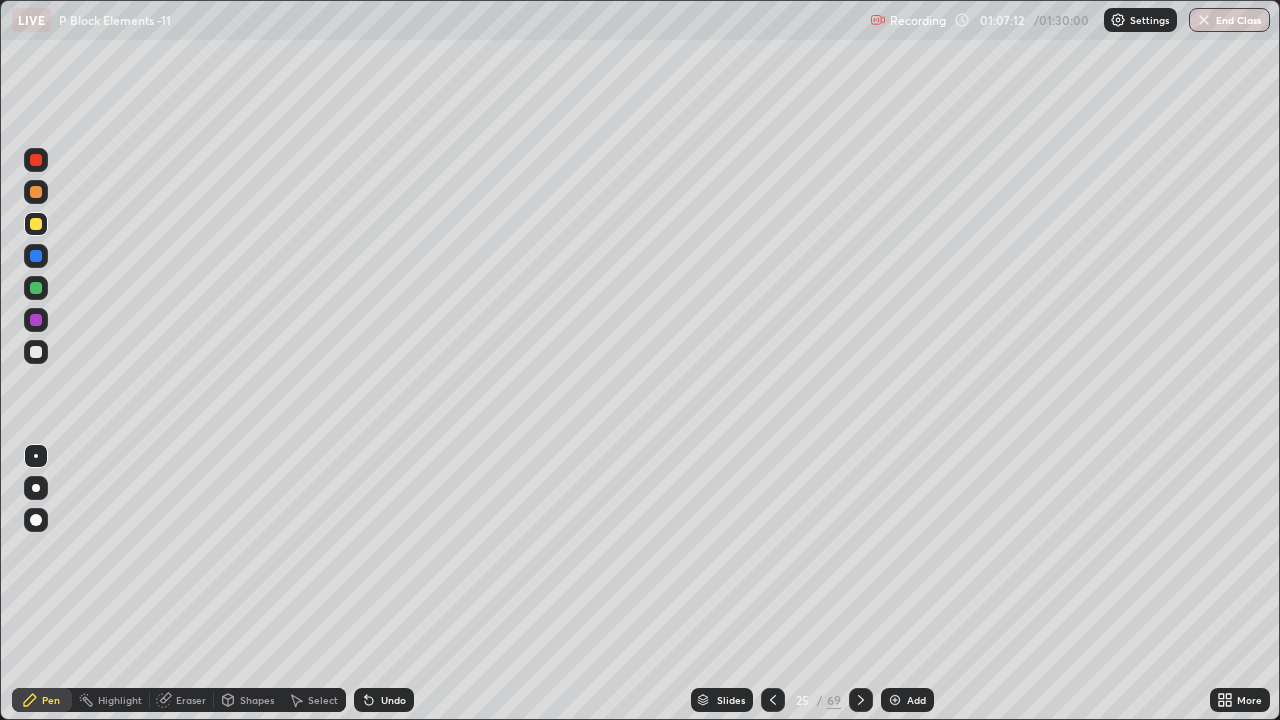 click 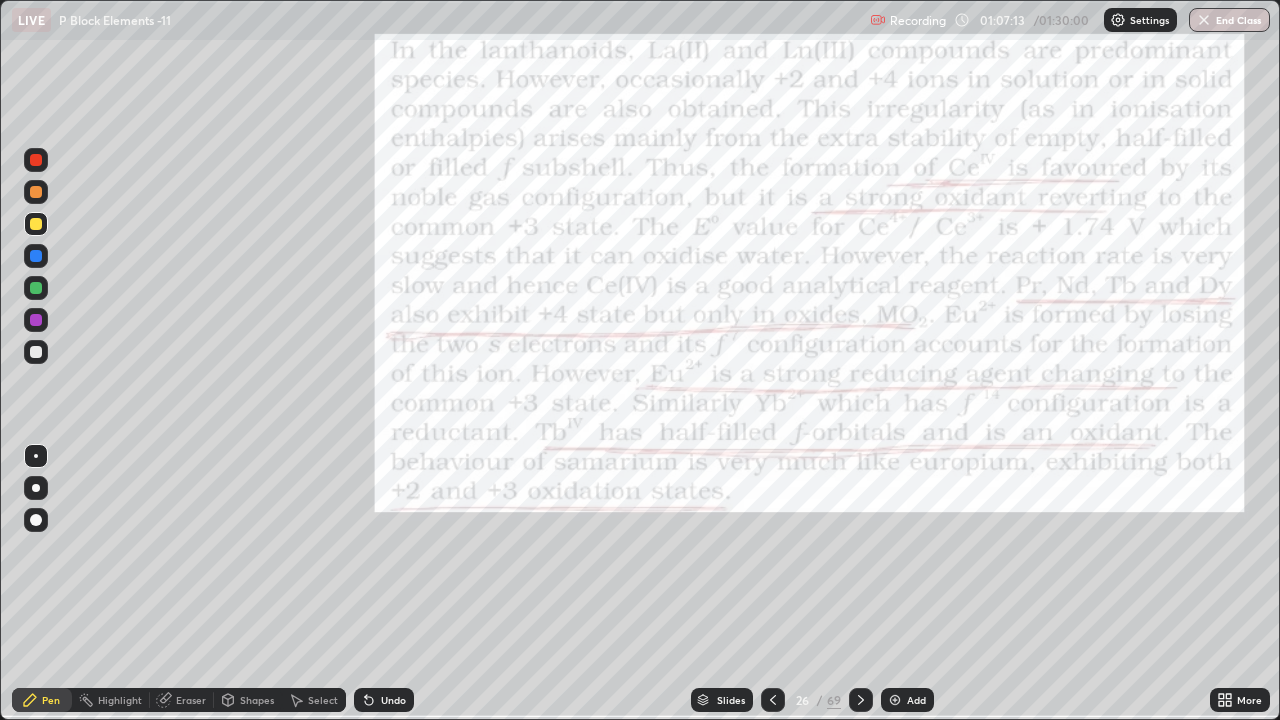 click at bounding box center (861, 700) 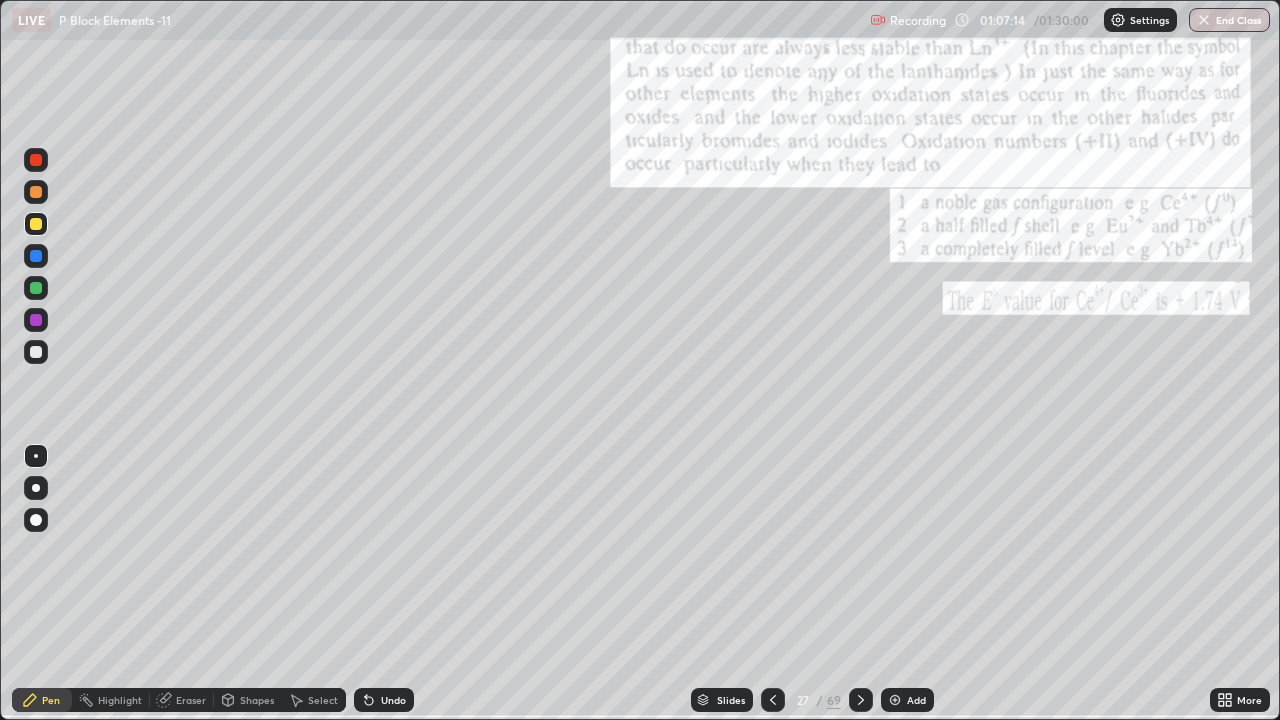 click on "69" at bounding box center [834, 700] 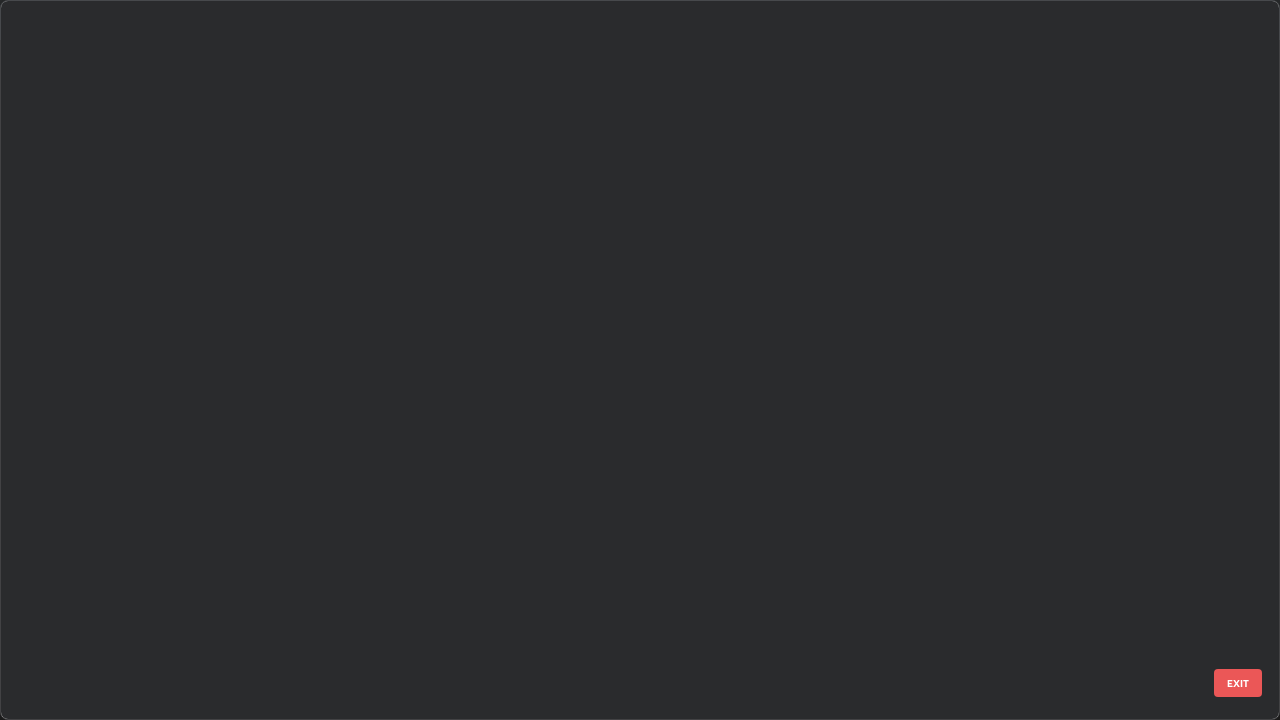 scroll, scrollTop: 1303, scrollLeft: 0, axis: vertical 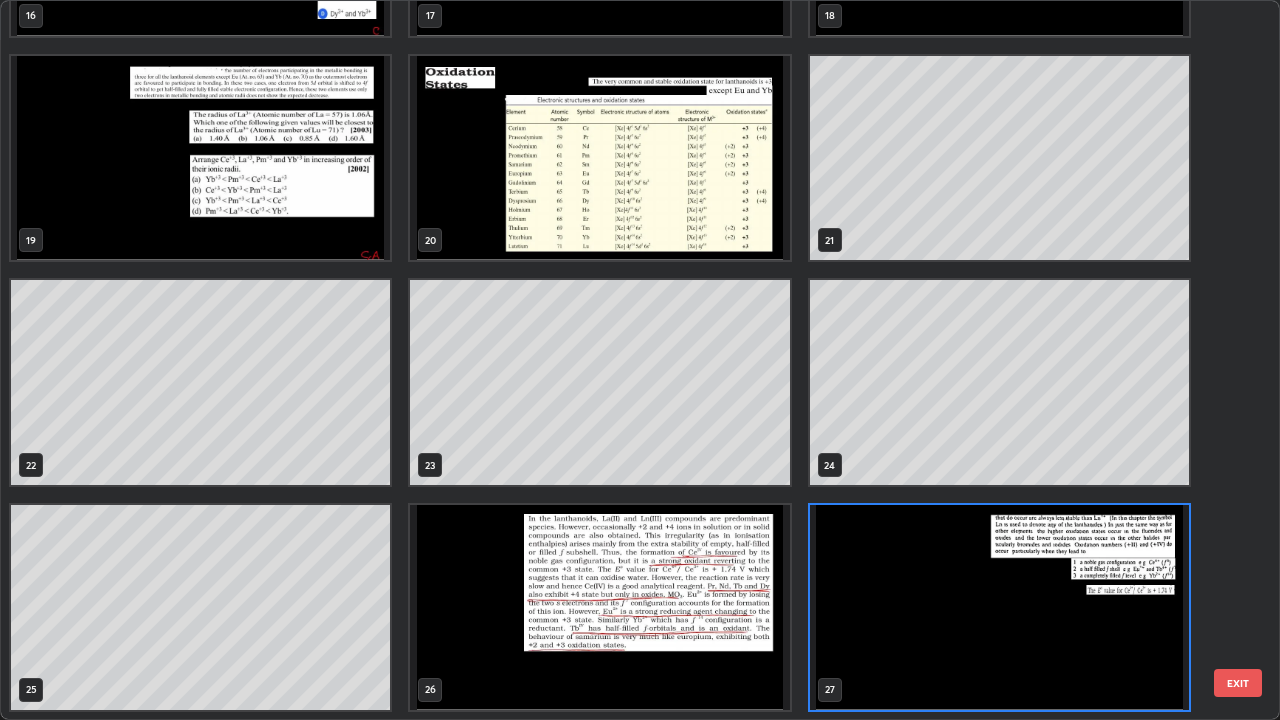 click at bounding box center [599, 158] 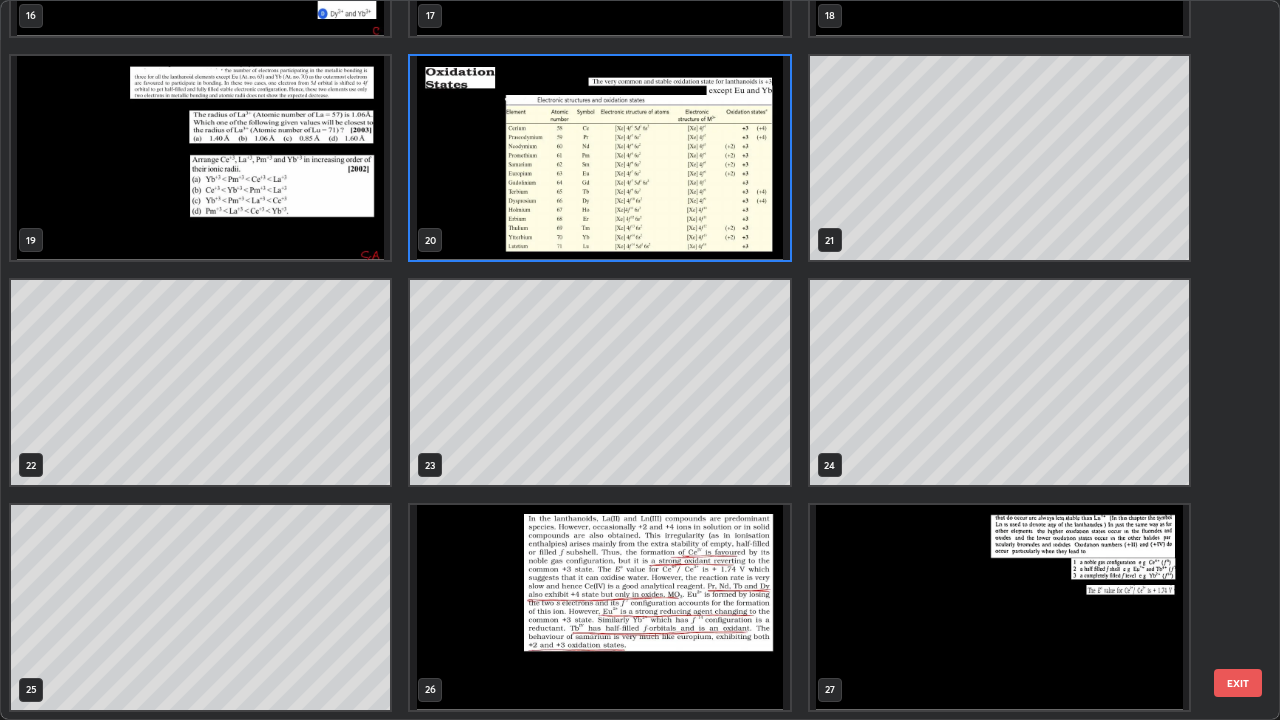 click at bounding box center (599, 158) 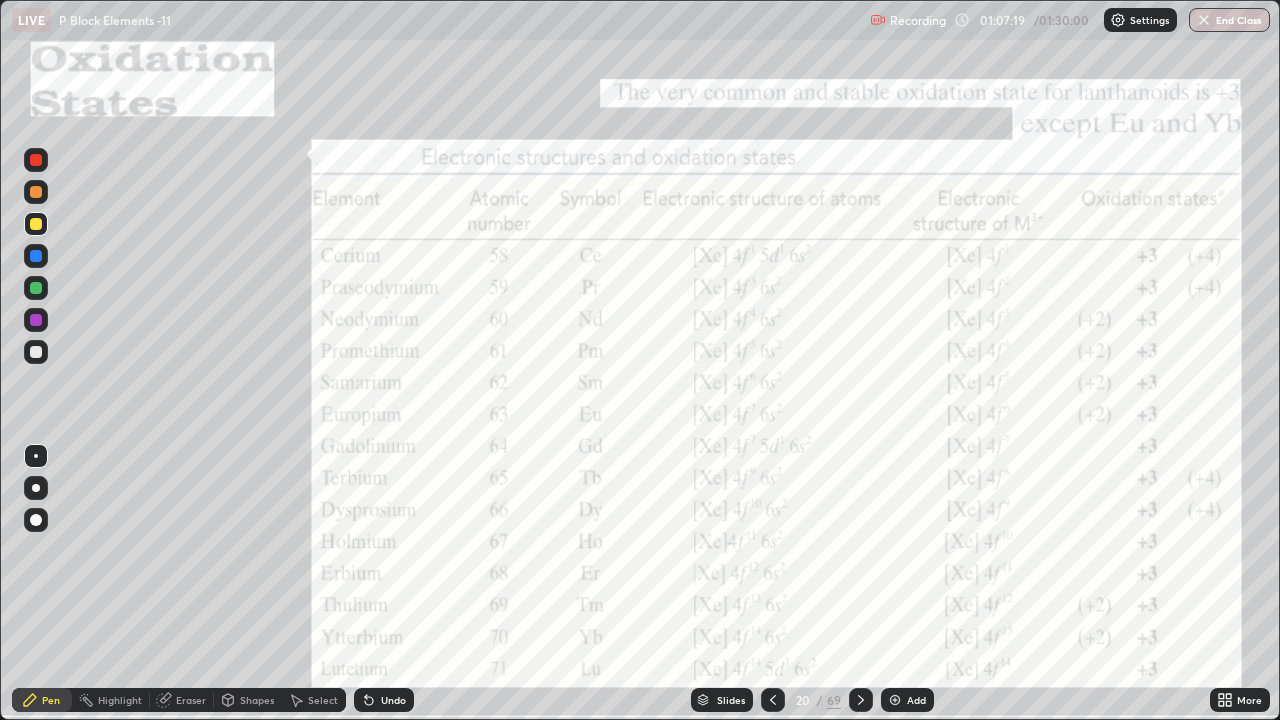 click at bounding box center (36, 192) 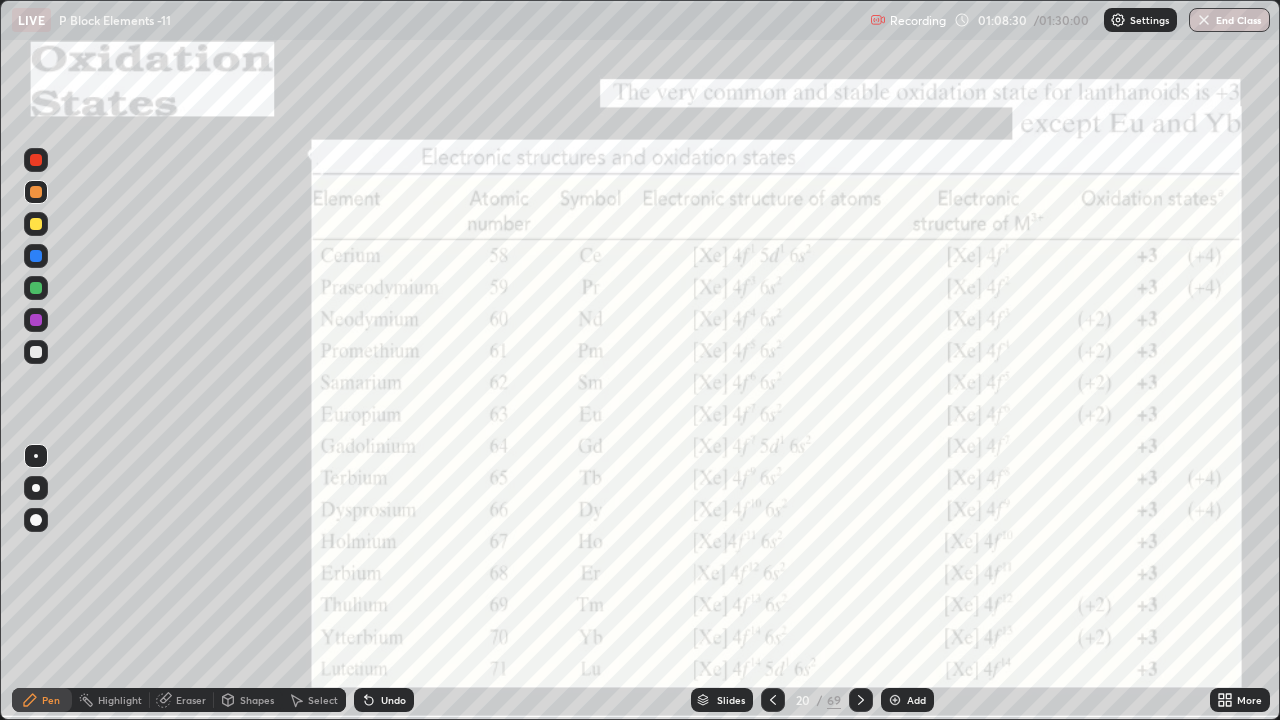 click on "69" at bounding box center [834, 700] 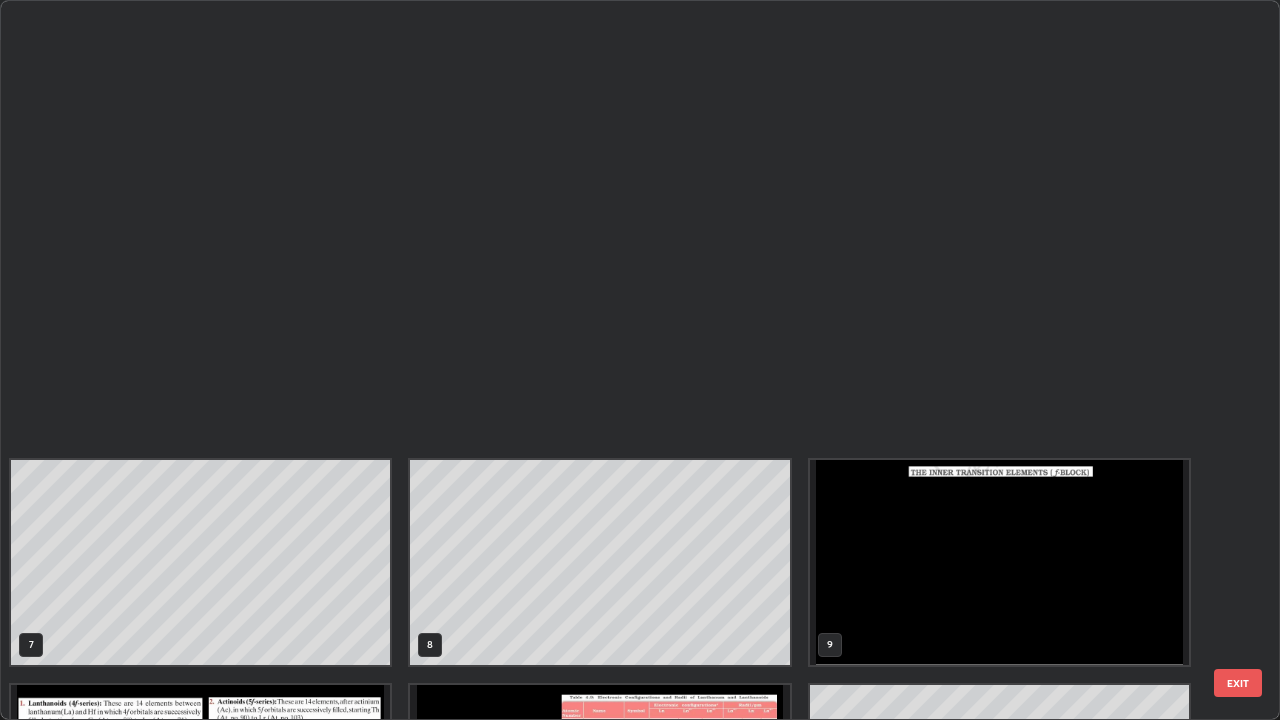 scroll, scrollTop: 854, scrollLeft: 0, axis: vertical 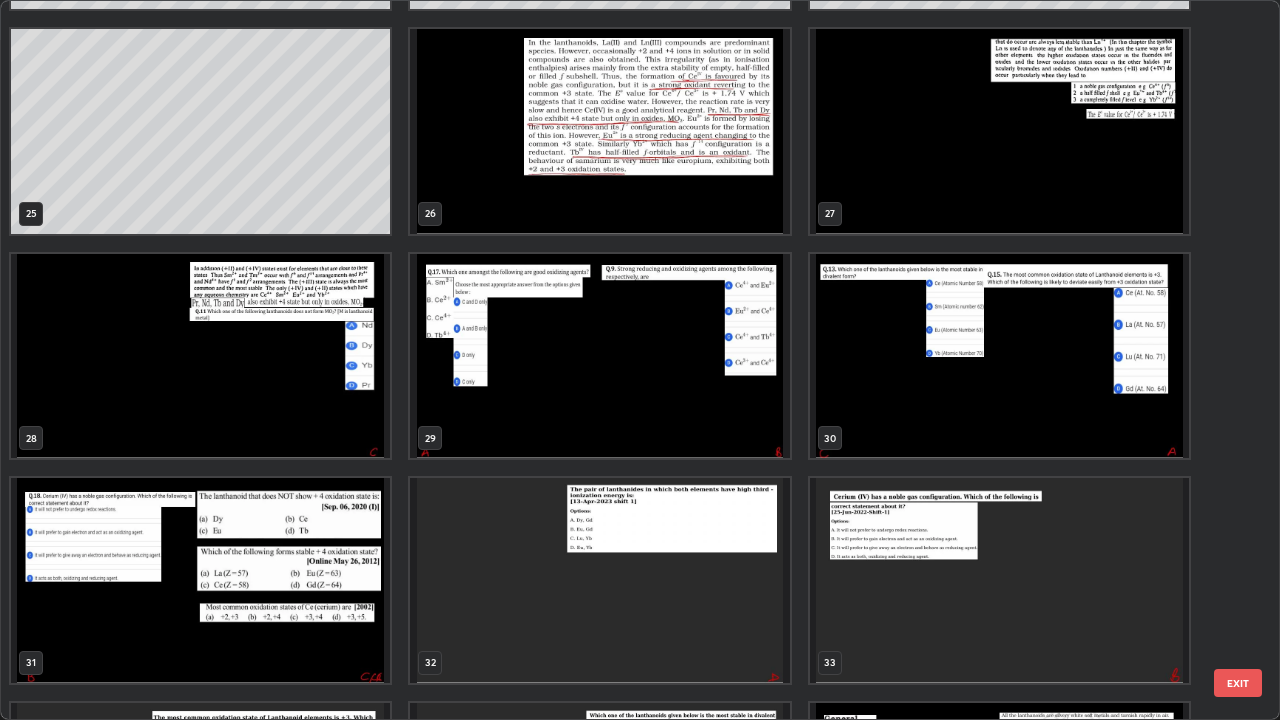 click at bounding box center [200, 356] 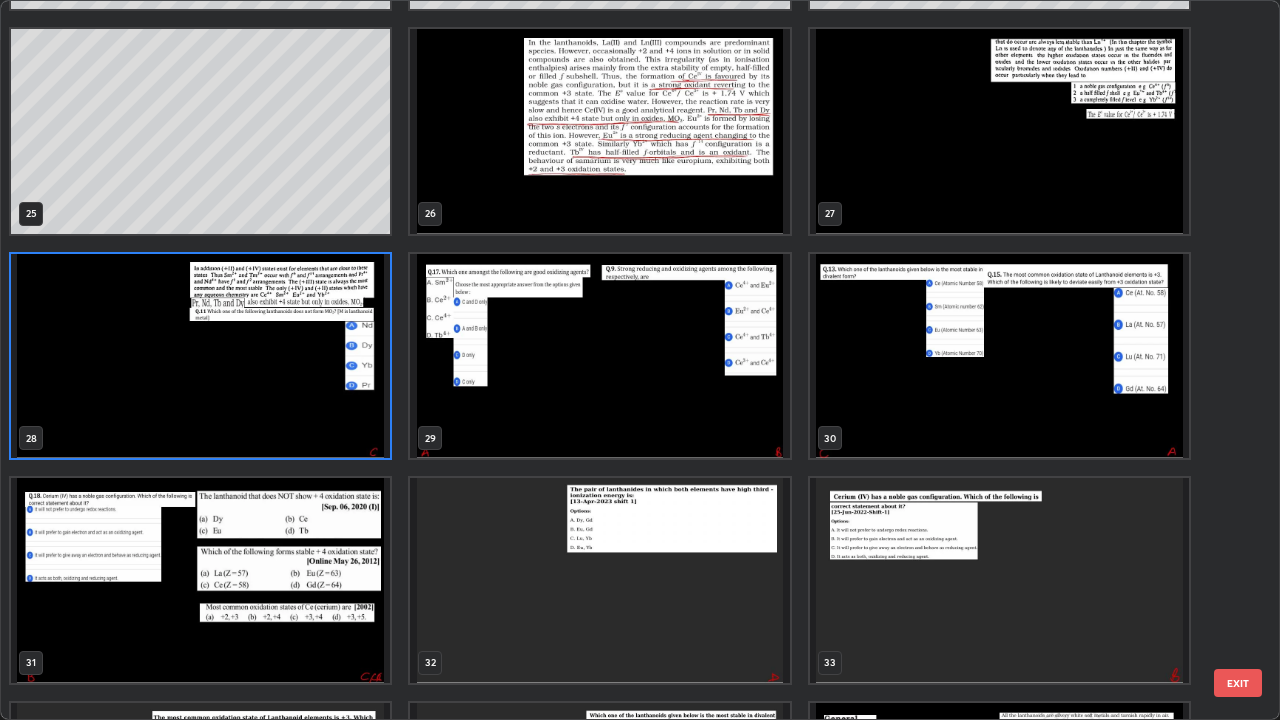 click at bounding box center (200, 356) 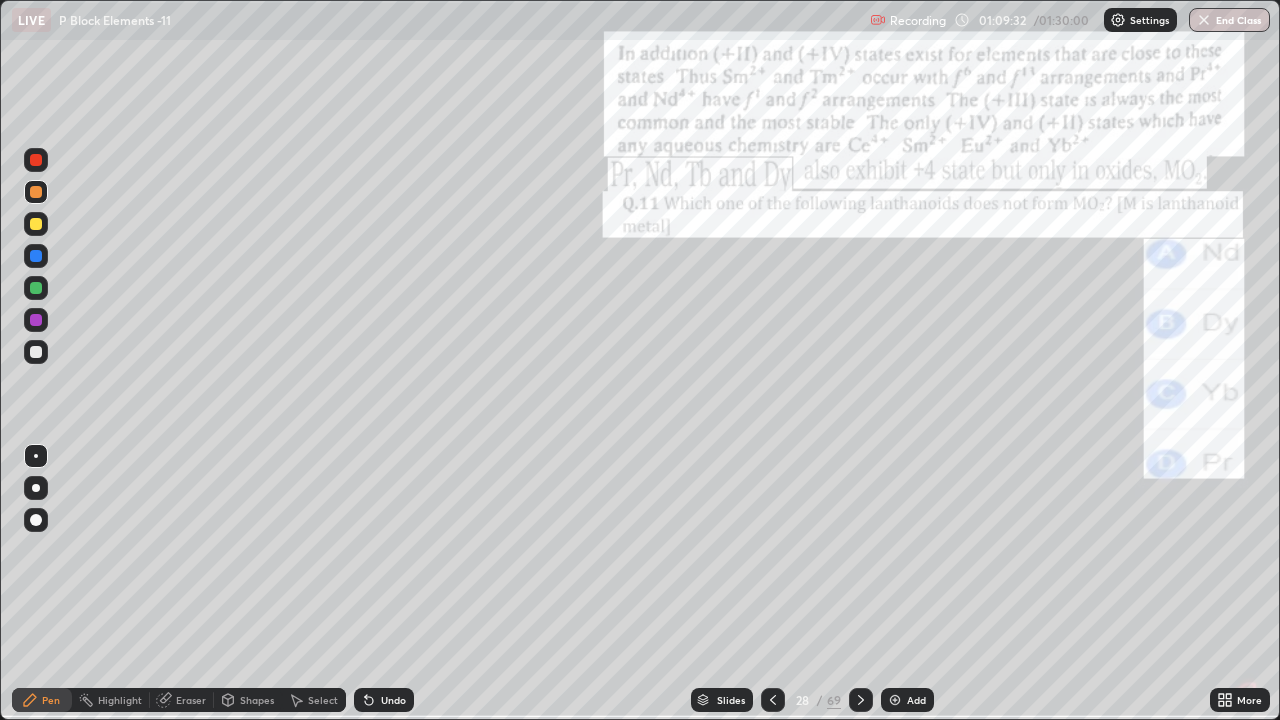 click 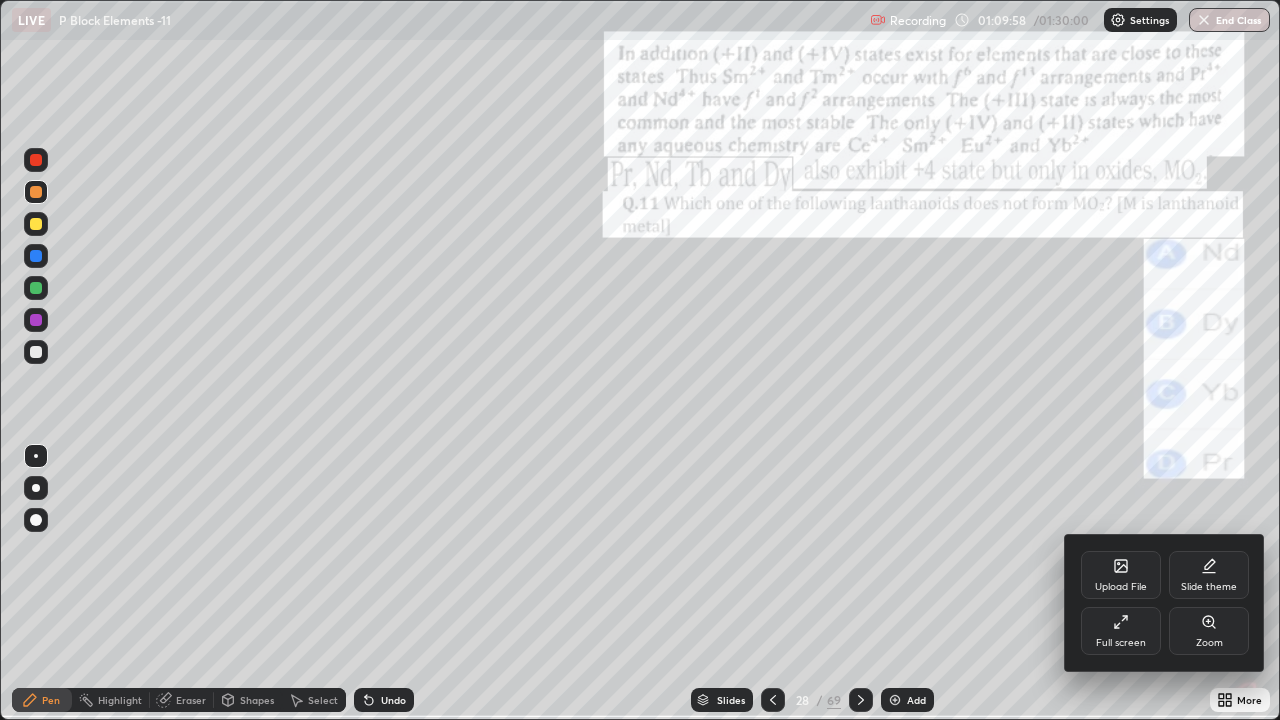 click at bounding box center (640, 360) 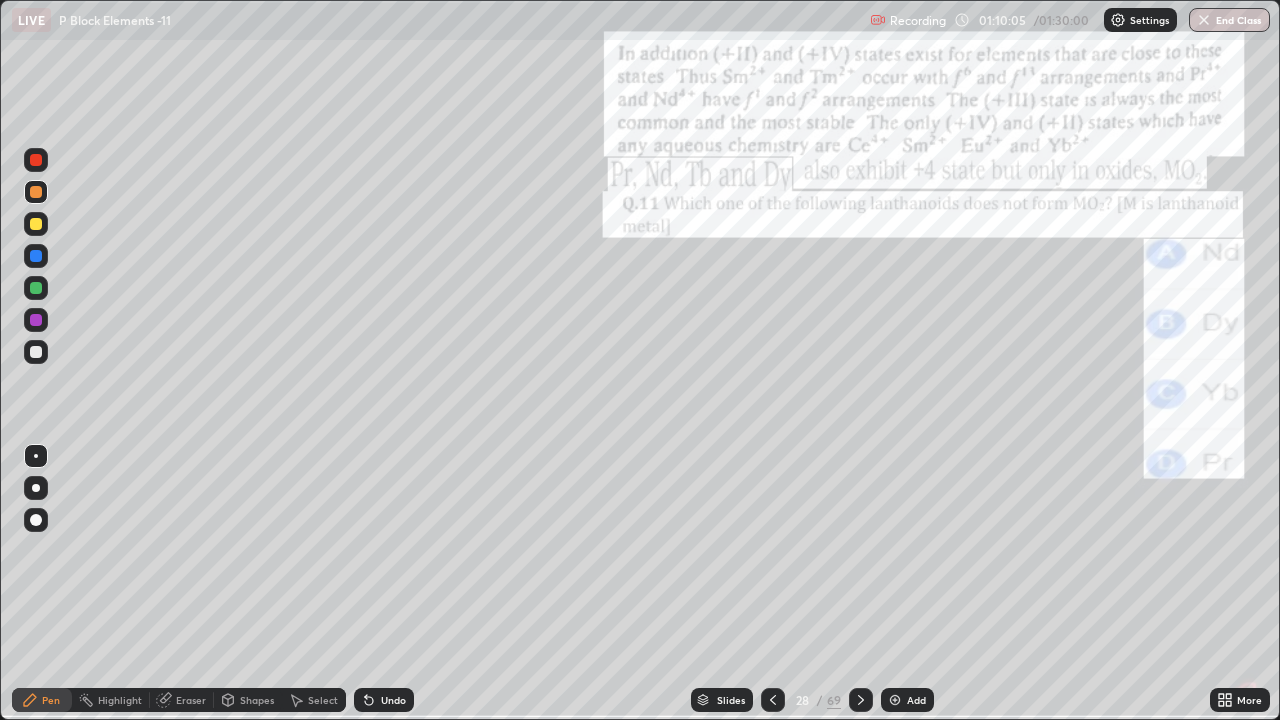 click 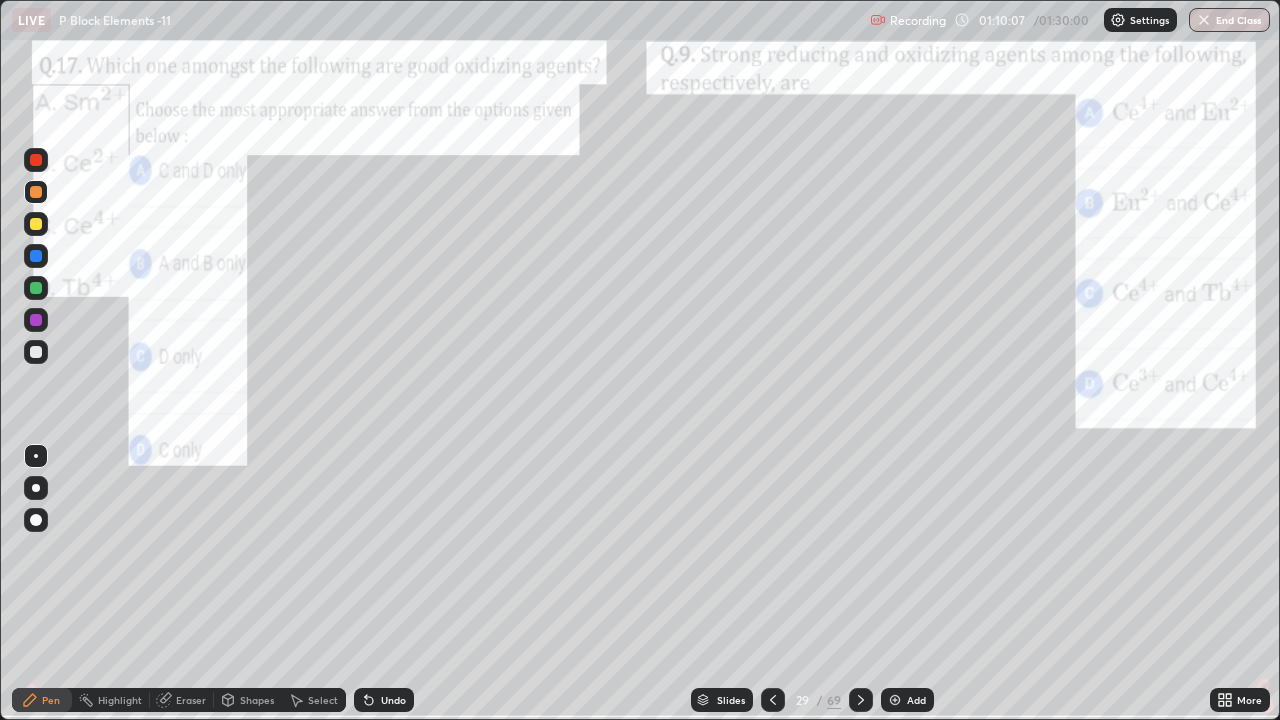 click 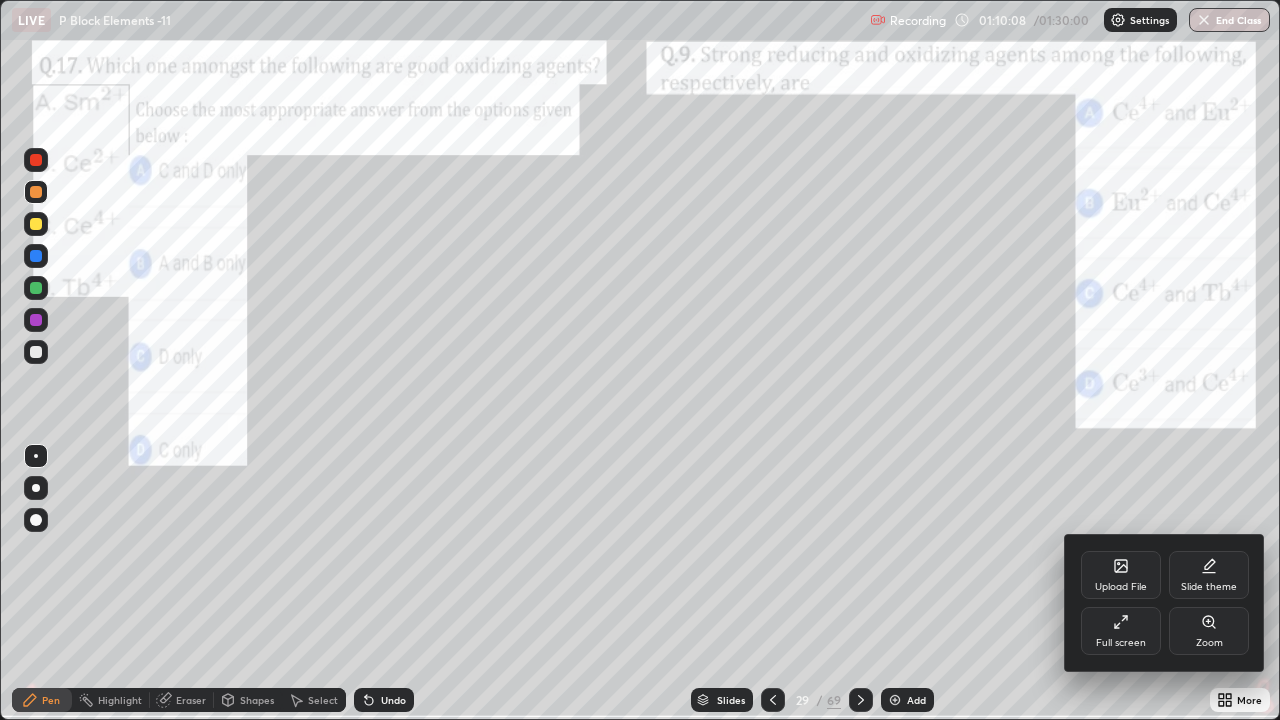 click 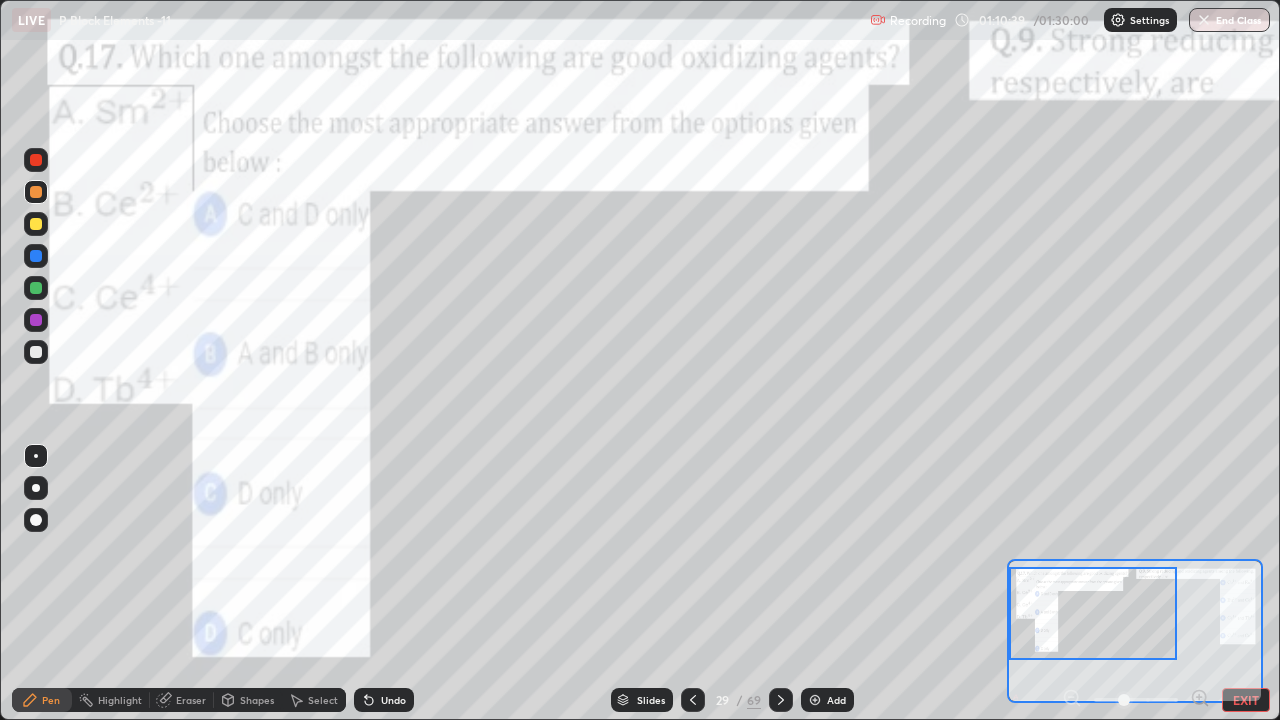 click at bounding box center [36, 320] 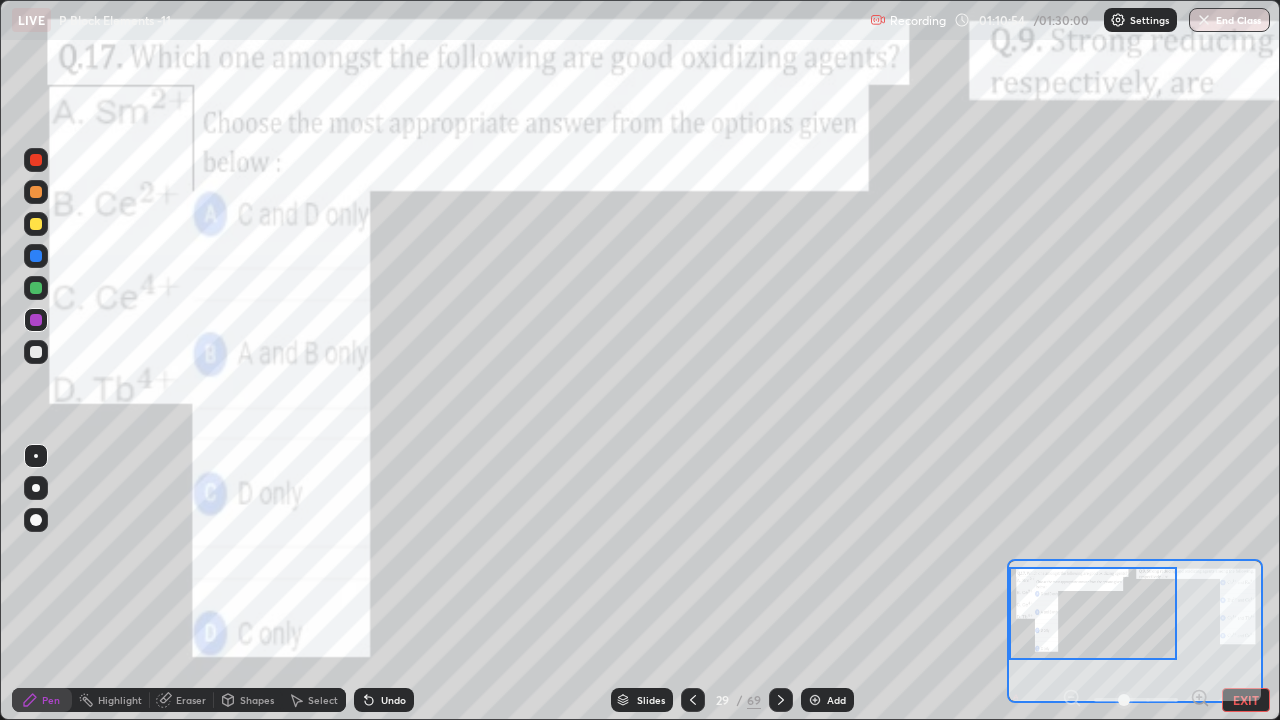 click 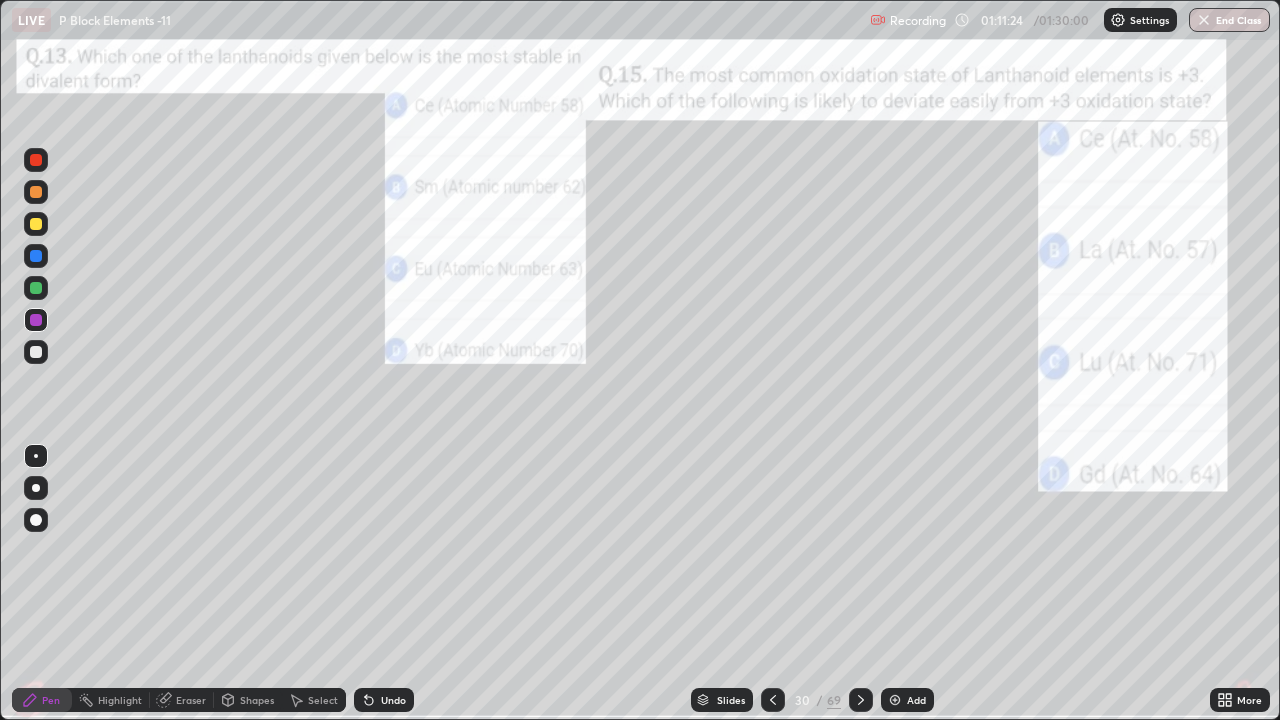 click at bounding box center (36, 192) 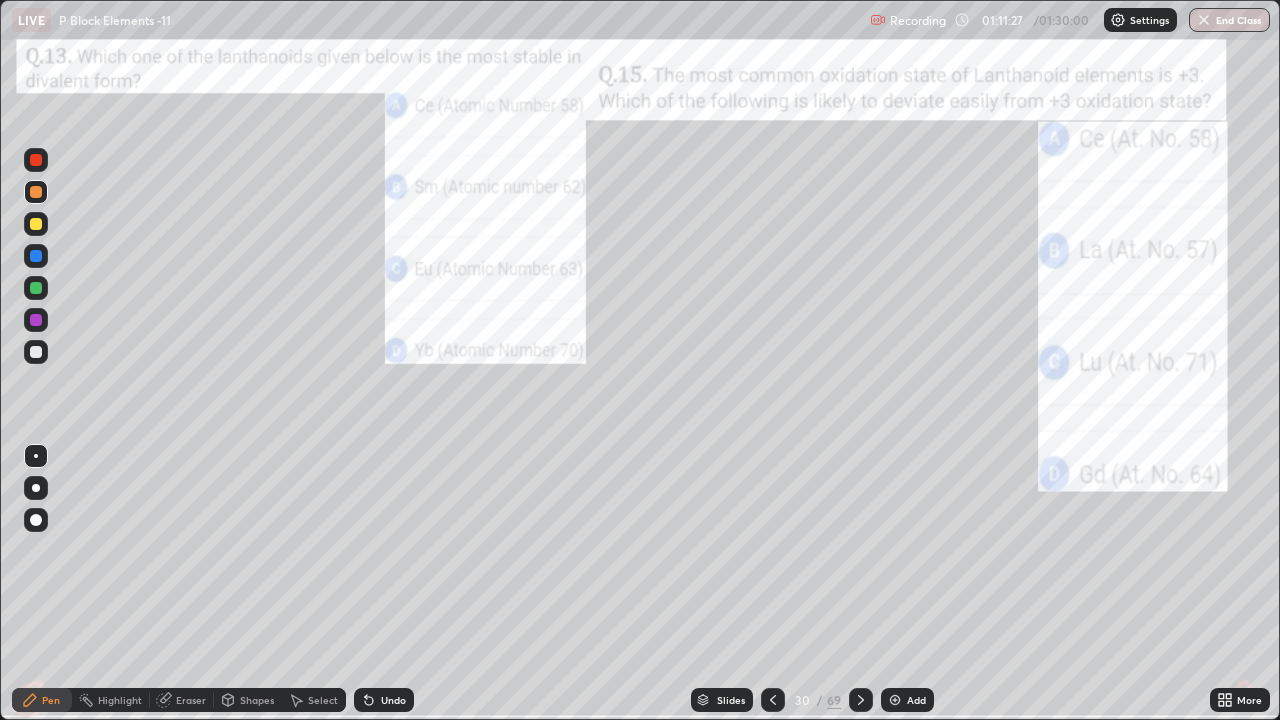 click at bounding box center (36, 288) 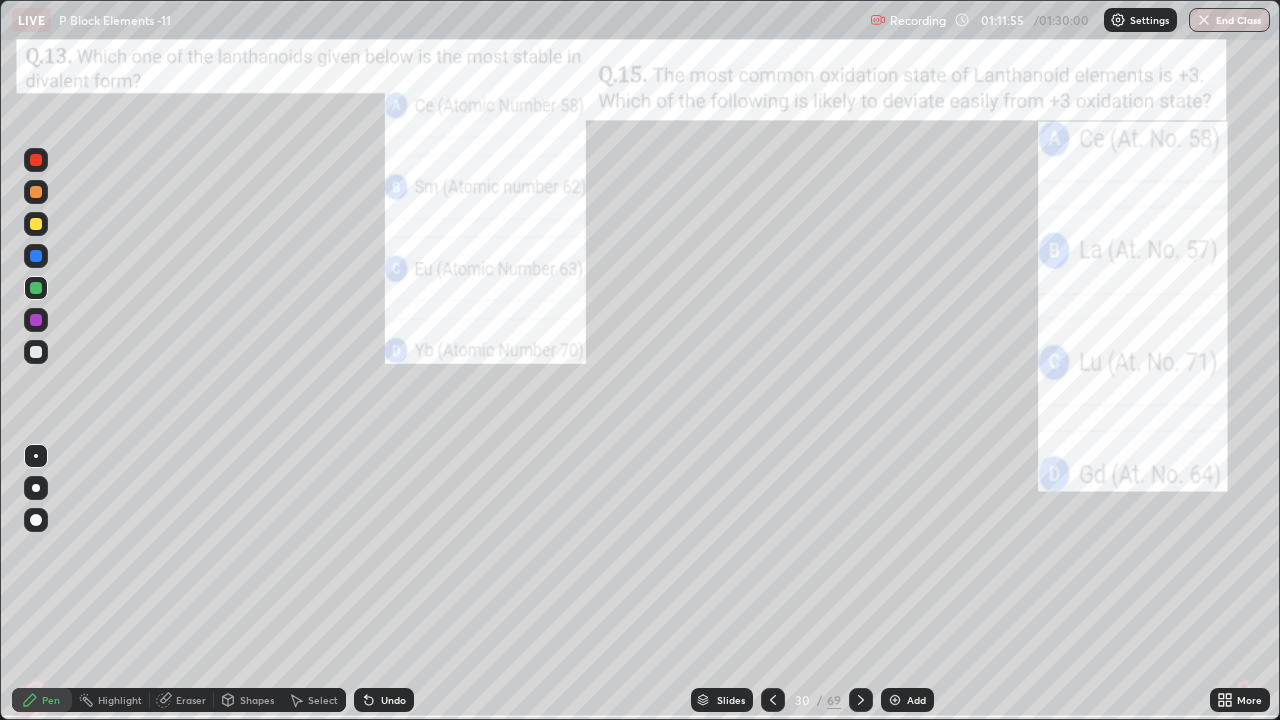 click 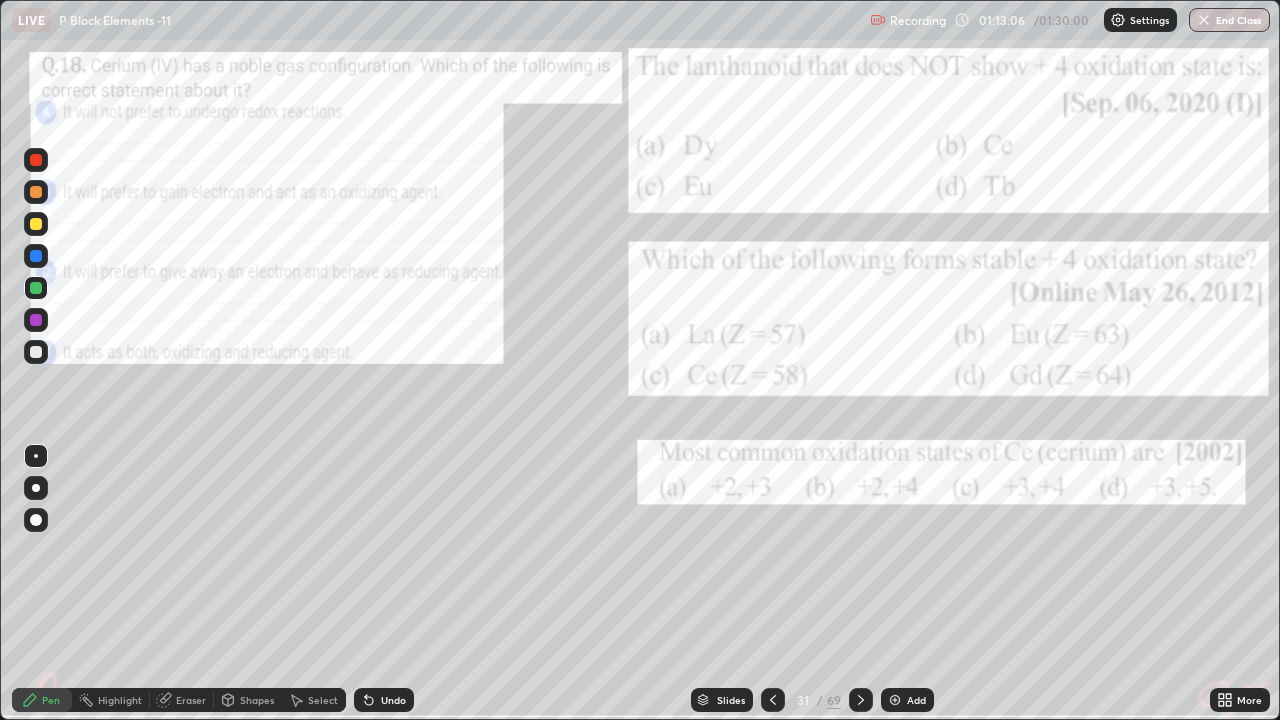 click 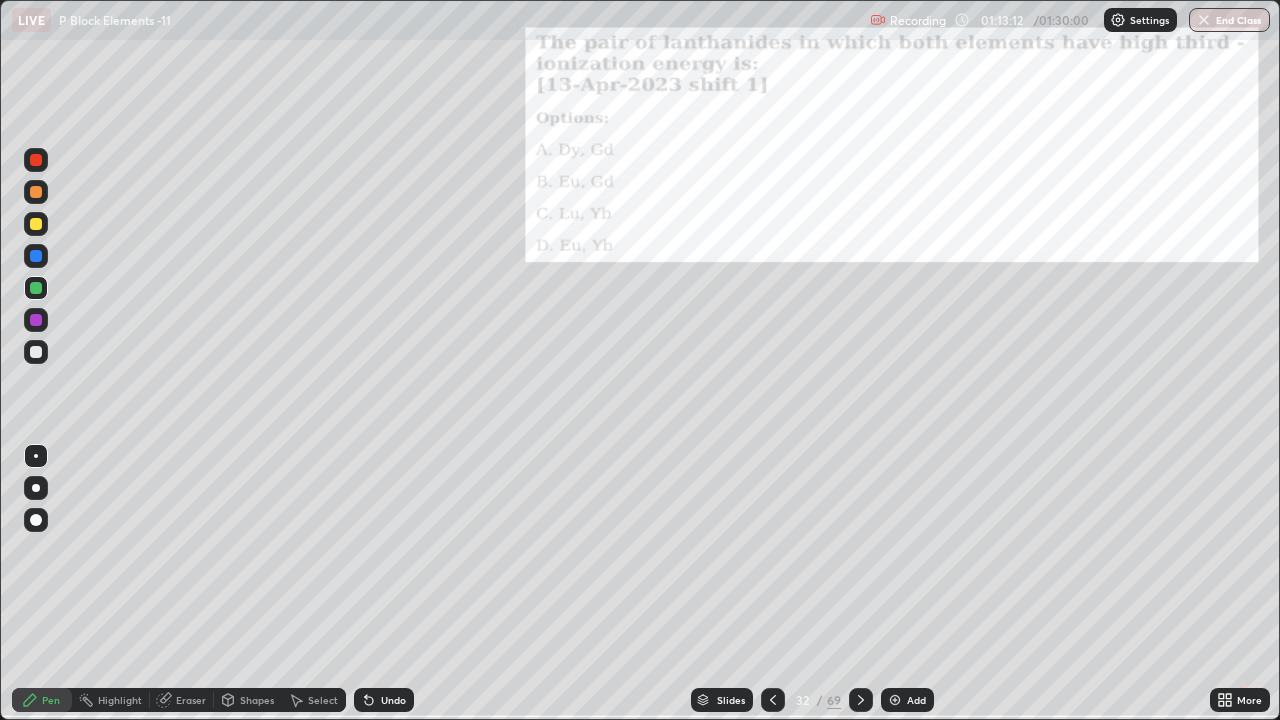 click 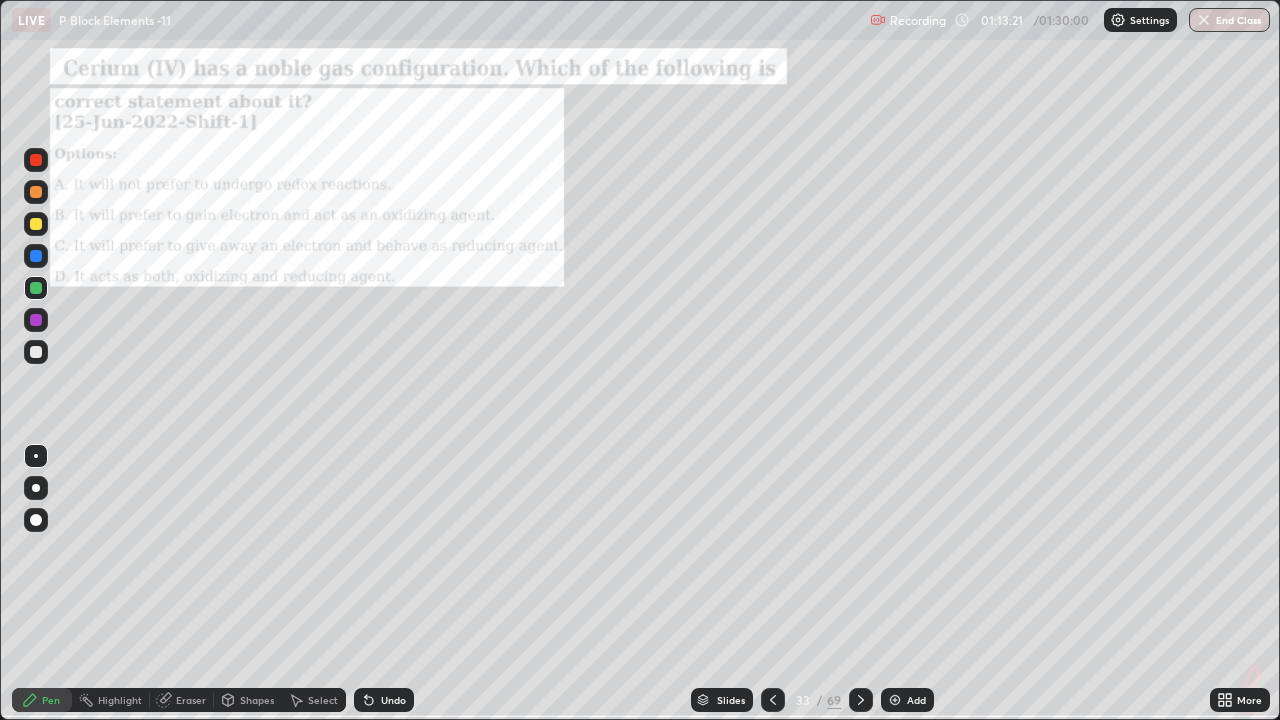 click at bounding box center (861, 700) 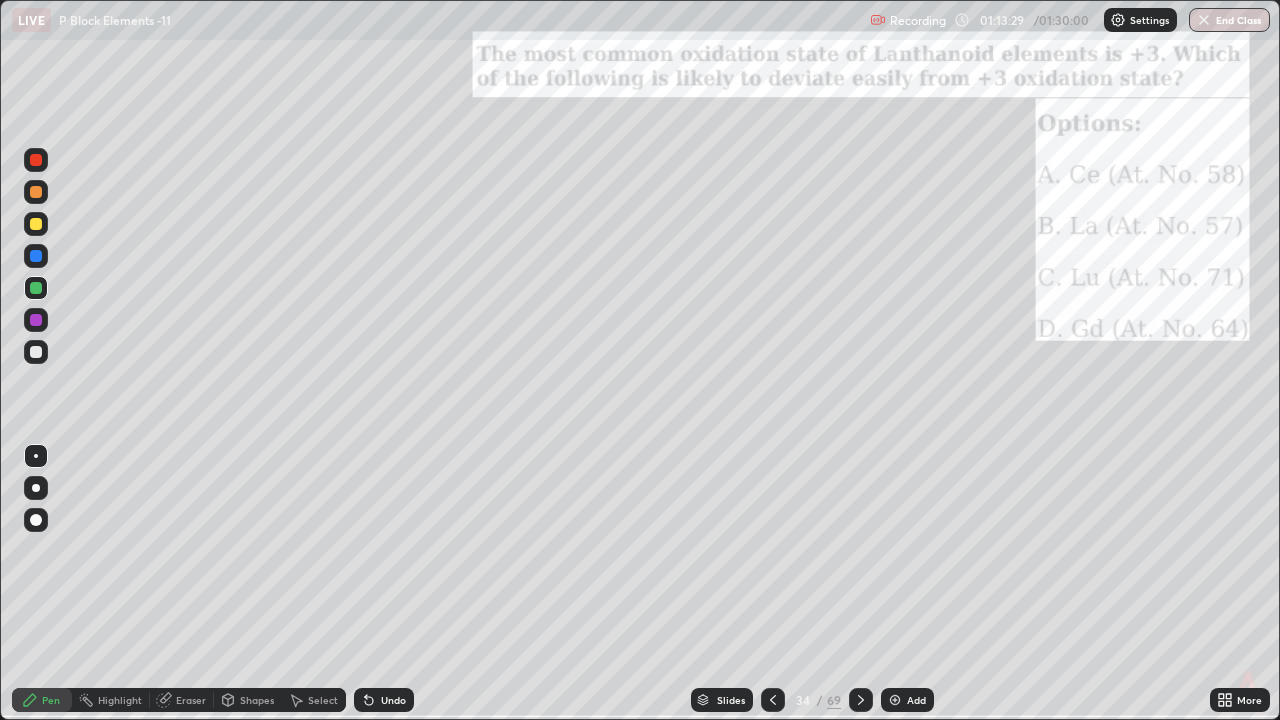 click 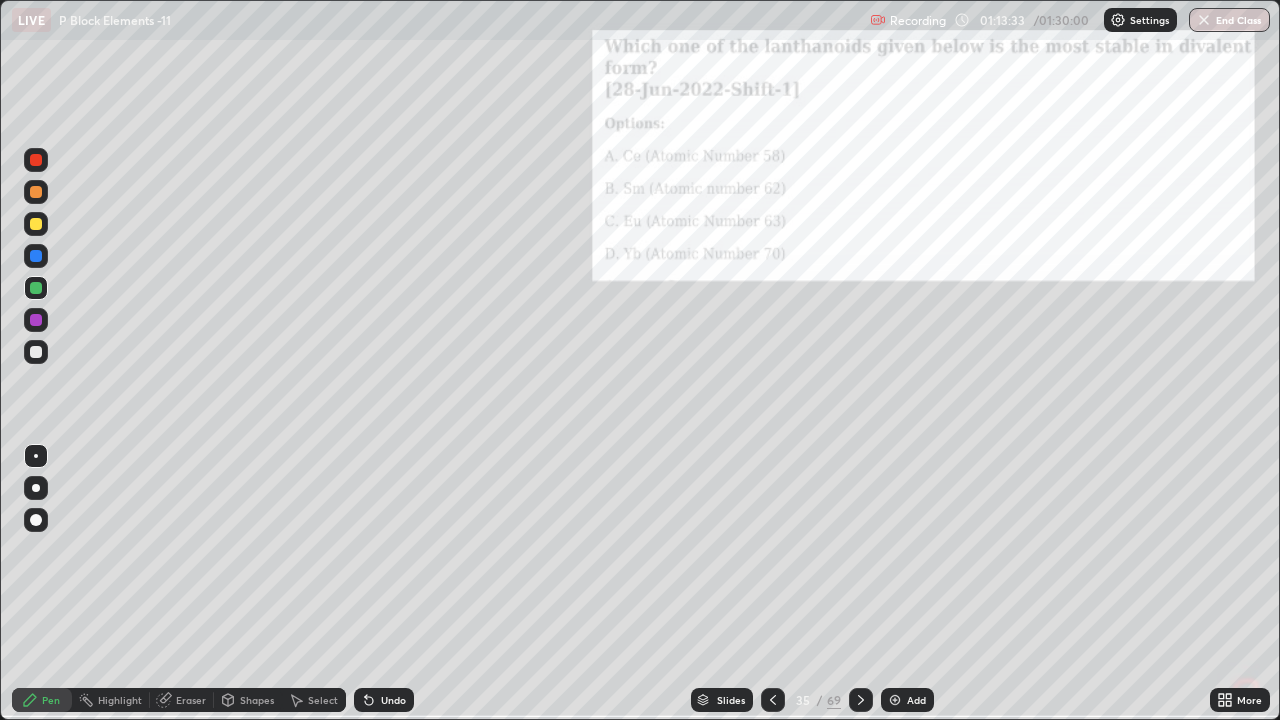 click 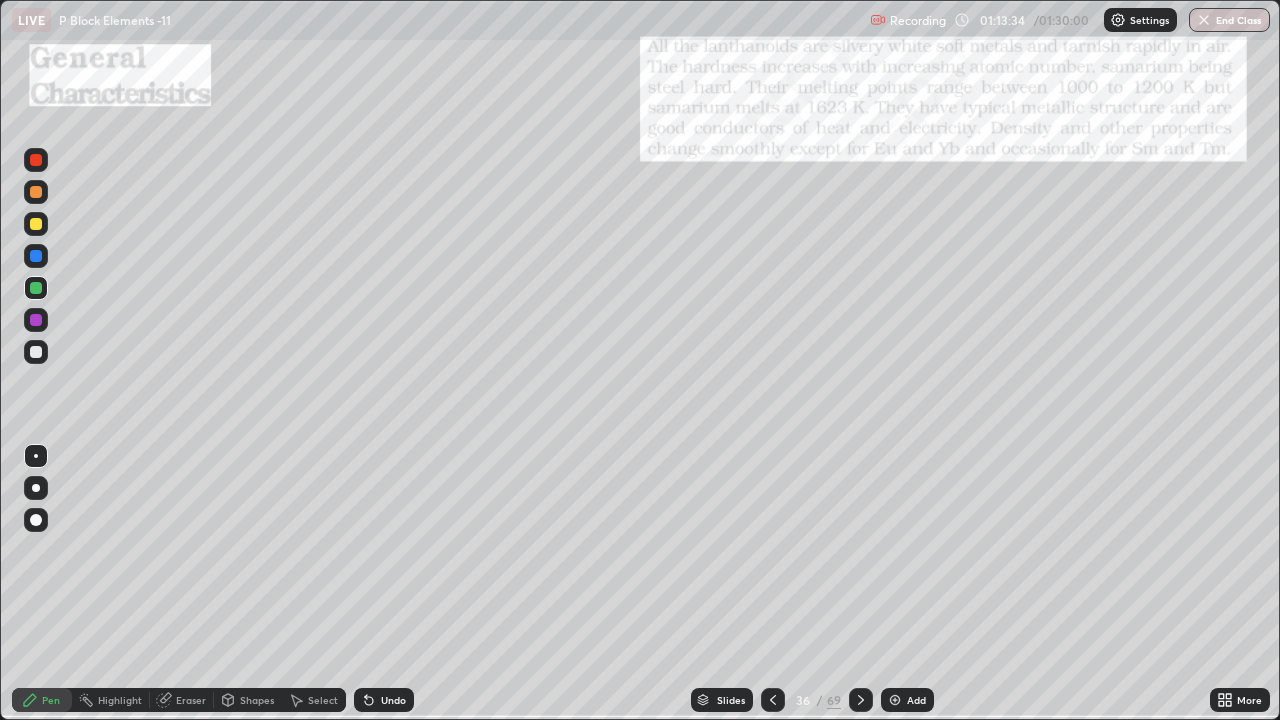 click on "36" at bounding box center (803, 700) 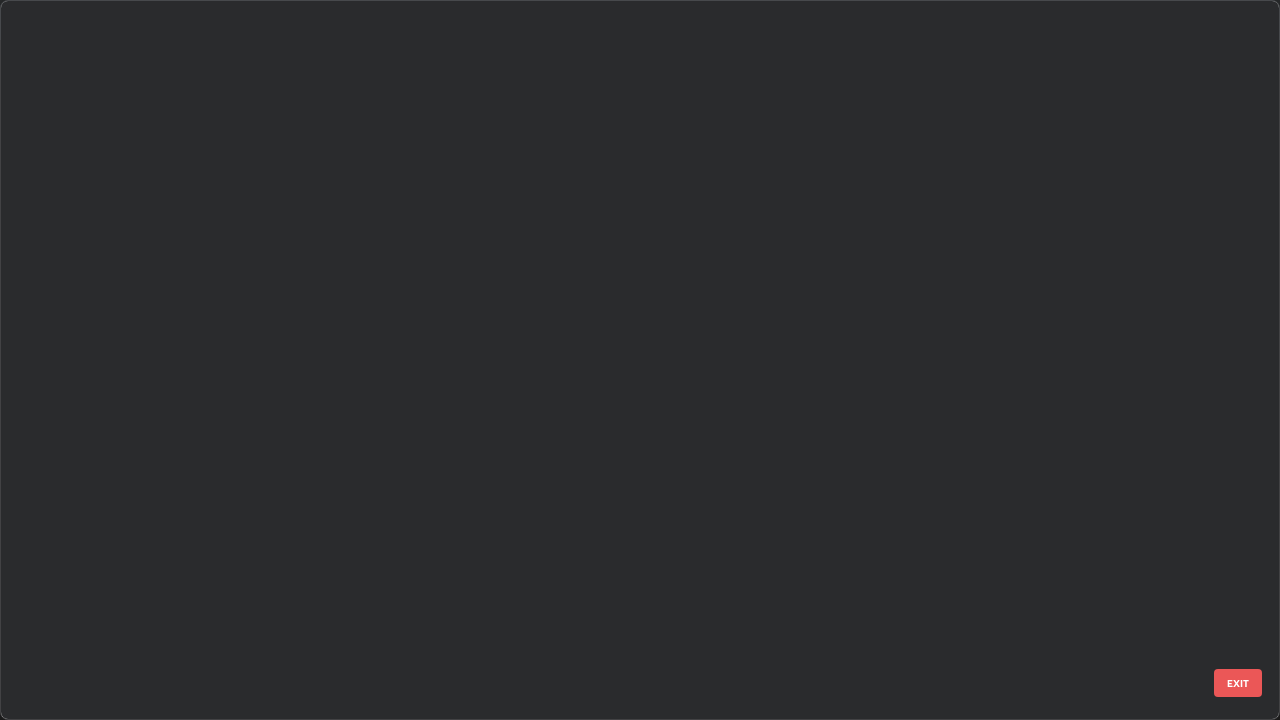 scroll, scrollTop: 1977, scrollLeft: 0, axis: vertical 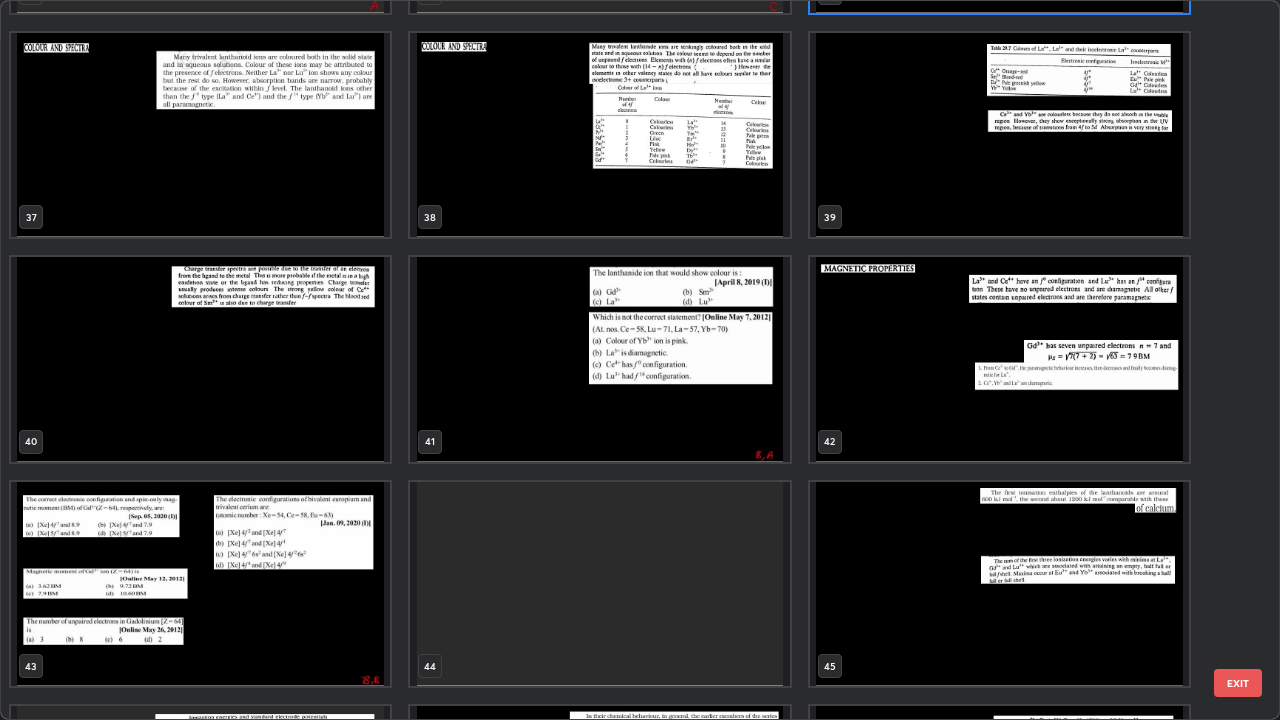 click at bounding box center [999, 359] 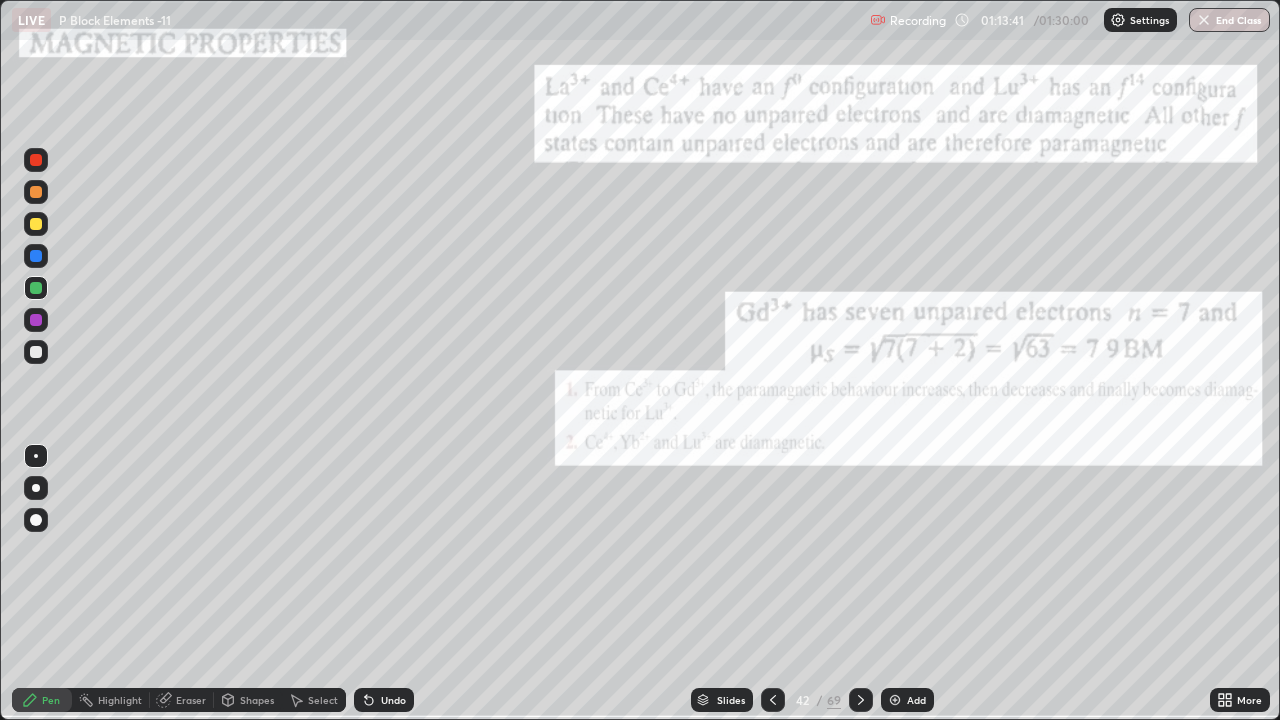 click at bounding box center [999, 359] 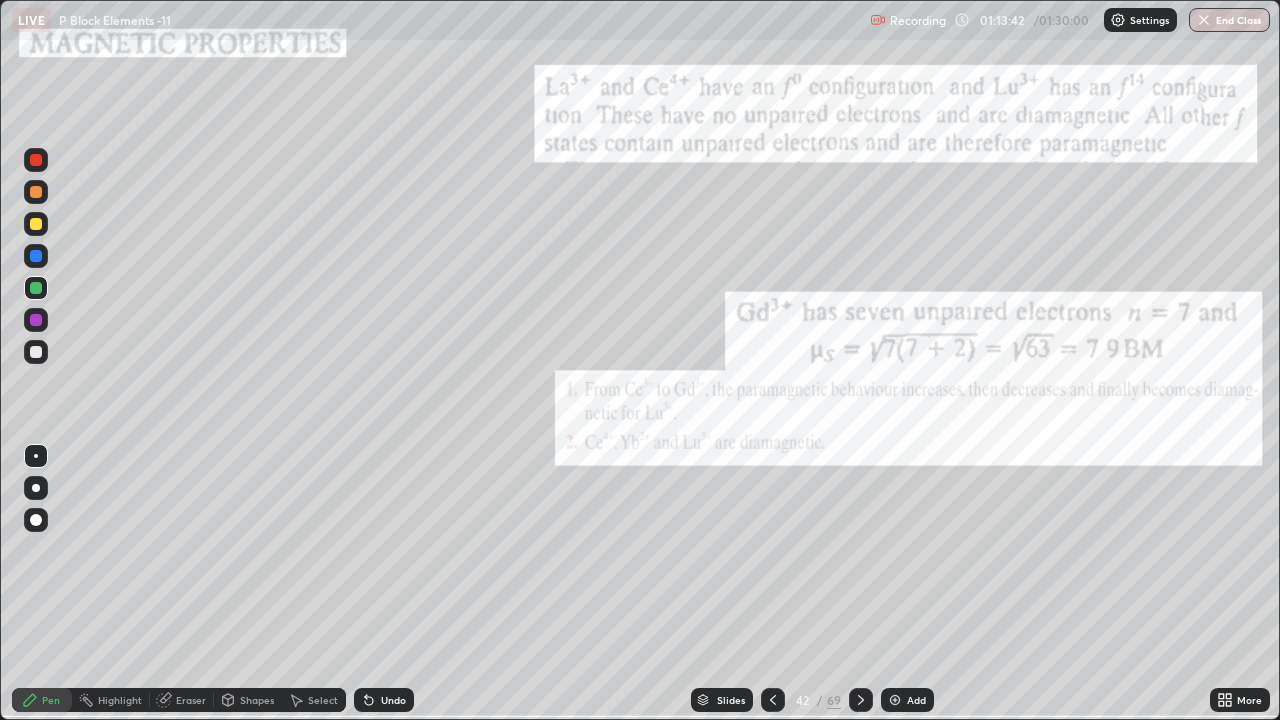 click at bounding box center (999, 359) 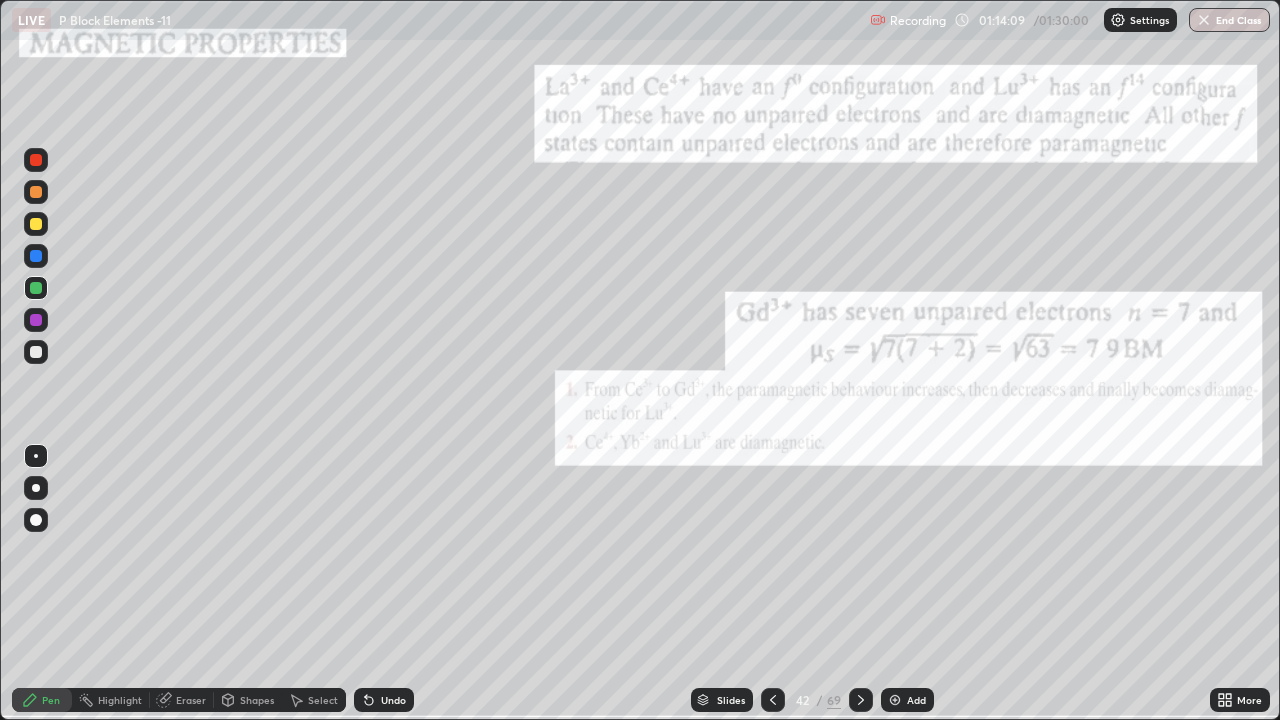 click 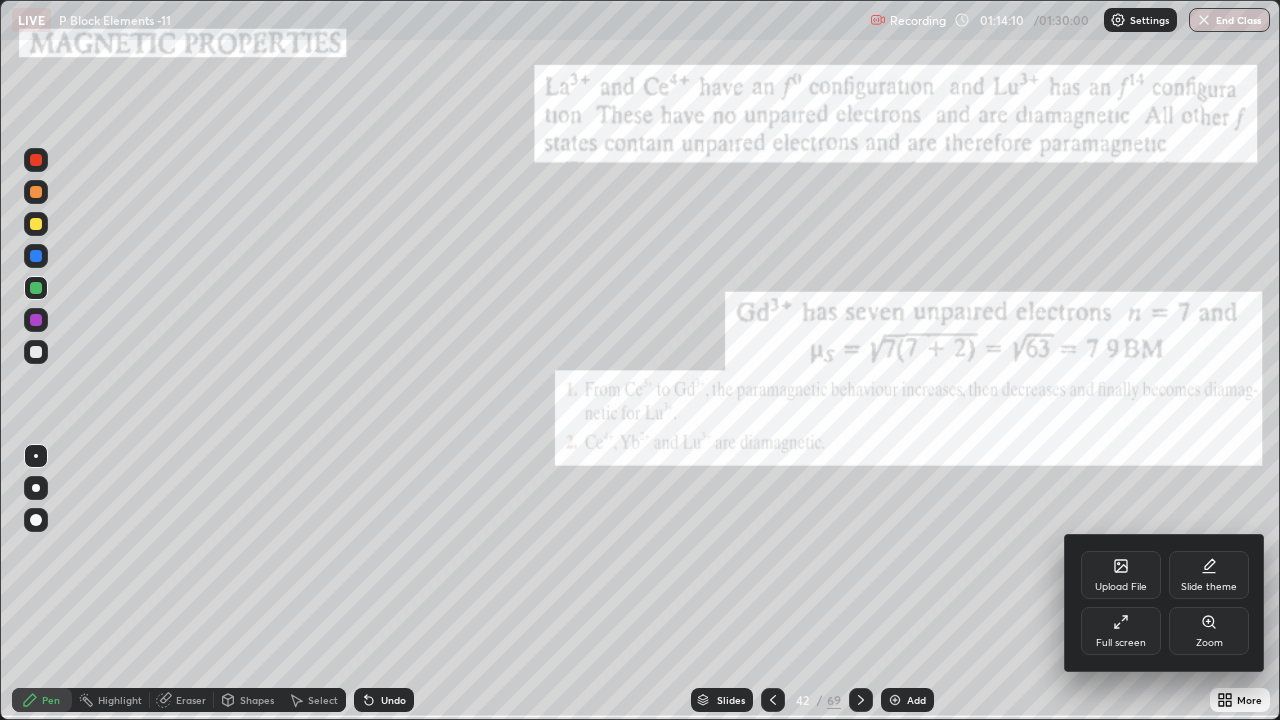 click 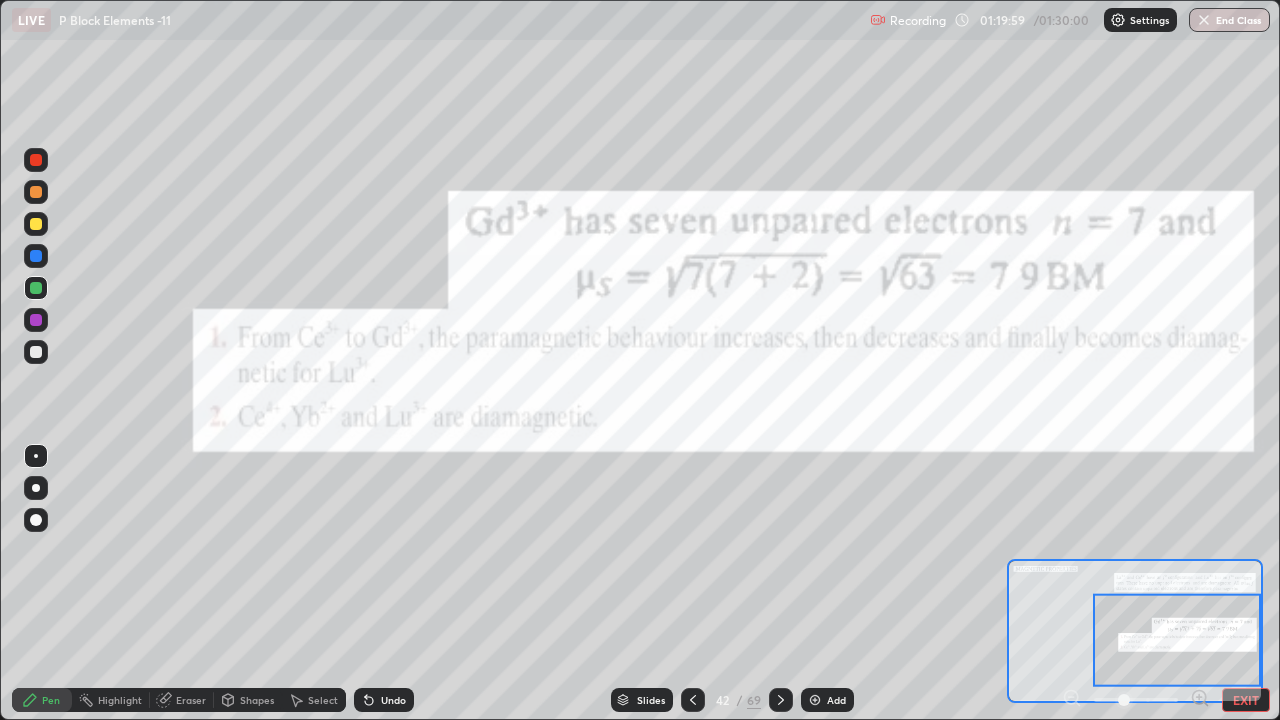 click on "EXIT" at bounding box center (1246, 700) 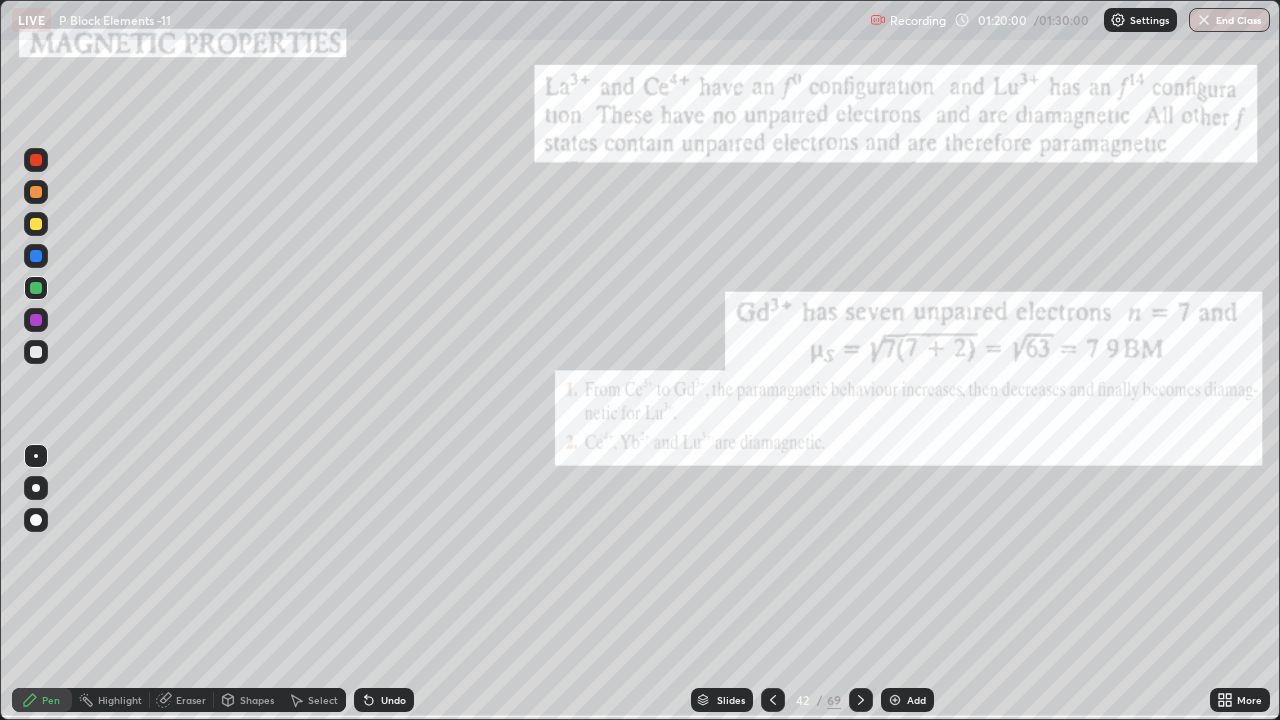 click 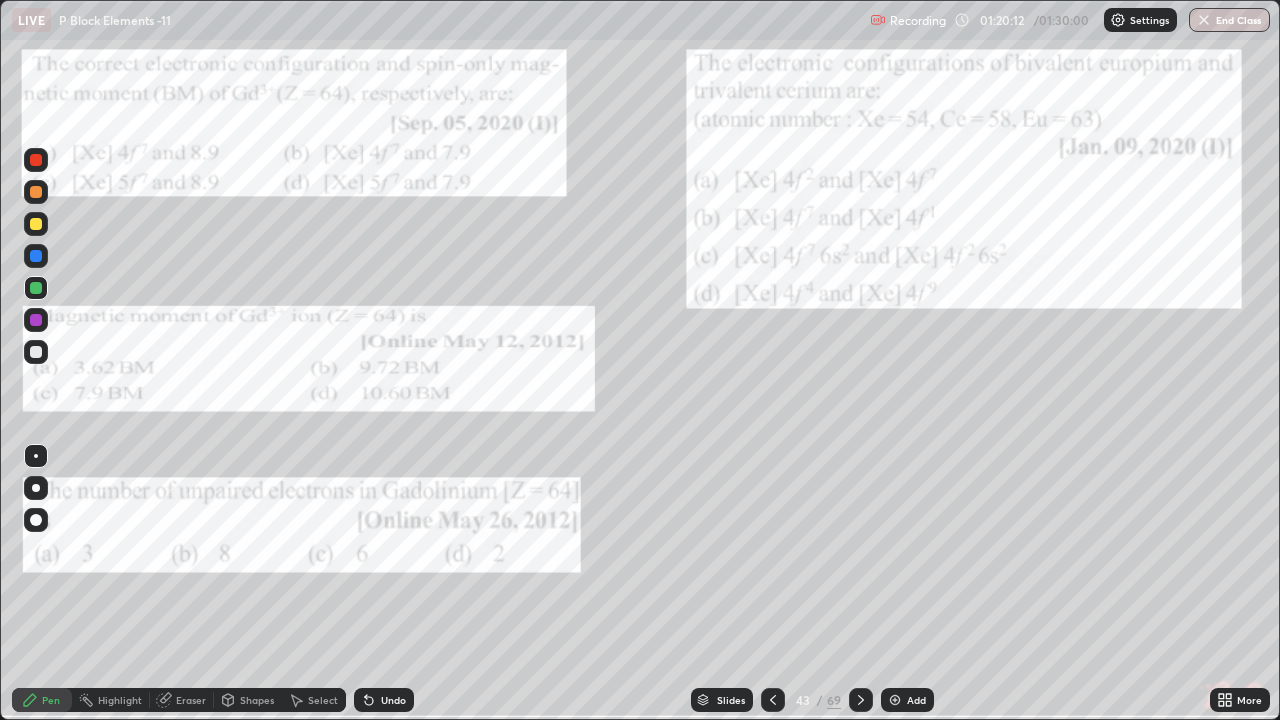 click at bounding box center (36, 288) 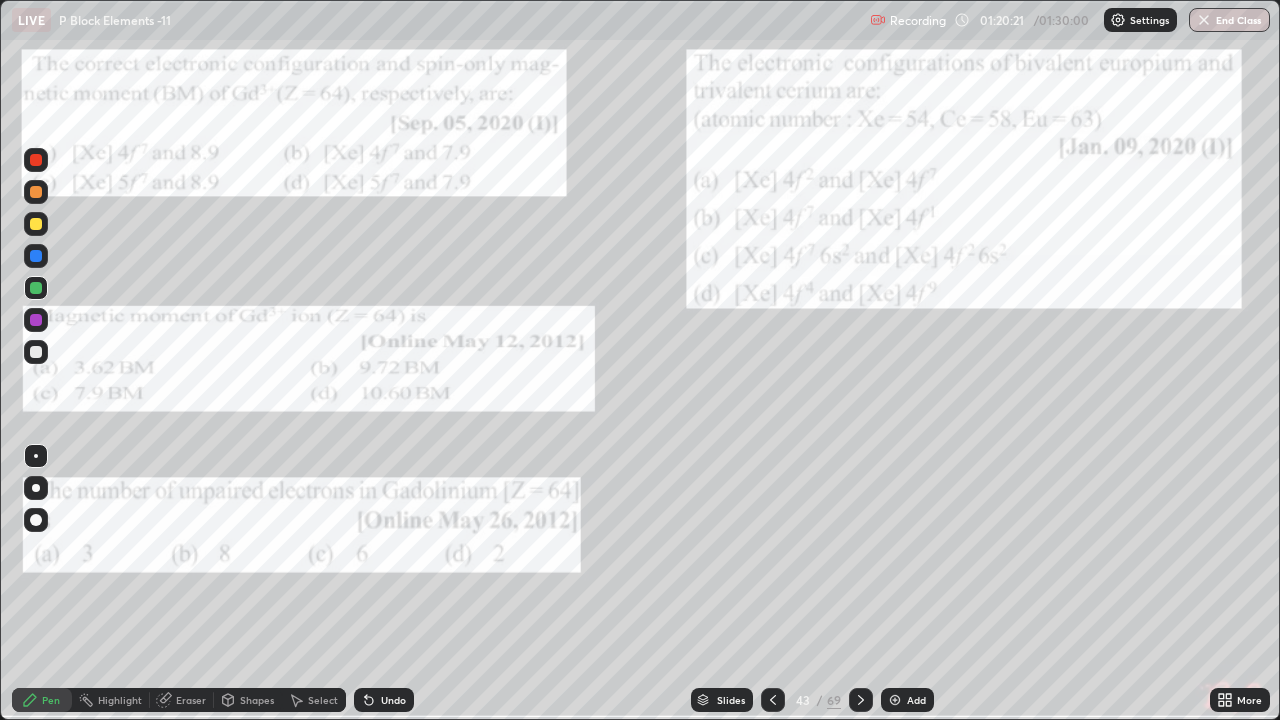 click at bounding box center [36, 288] 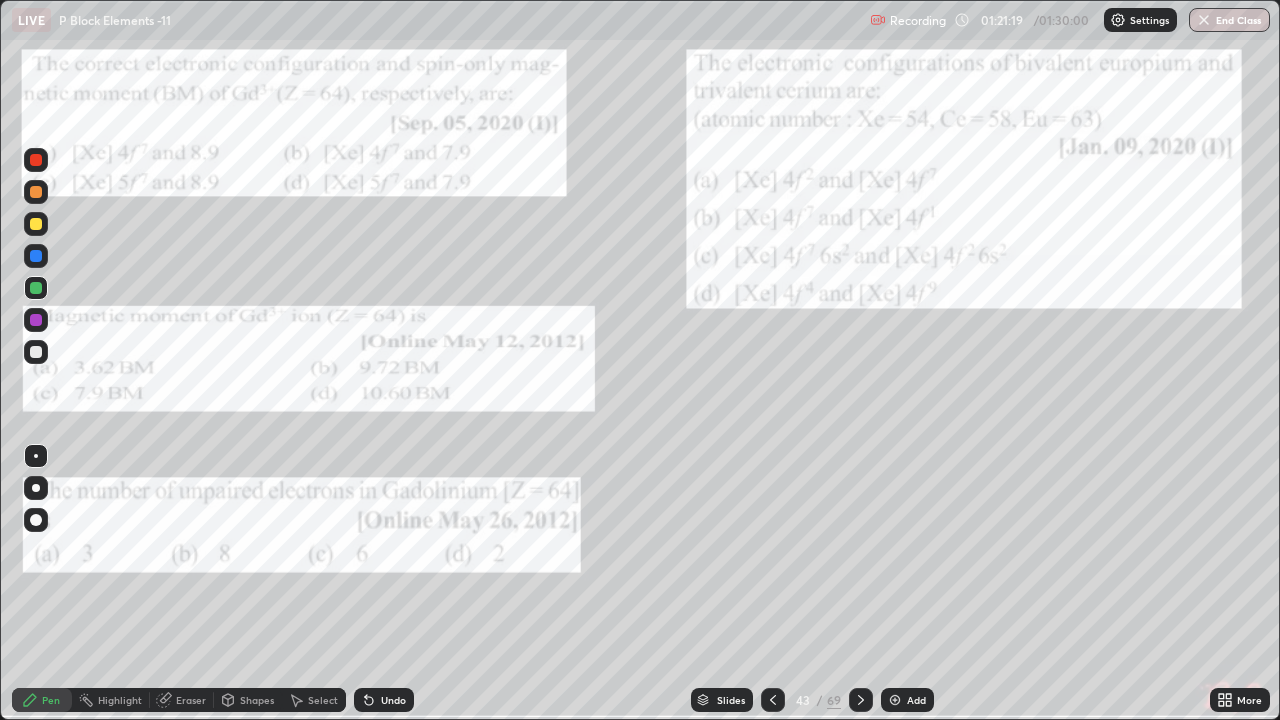 click 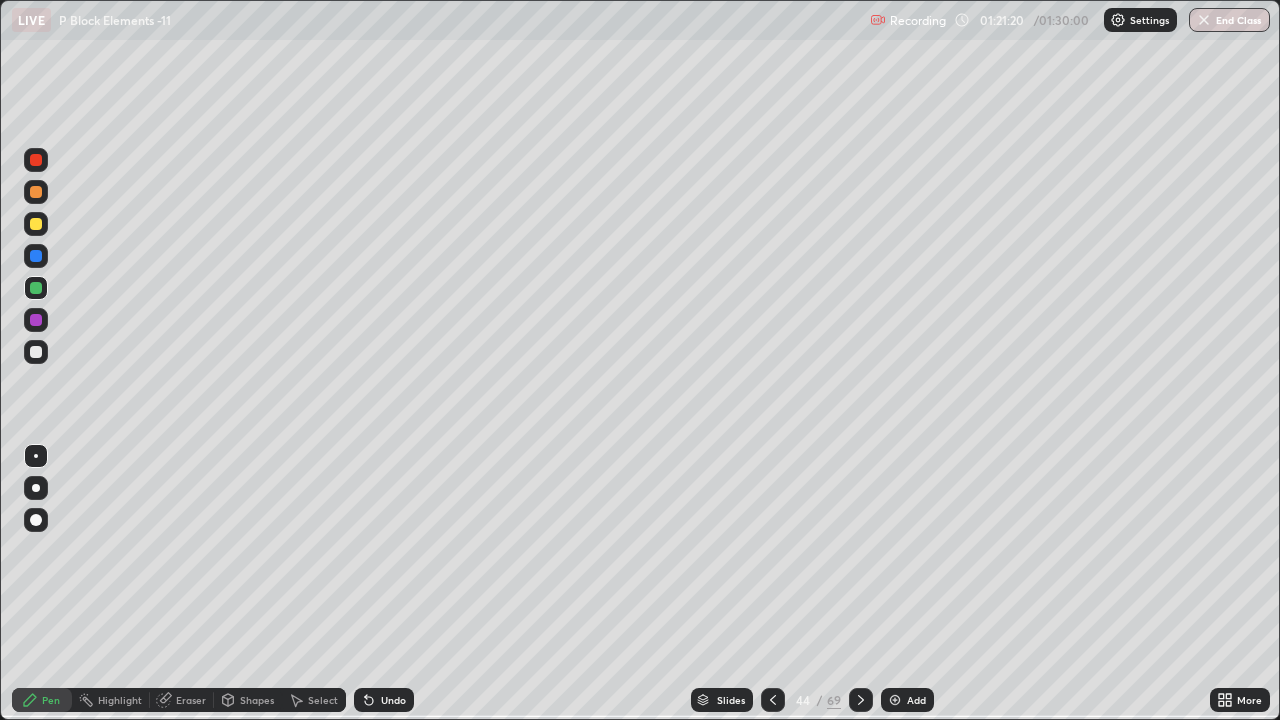 click on "69" at bounding box center (834, 700) 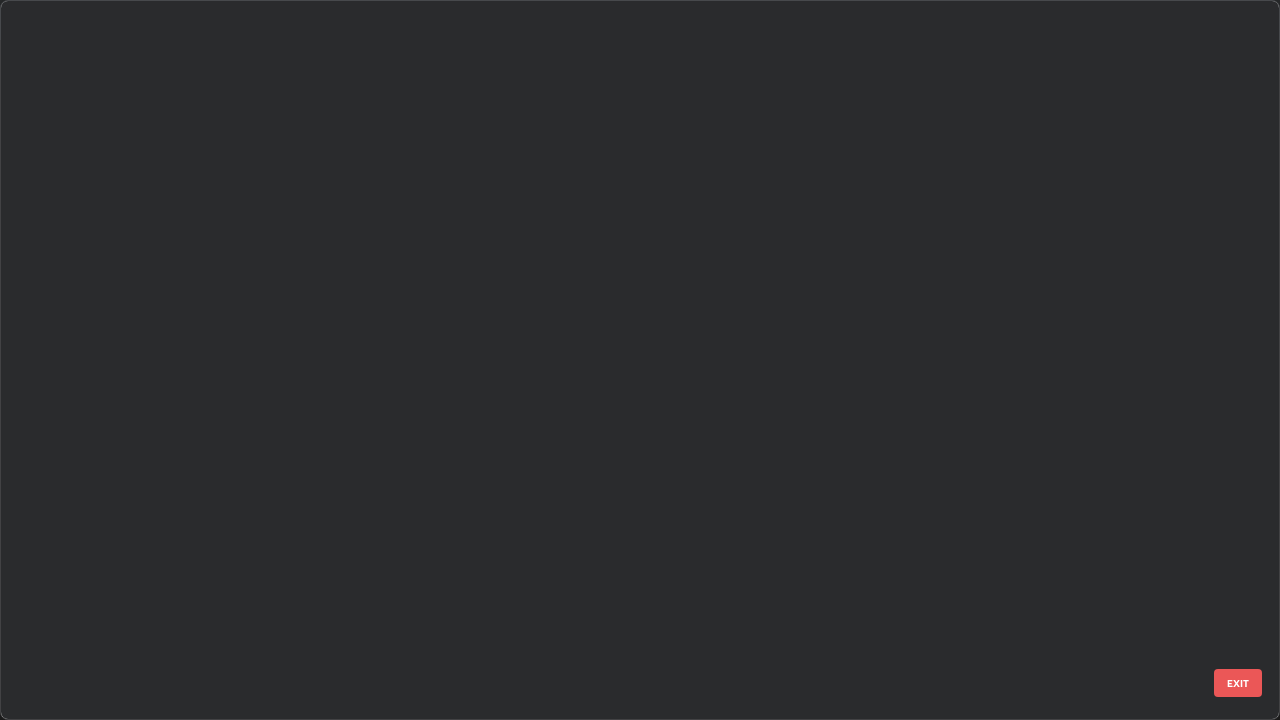 scroll, scrollTop: 2651, scrollLeft: 0, axis: vertical 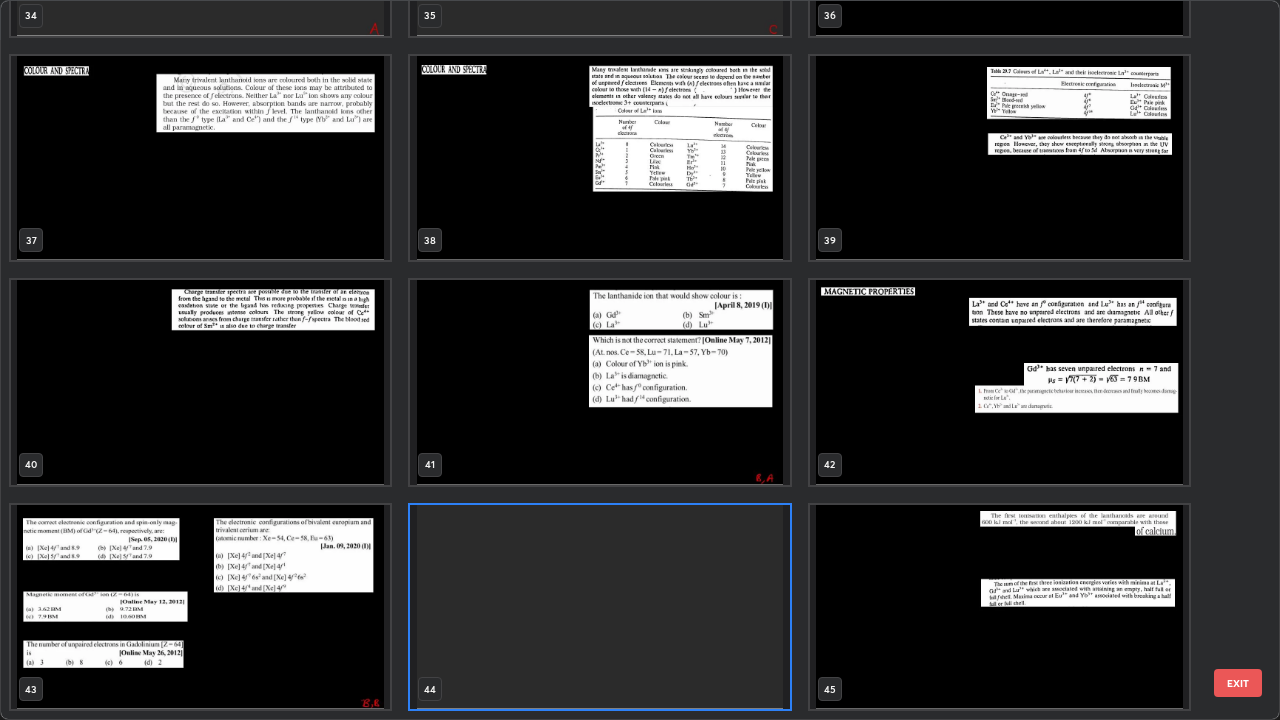 click at bounding box center [999, 607] 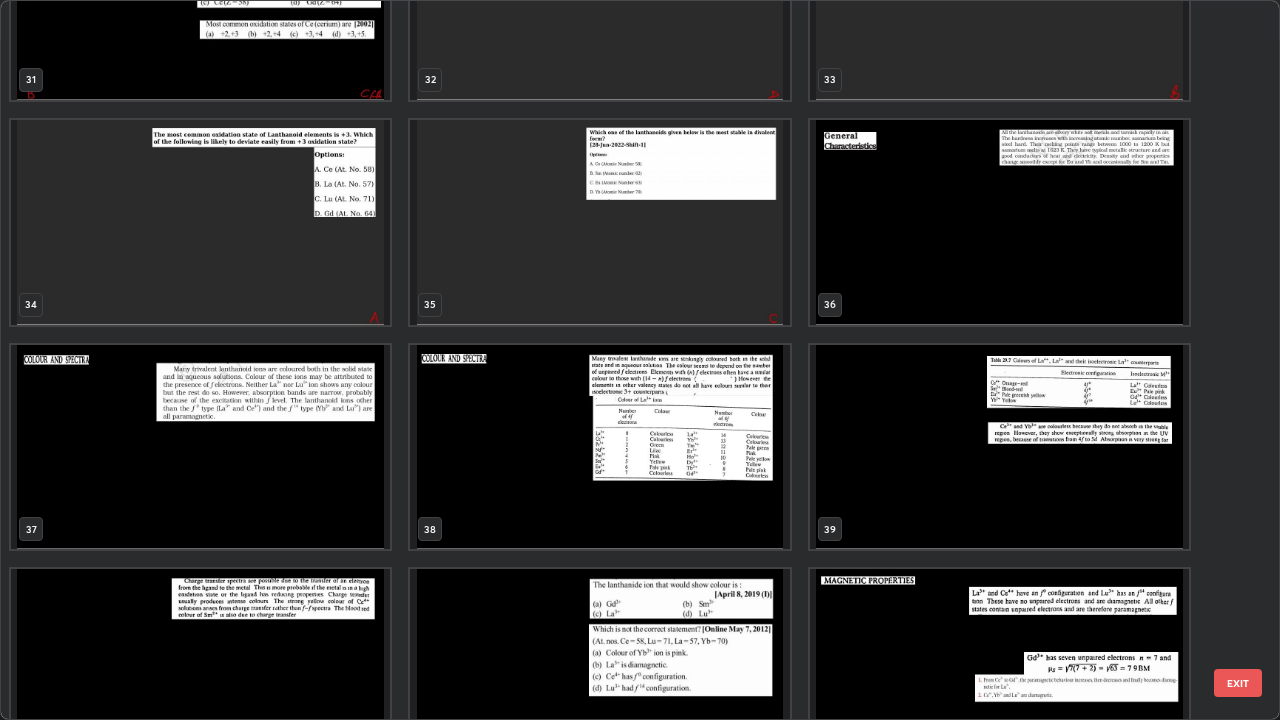 scroll, scrollTop: 2360, scrollLeft: 0, axis: vertical 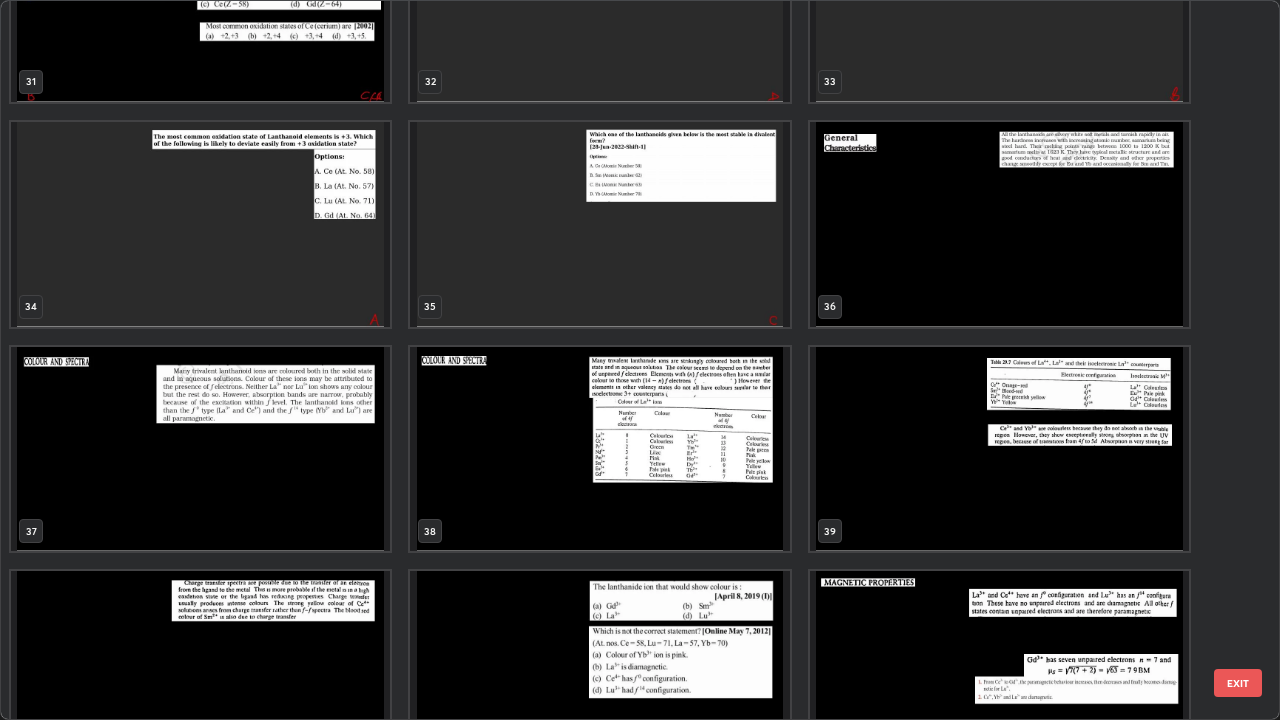 click at bounding box center [599, 449] 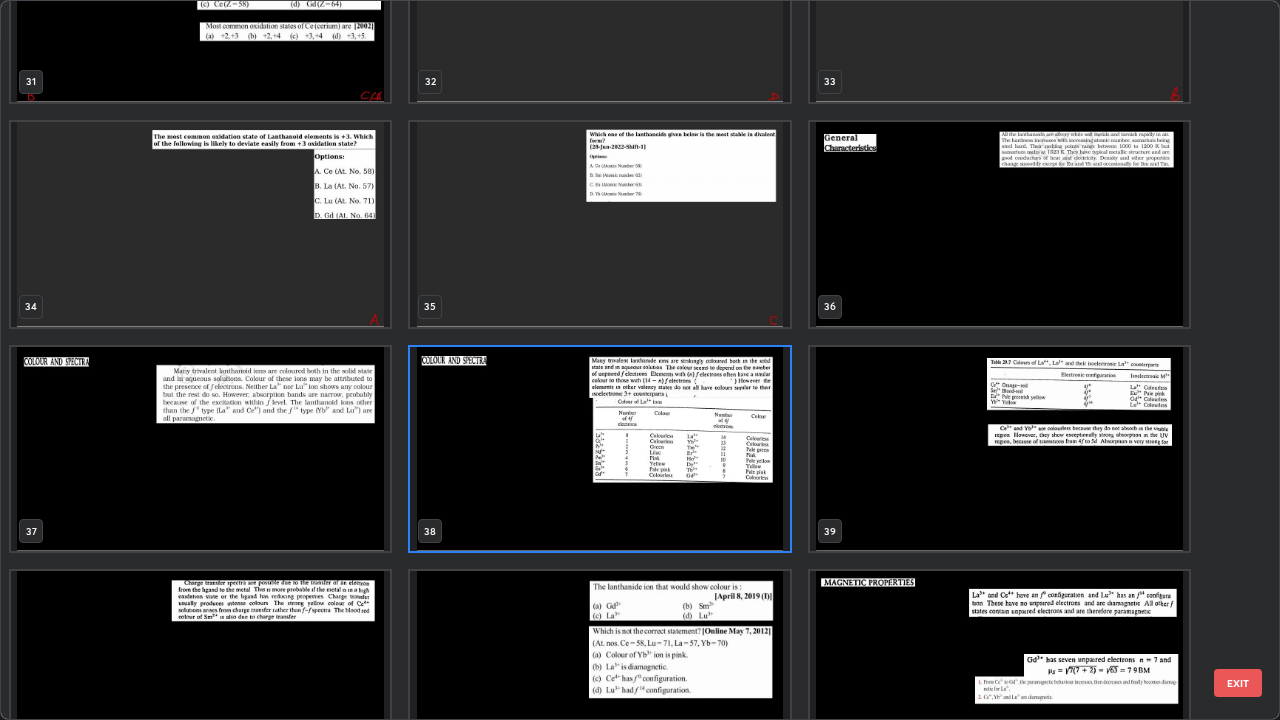 click at bounding box center [599, 449] 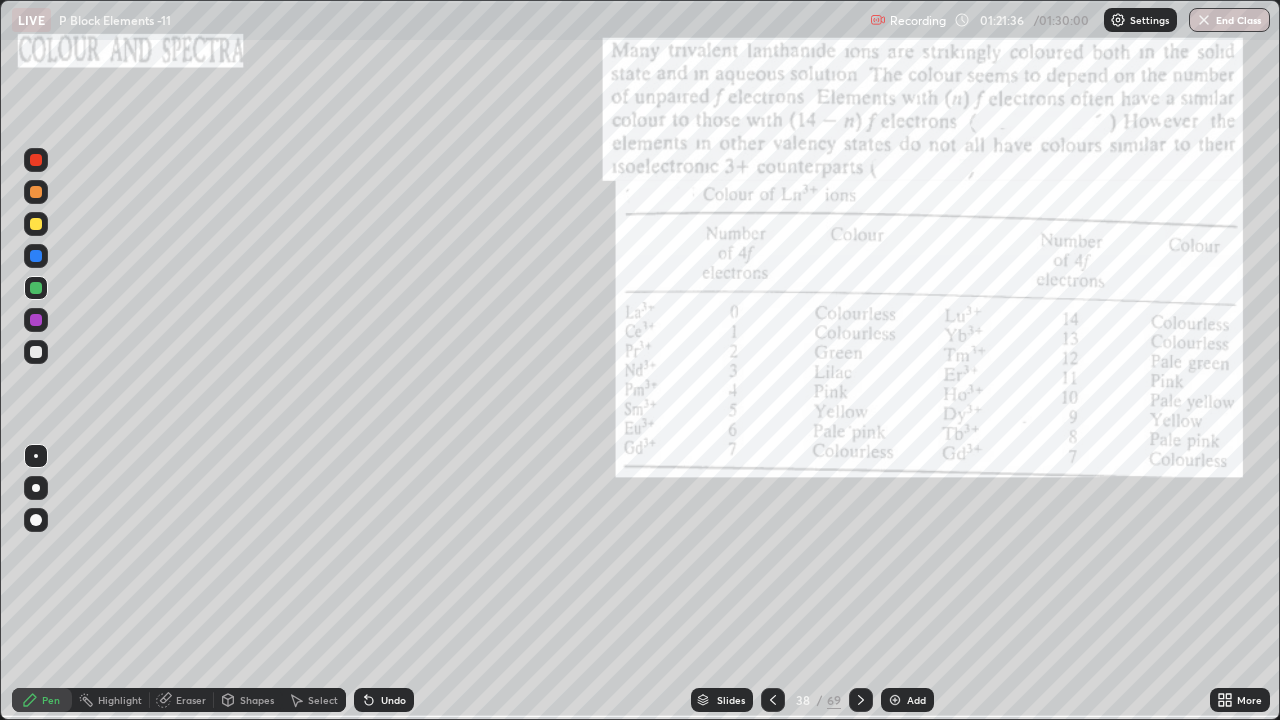 click 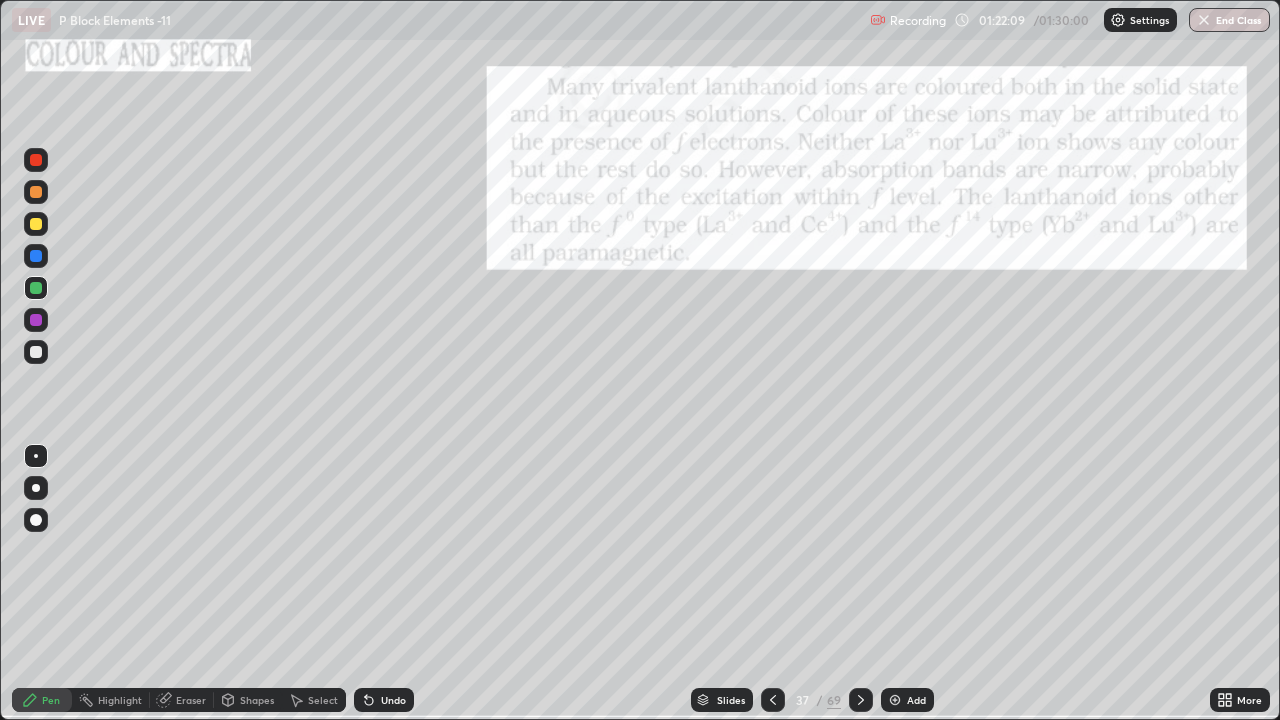 click 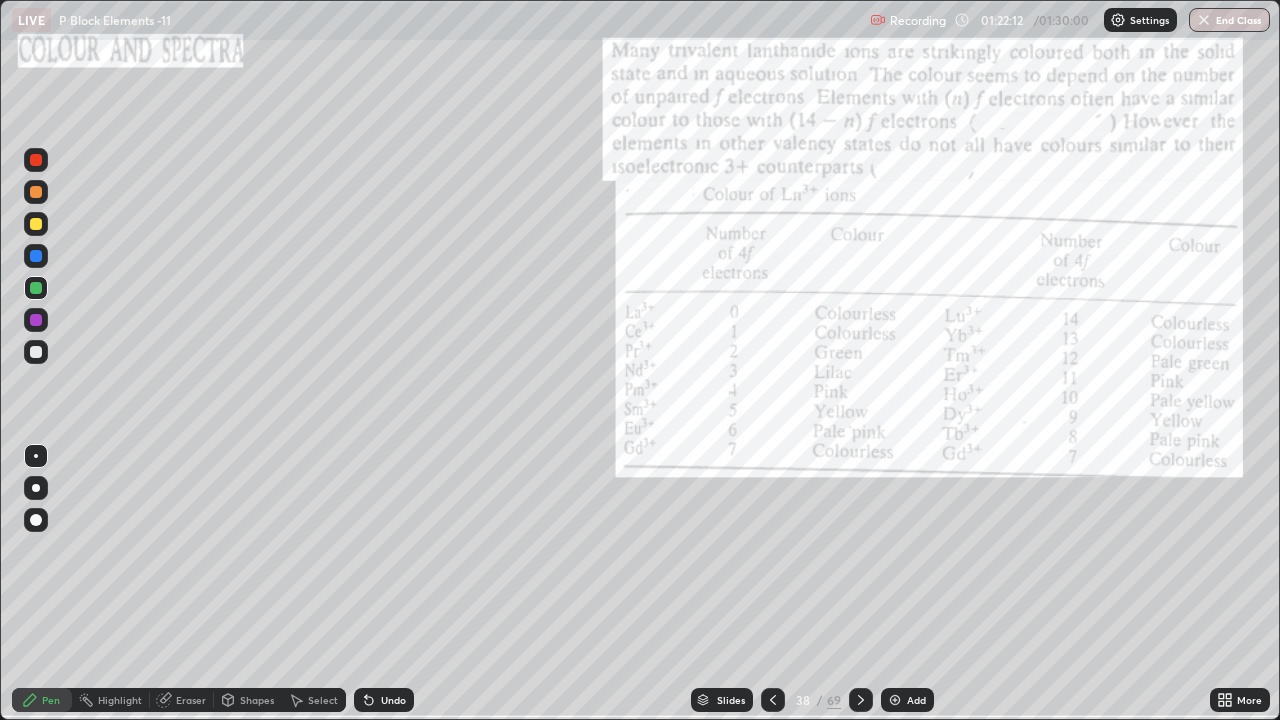 click 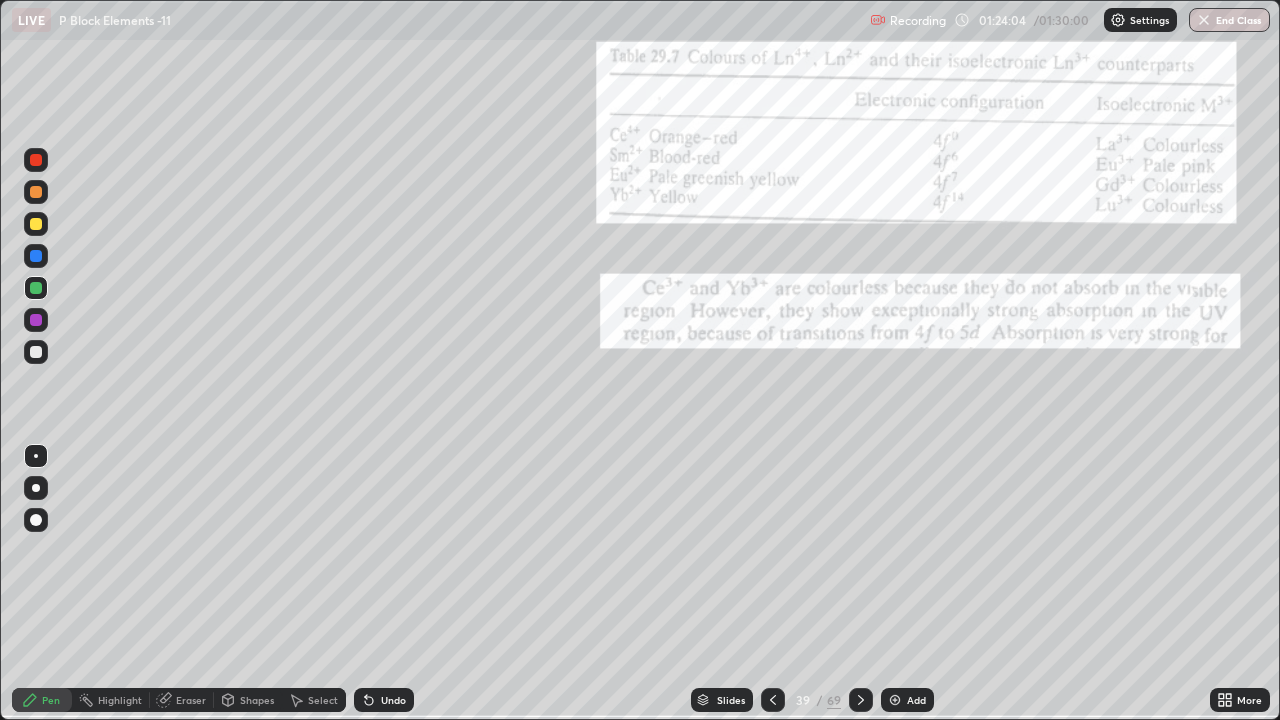 click at bounding box center (895, 700) 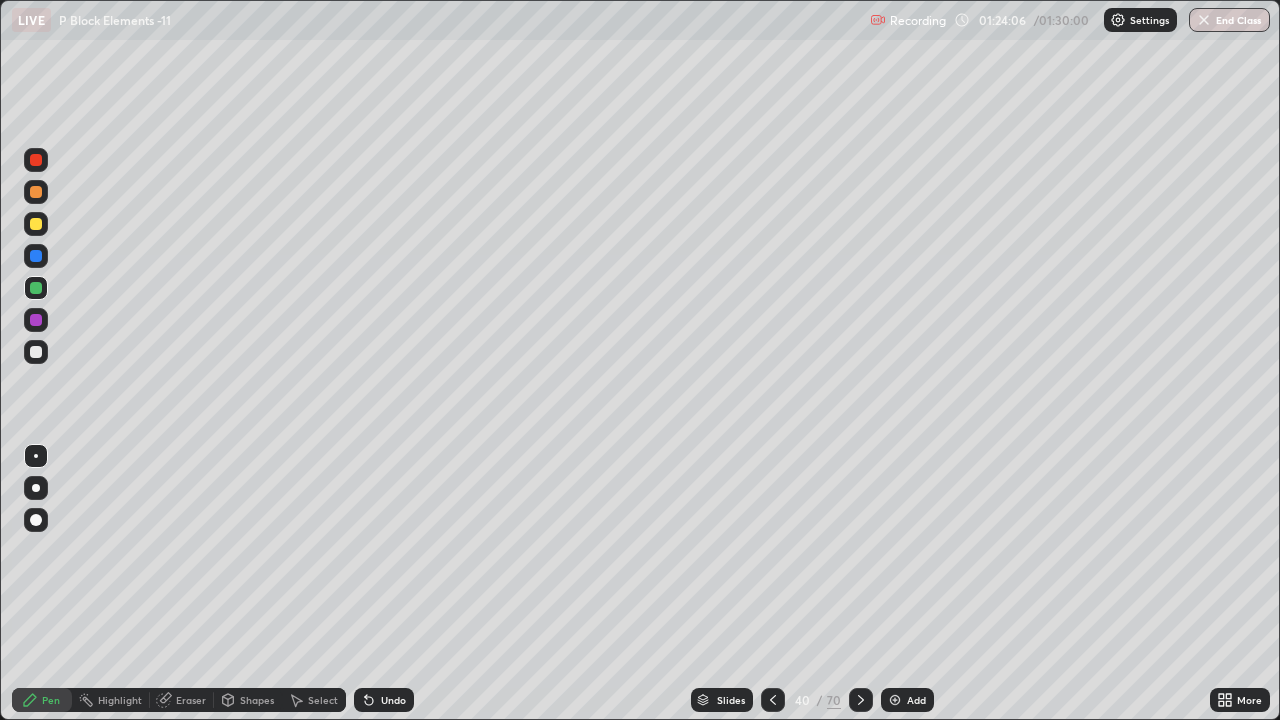 click at bounding box center [36, 352] 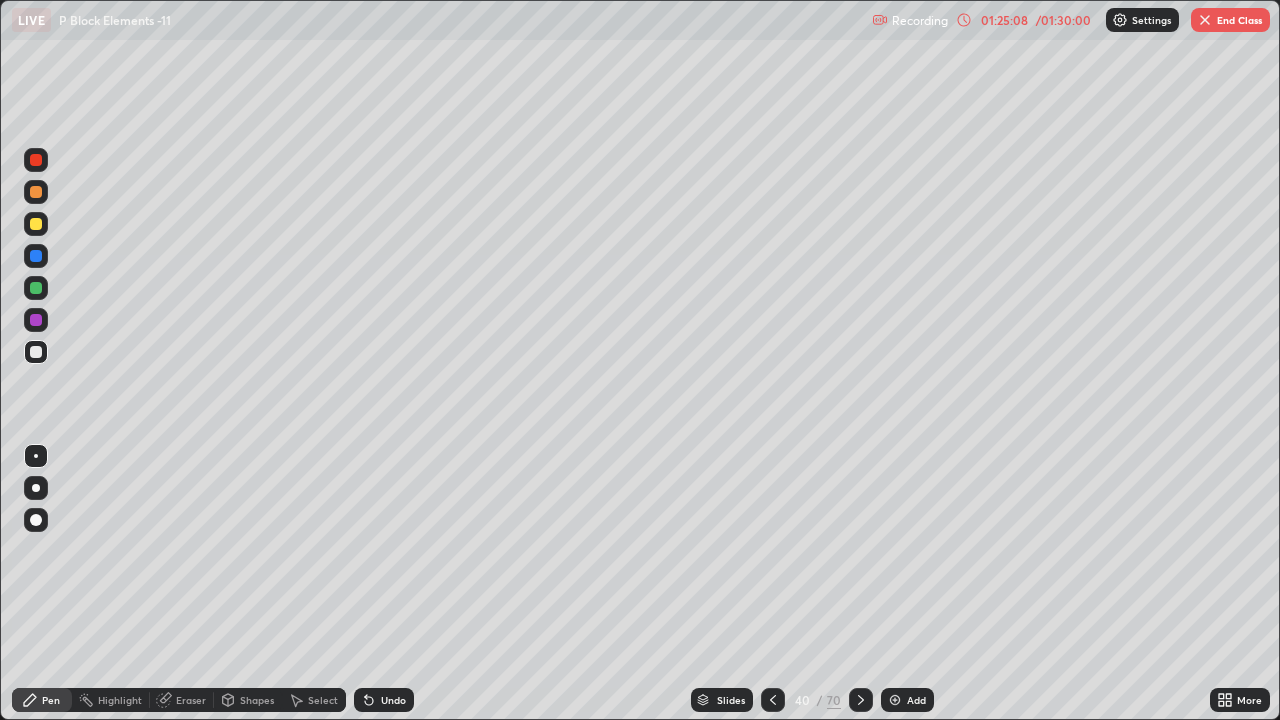 click at bounding box center [36, 224] 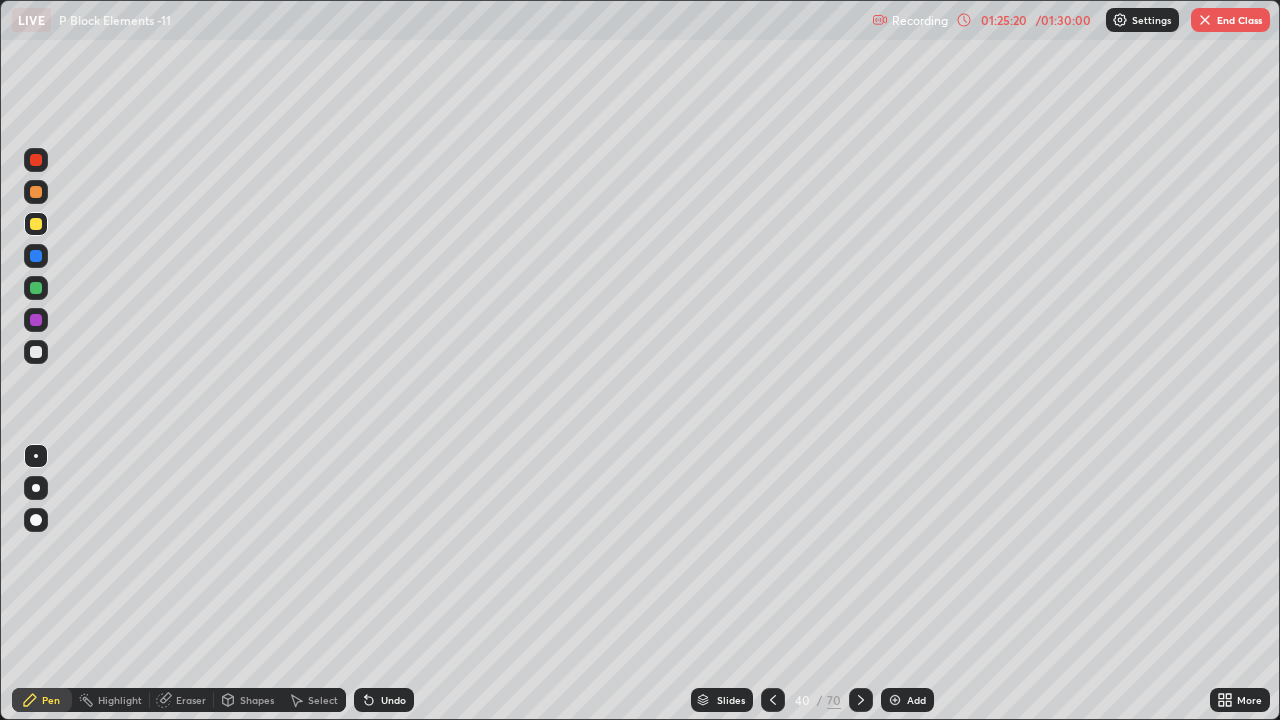click 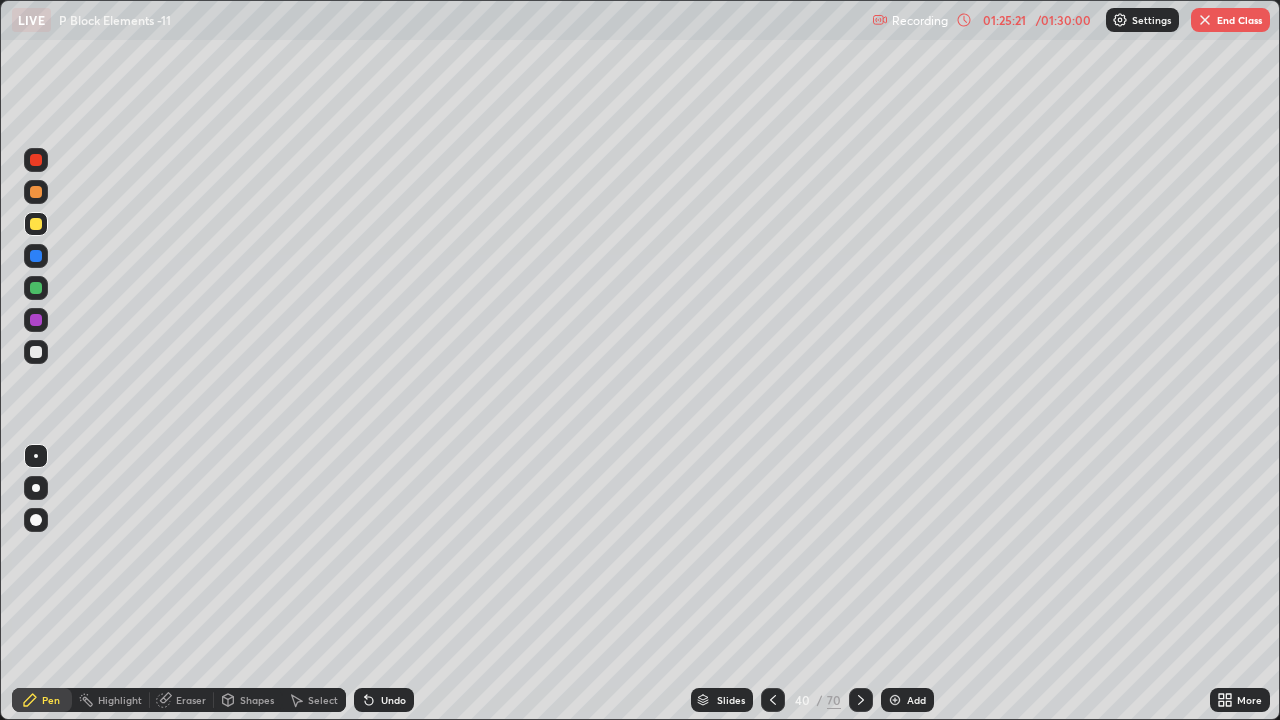 click 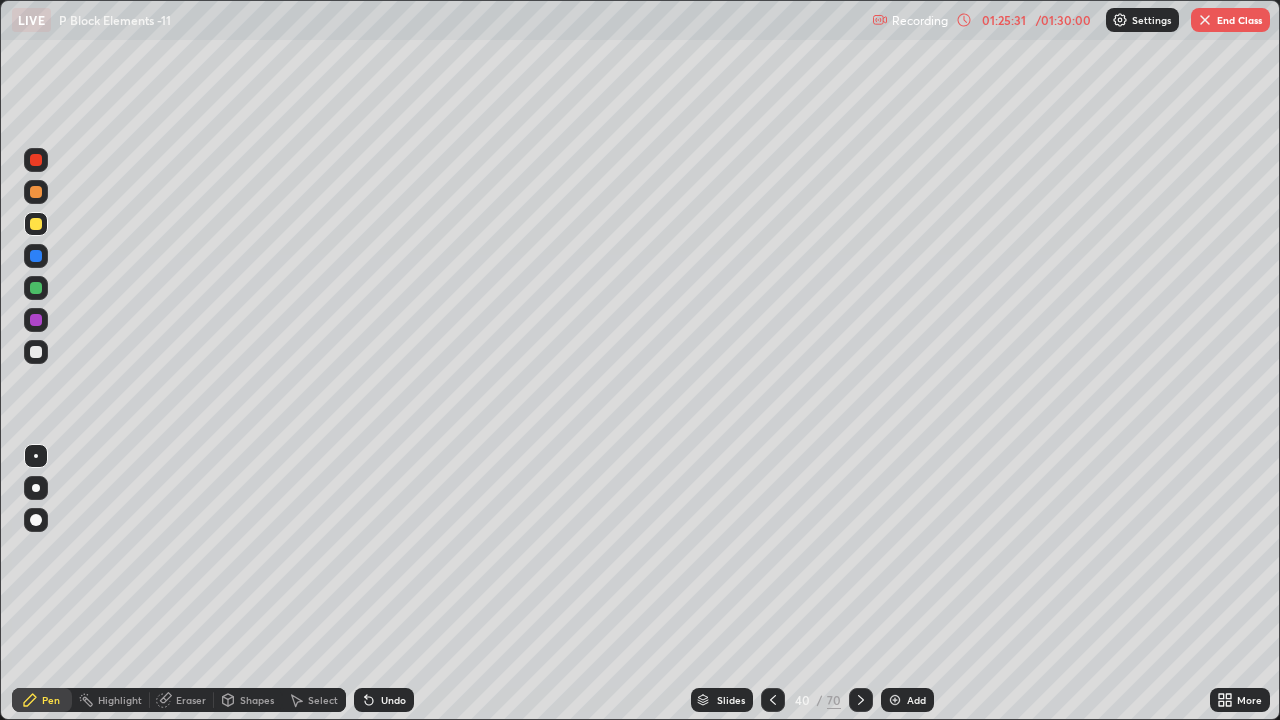 click on "40 / 70" at bounding box center (817, 700) 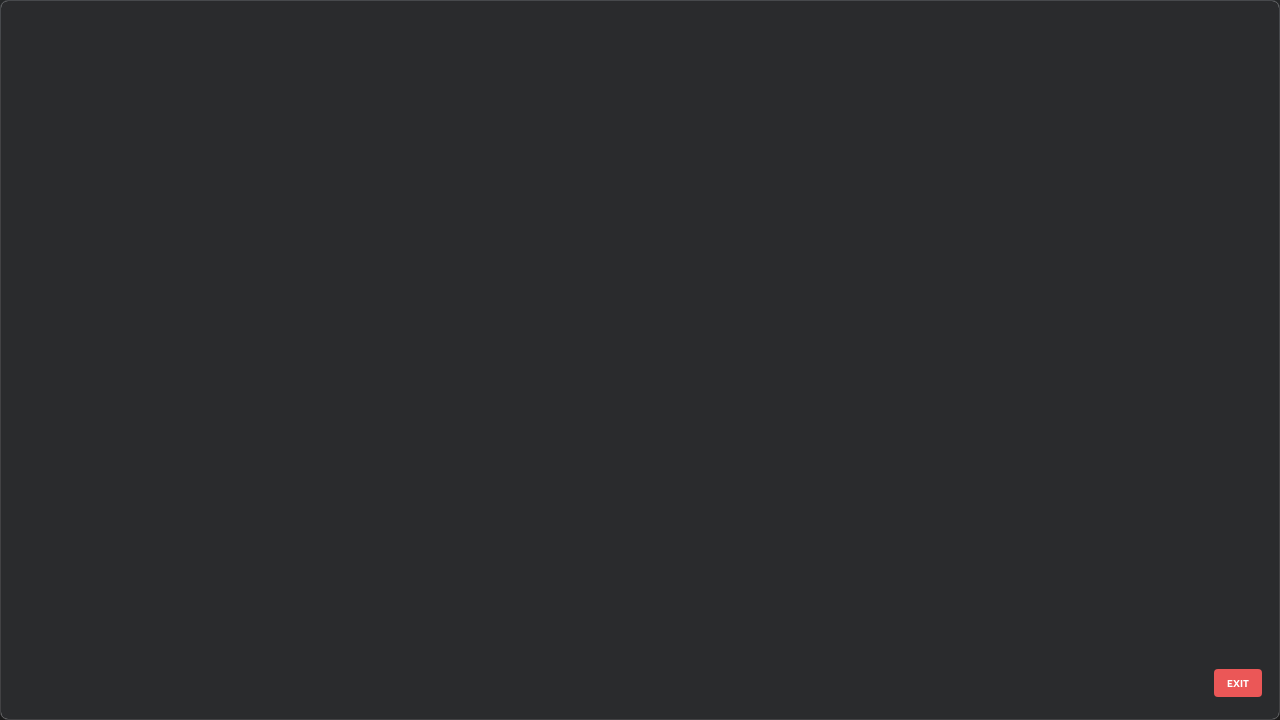 scroll, scrollTop: 2426, scrollLeft: 0, axis: vertical 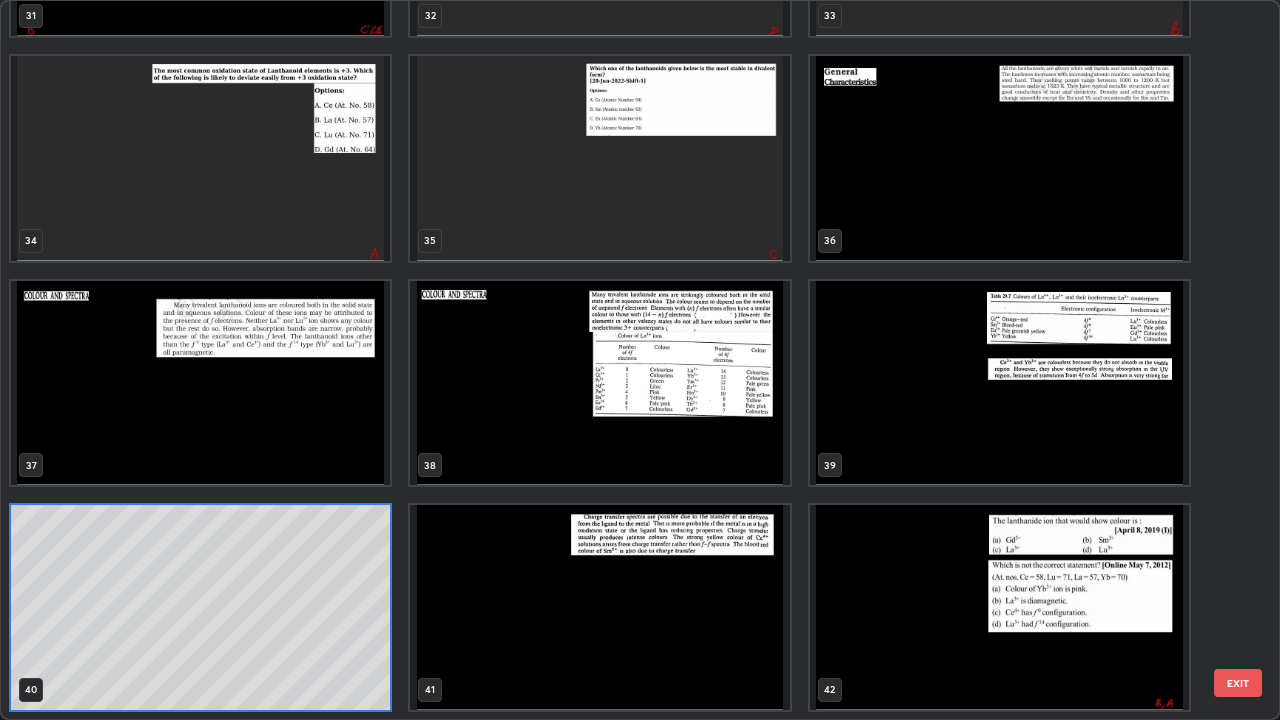 click at bounding box center (599, 383) 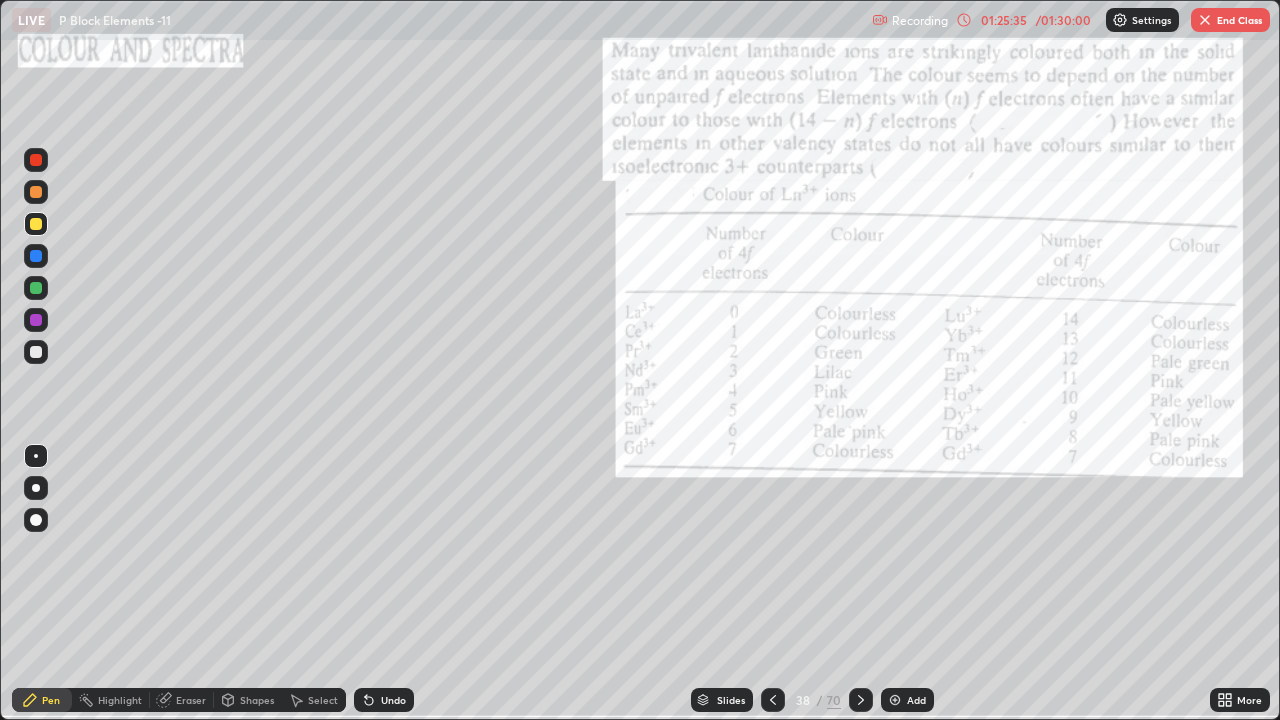 click at bounding box center [599, 383] 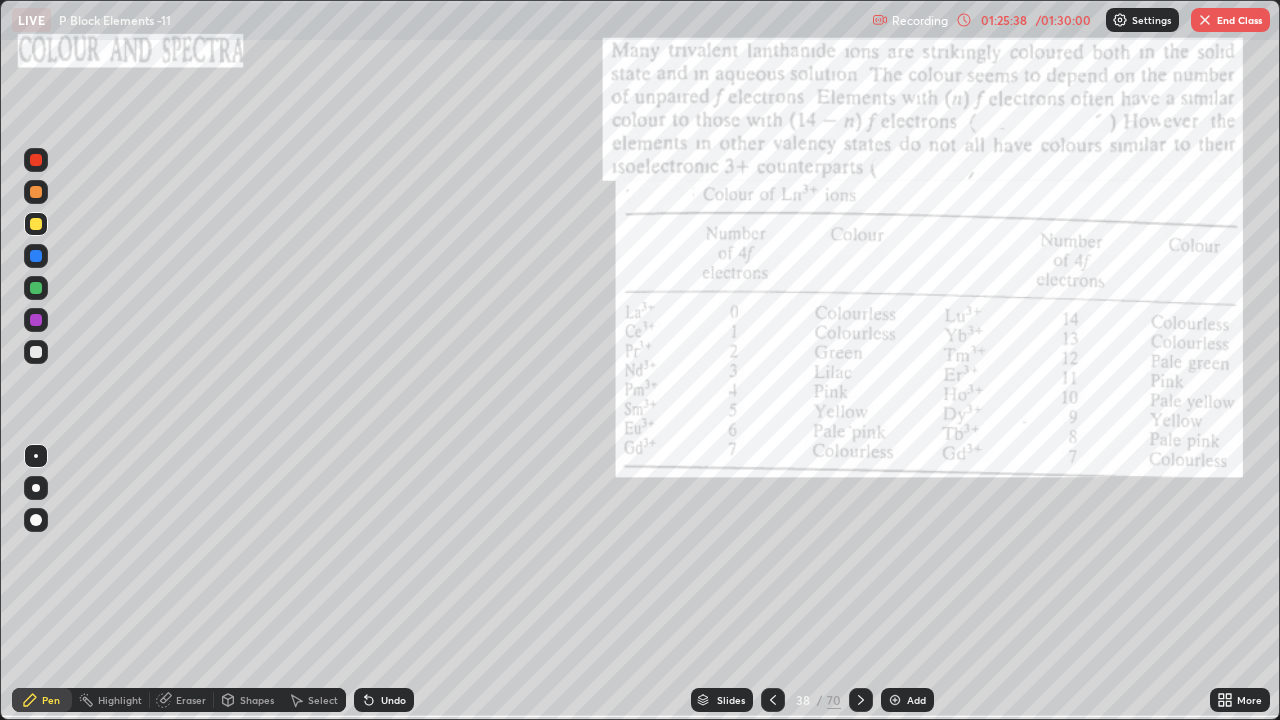 click 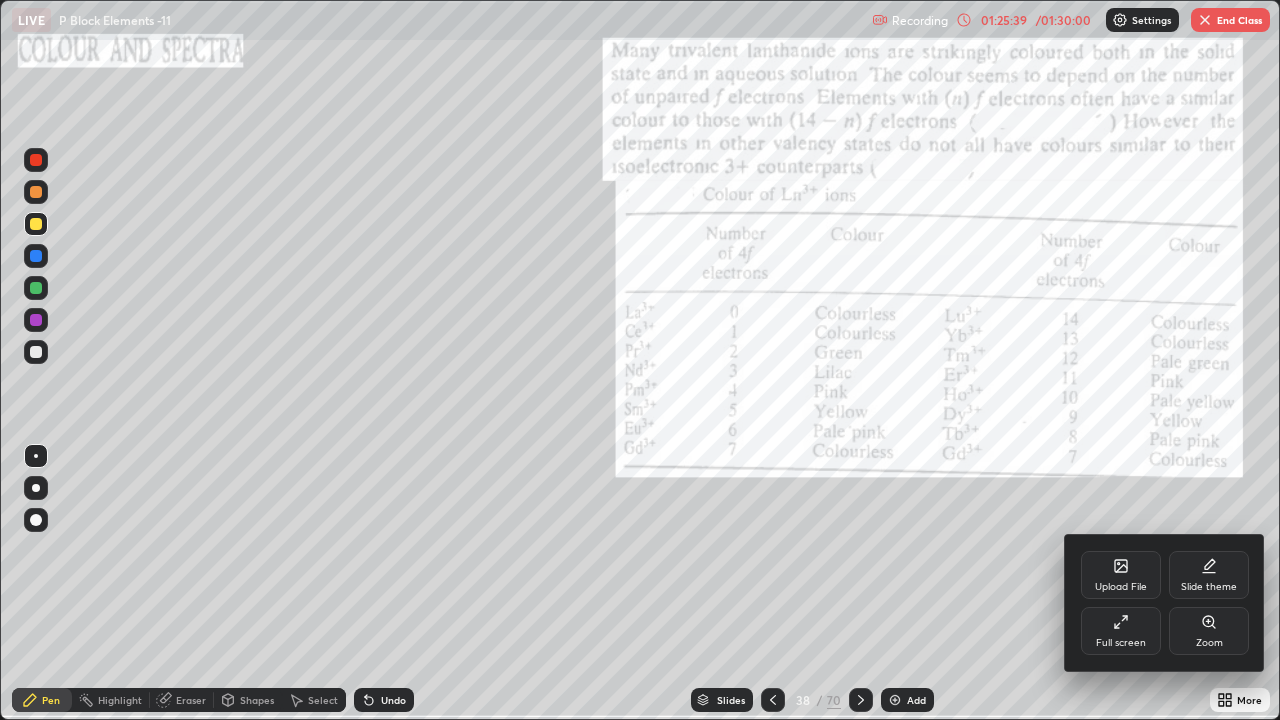 click 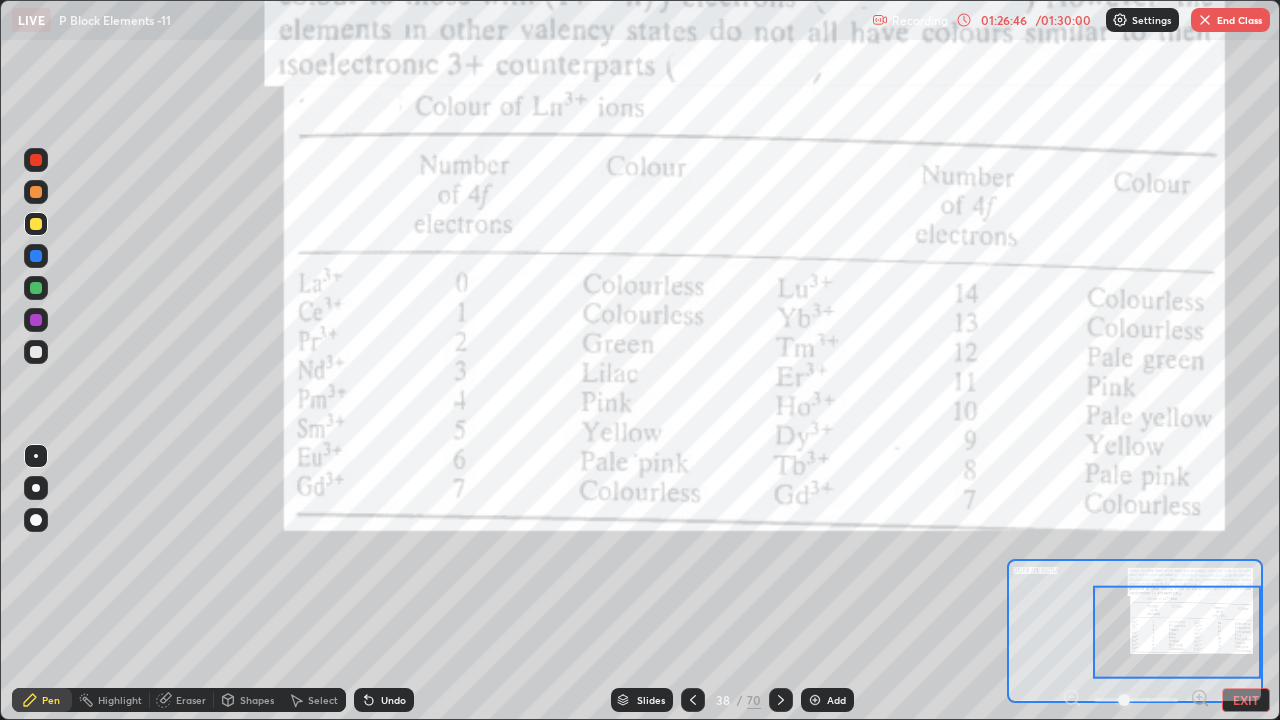 click at bounding box center (36, 288) 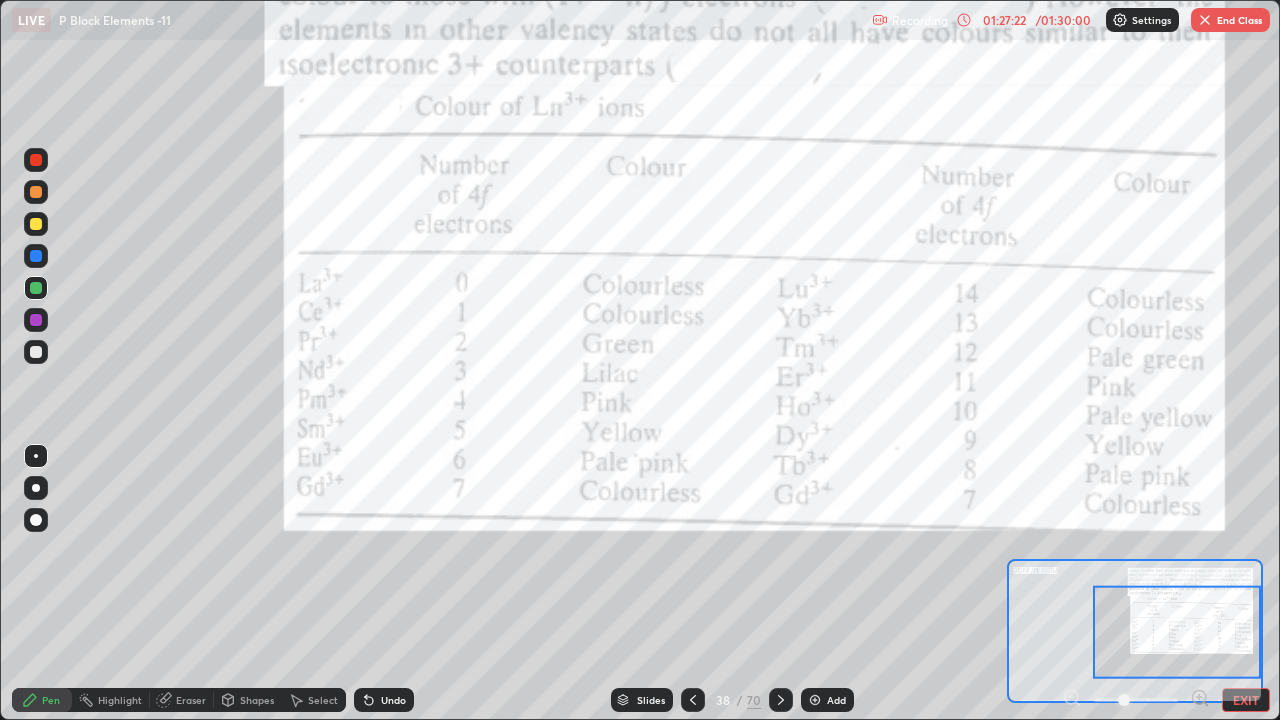 click on "EXIT" at bounding box center [1246, 700] 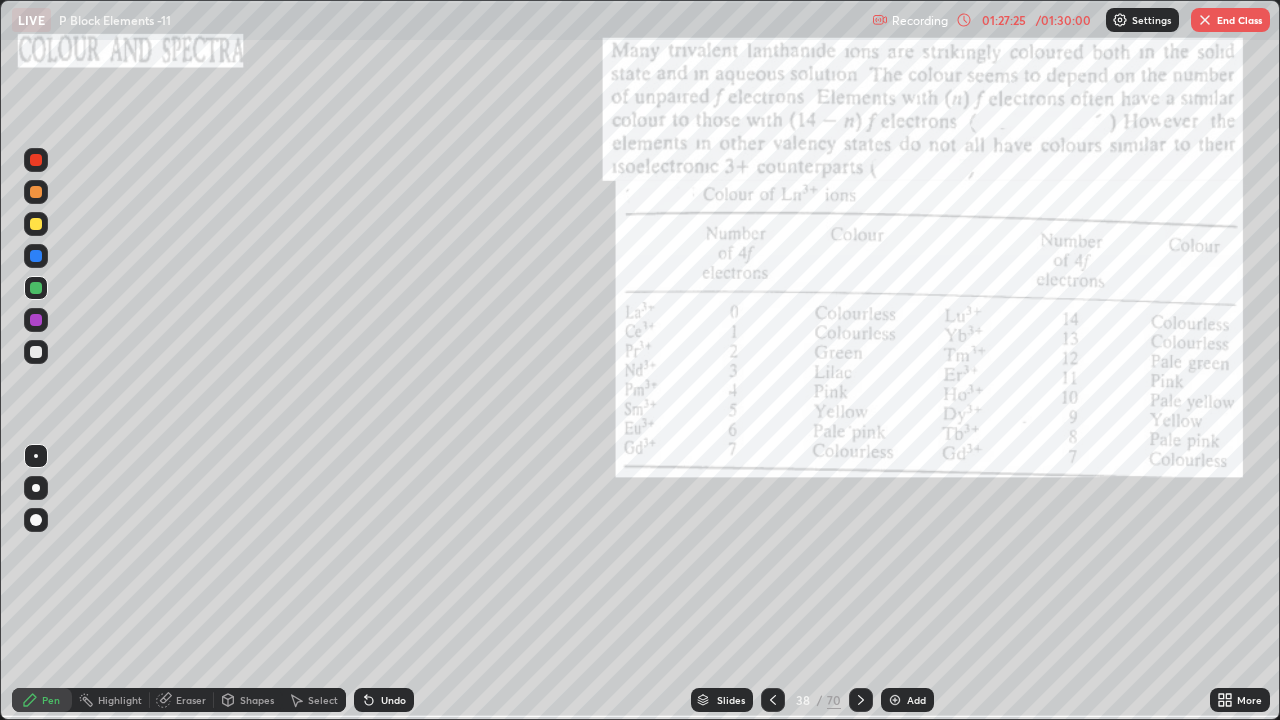 click 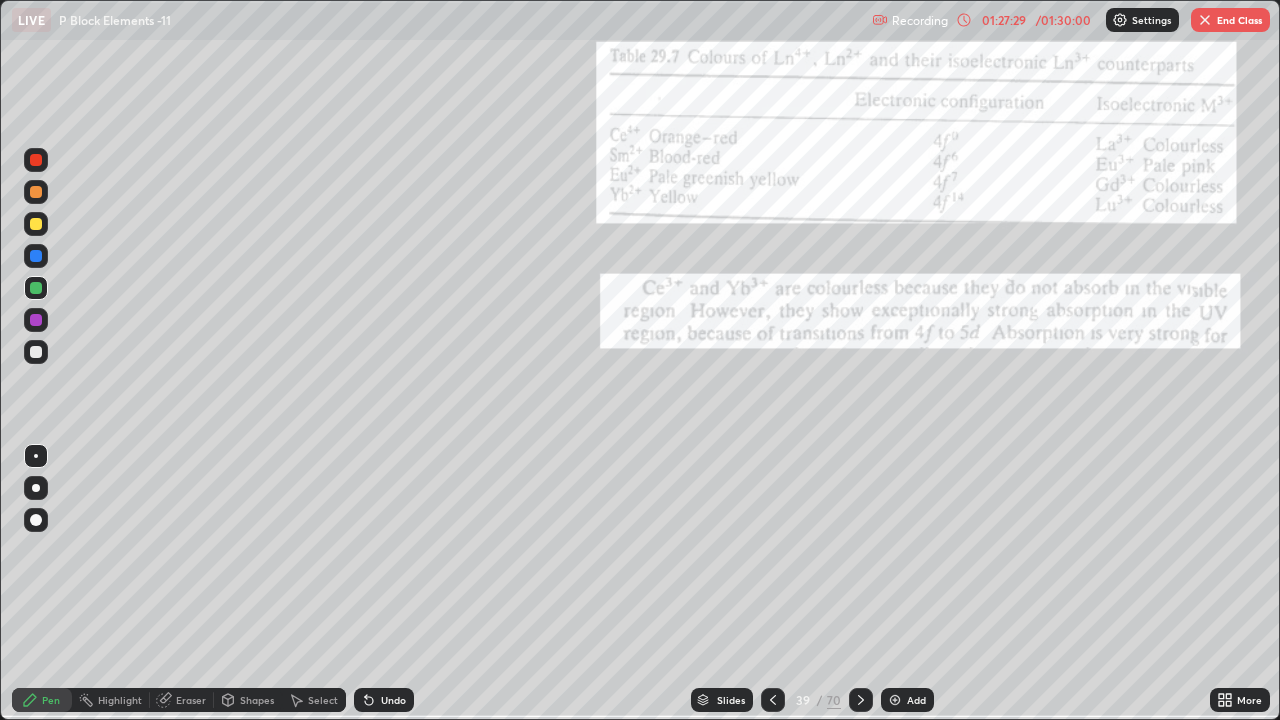 click at bounding box center [861, 700] 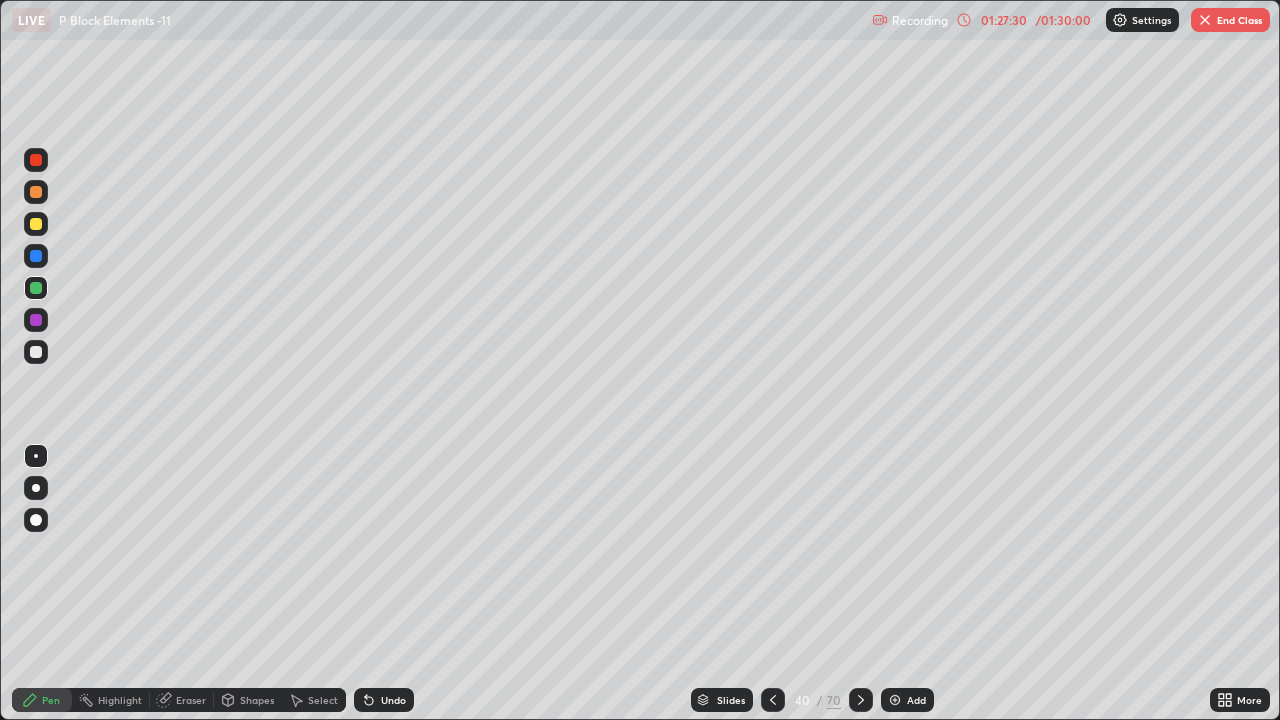 click 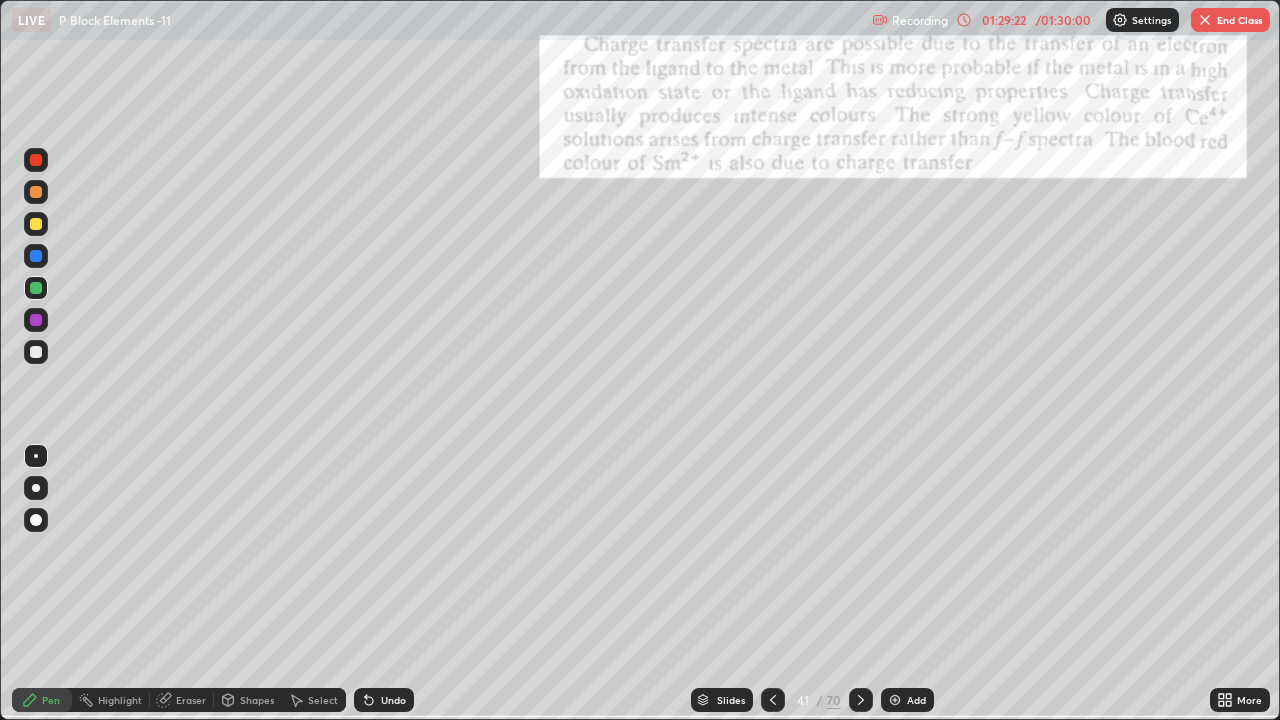 click 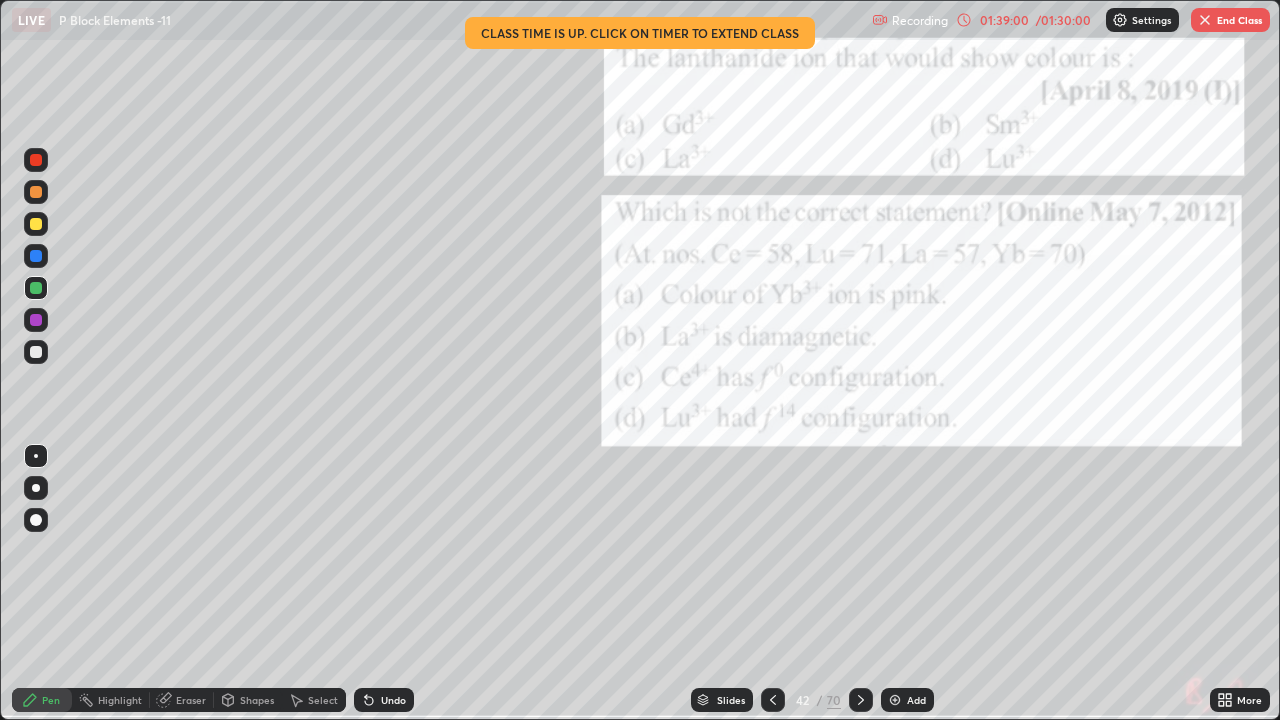 click on "End Class" at bounding box center (1230, 20) 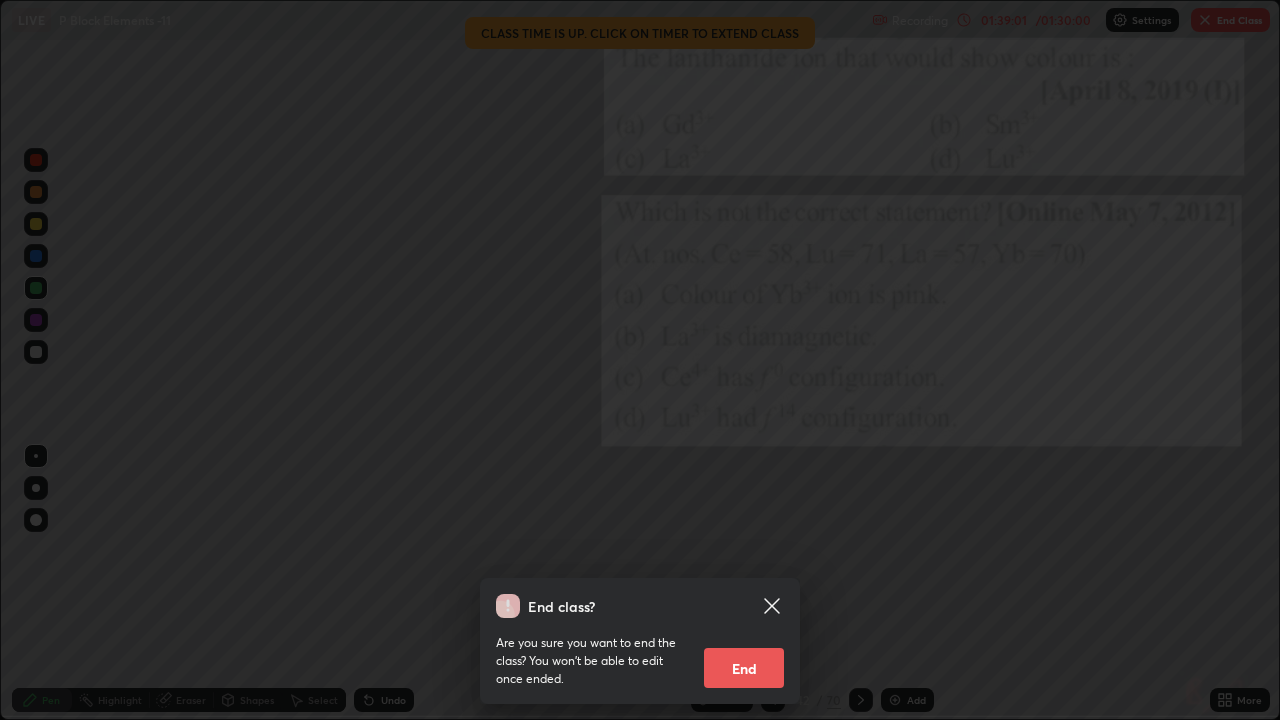 click on "End" at bounding box center [744, 668] 